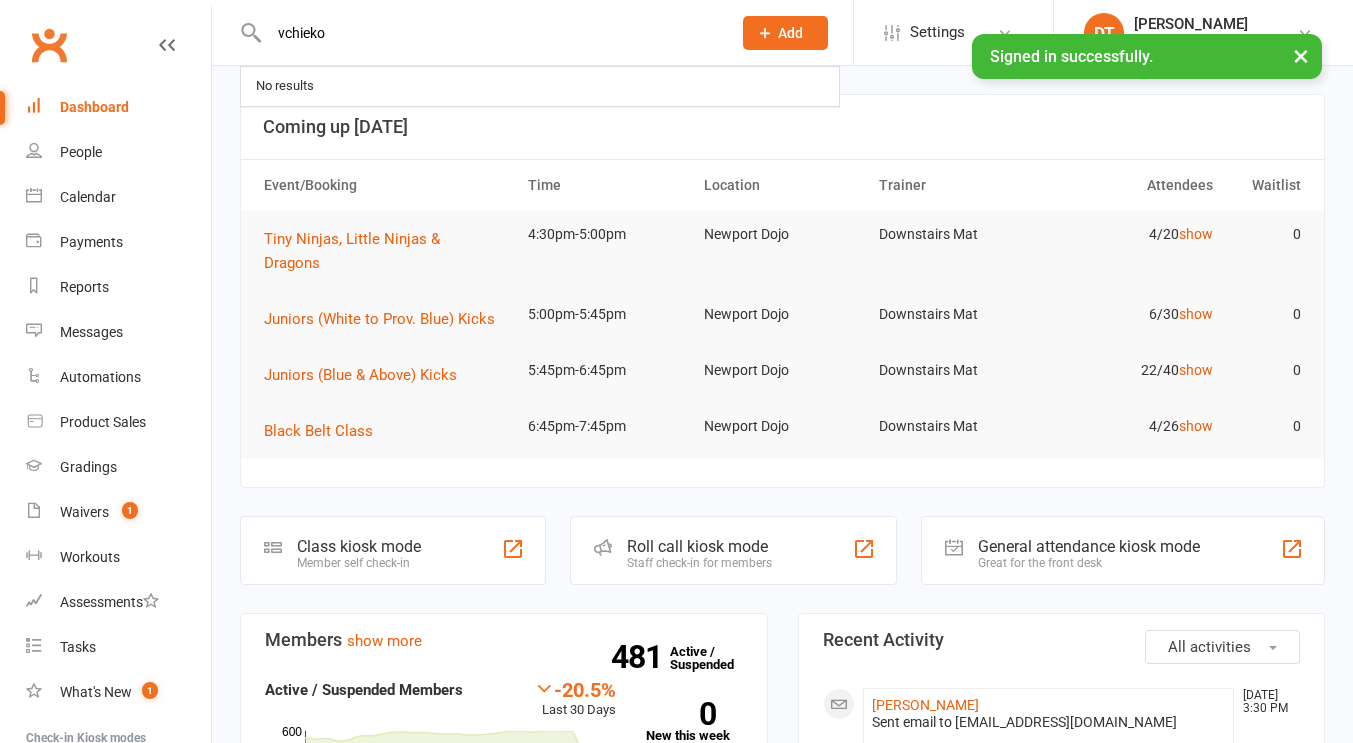scroll, scrollTop: 0, scrollLeft: 0, axis: both 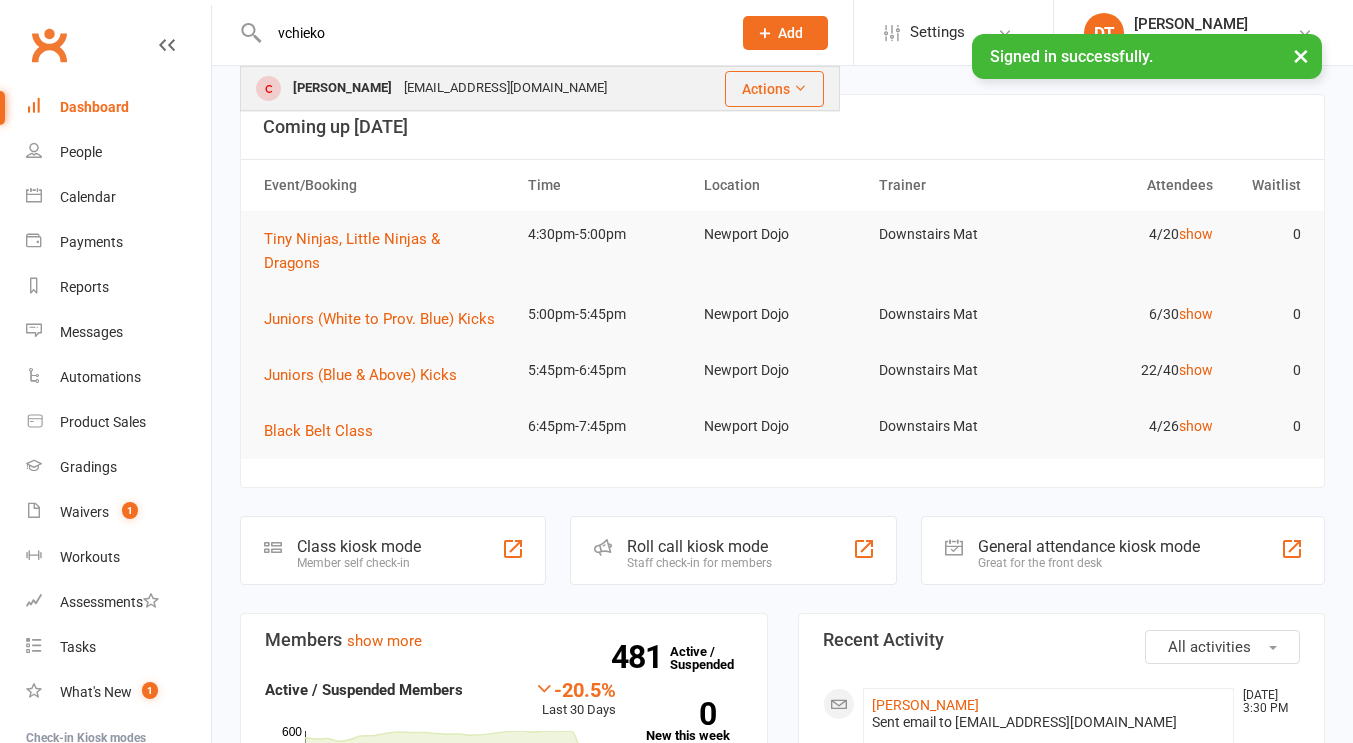type on "vchieko" 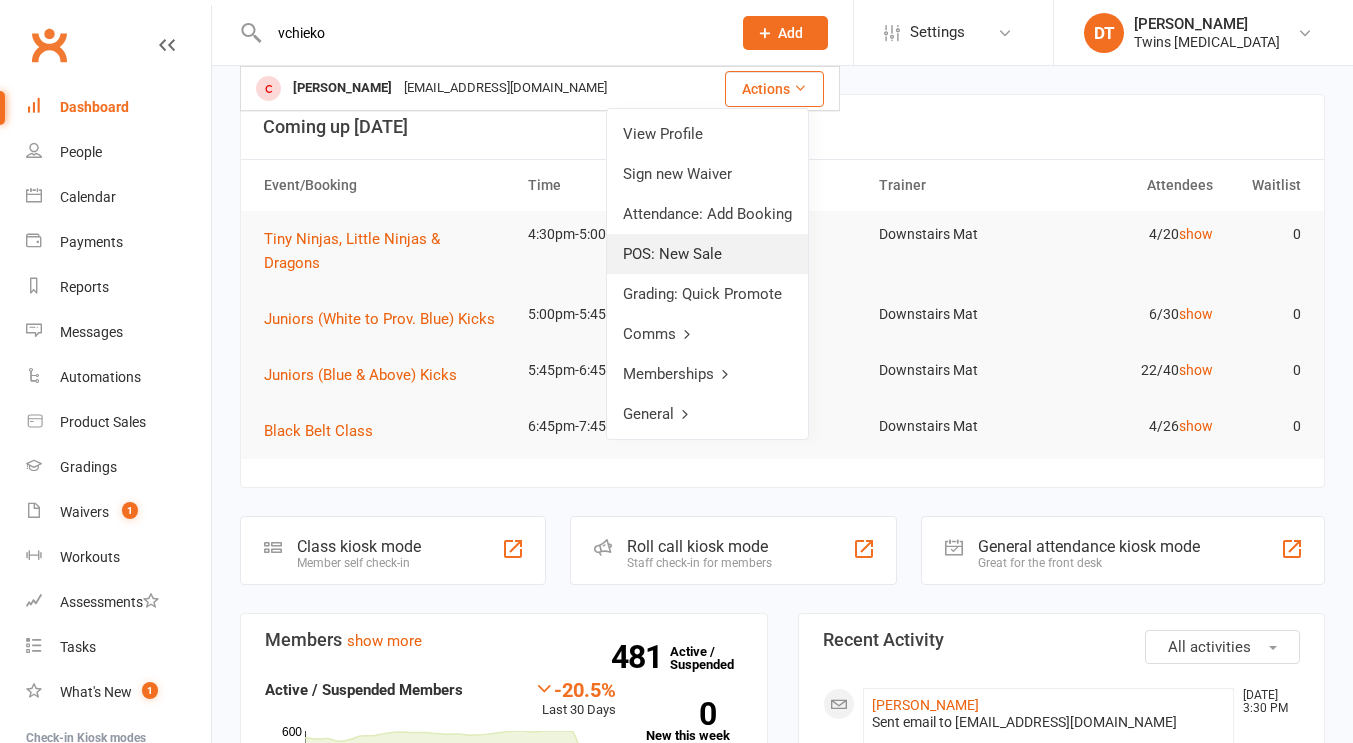 click on "POS: New Sale" at bounding box center [707, 254] 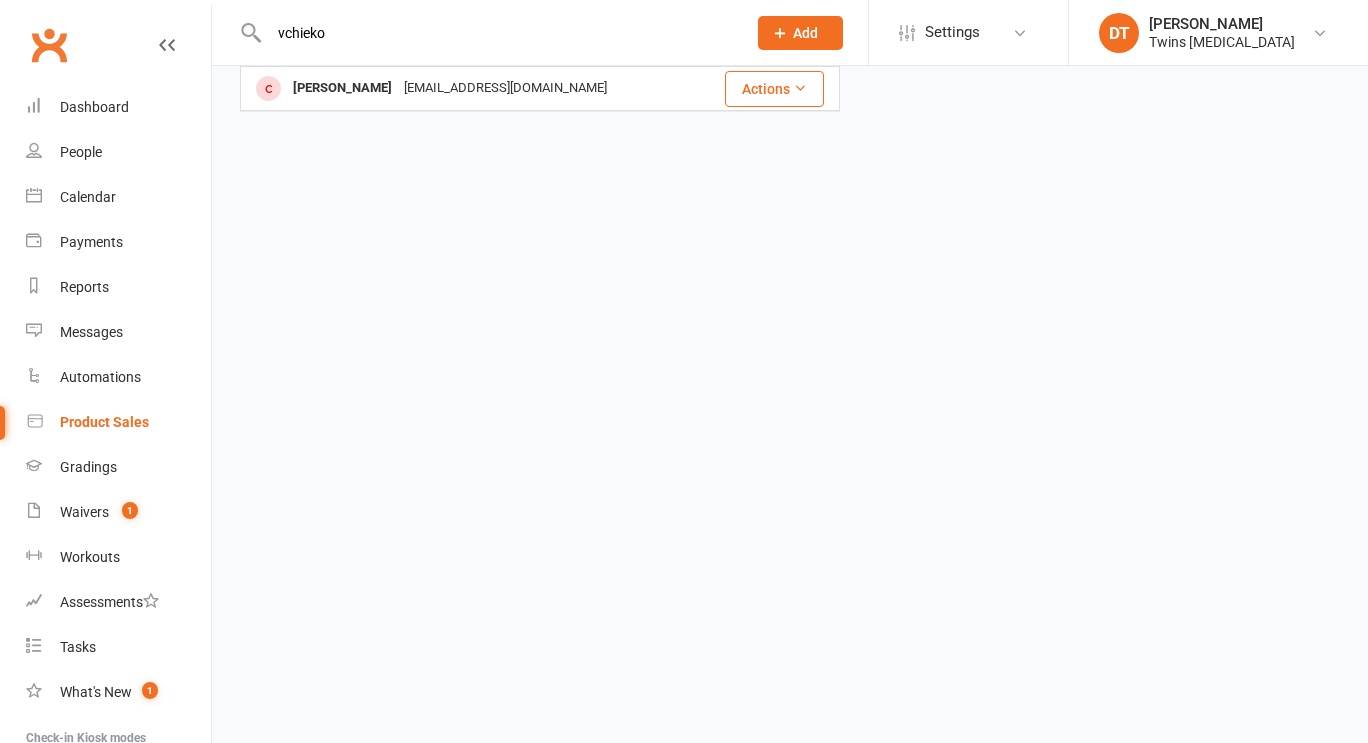 type 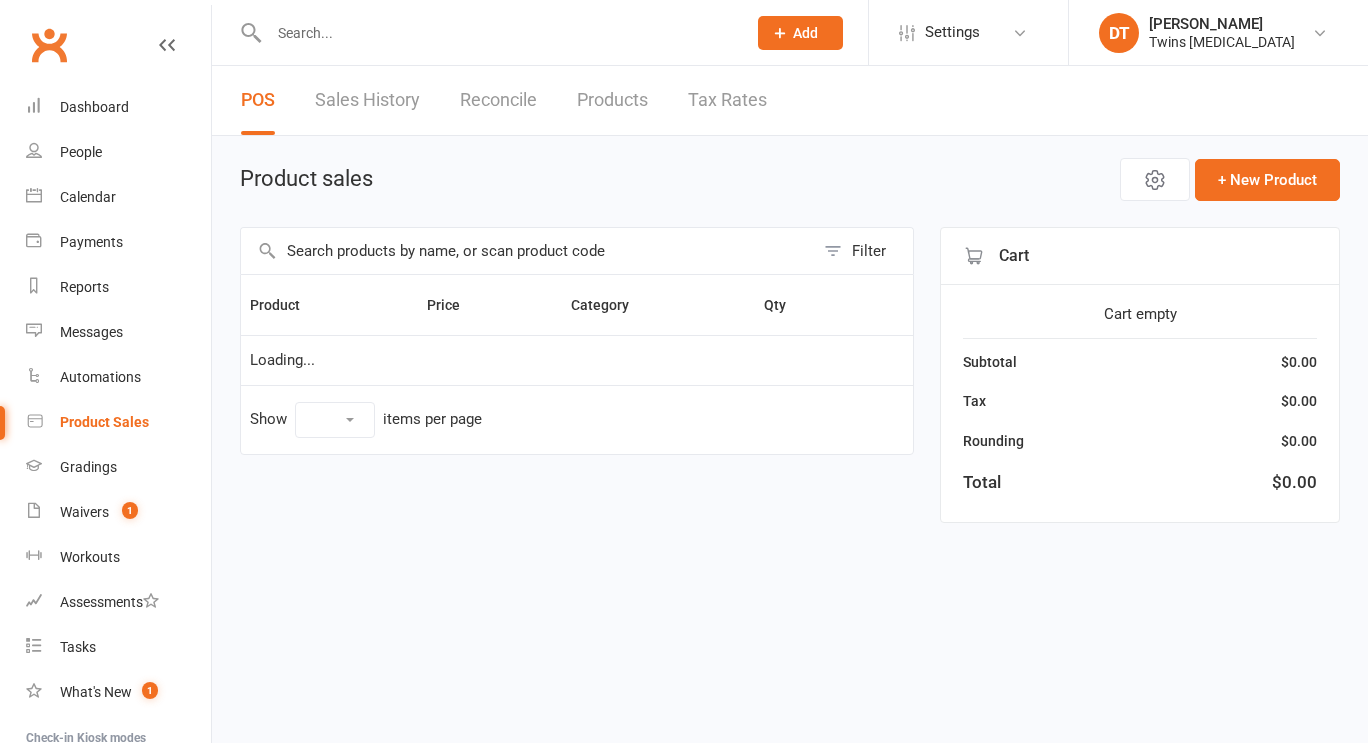 select on "100" 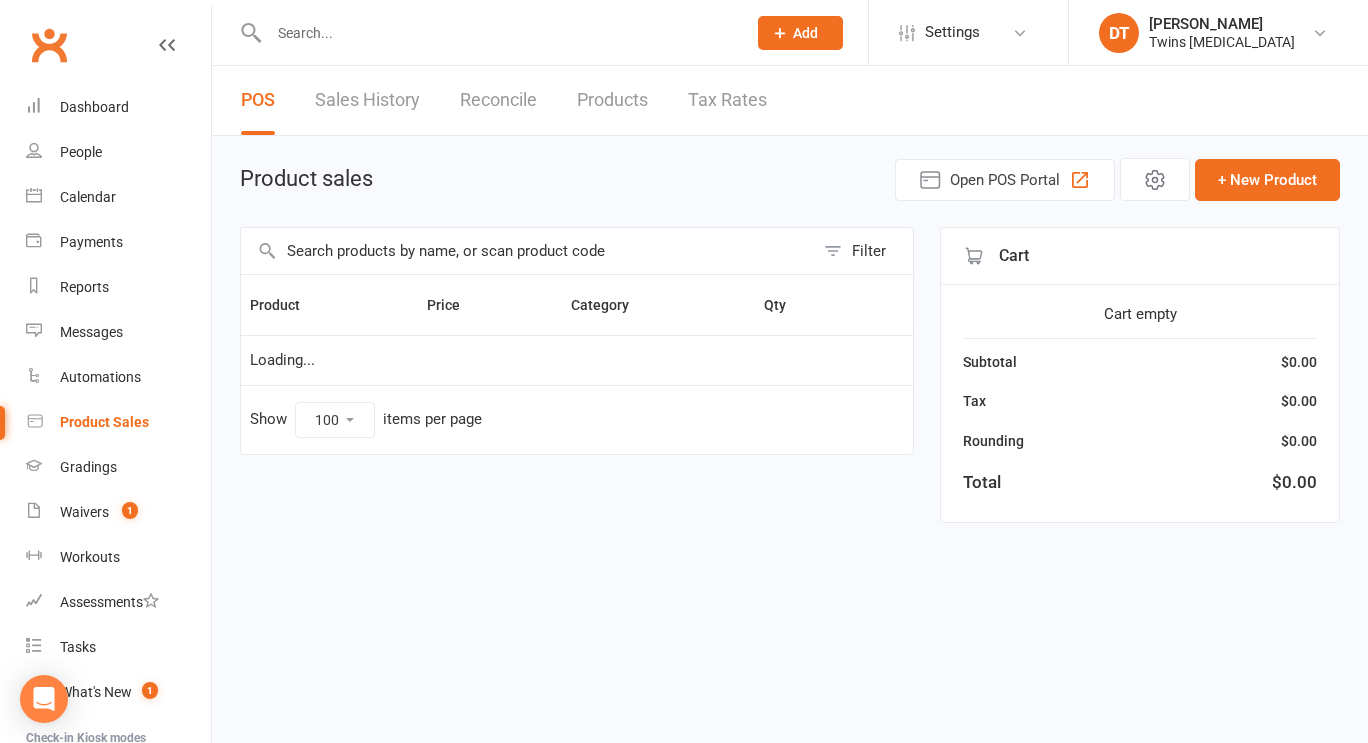 click at bounding box center (527, 251) 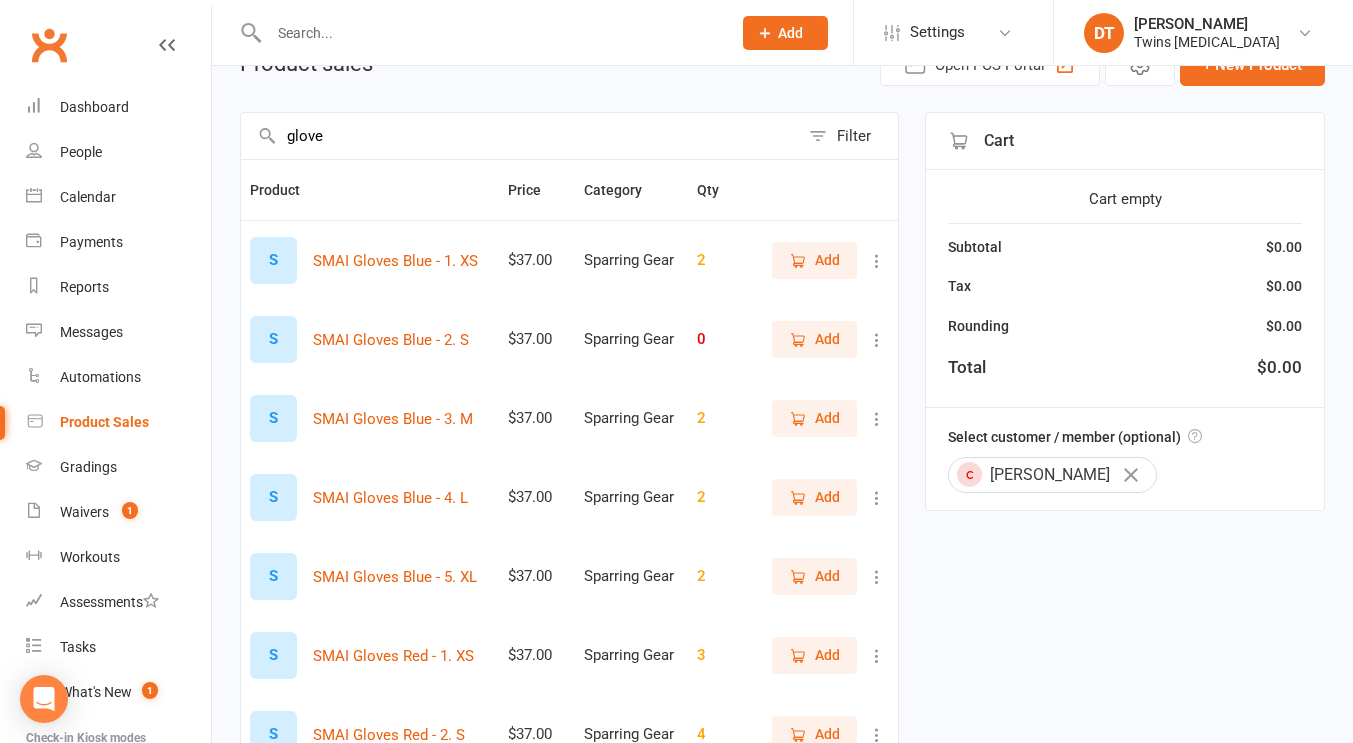 scroll, scrollTop: 116, scrollLeft: 0, axis: vertical 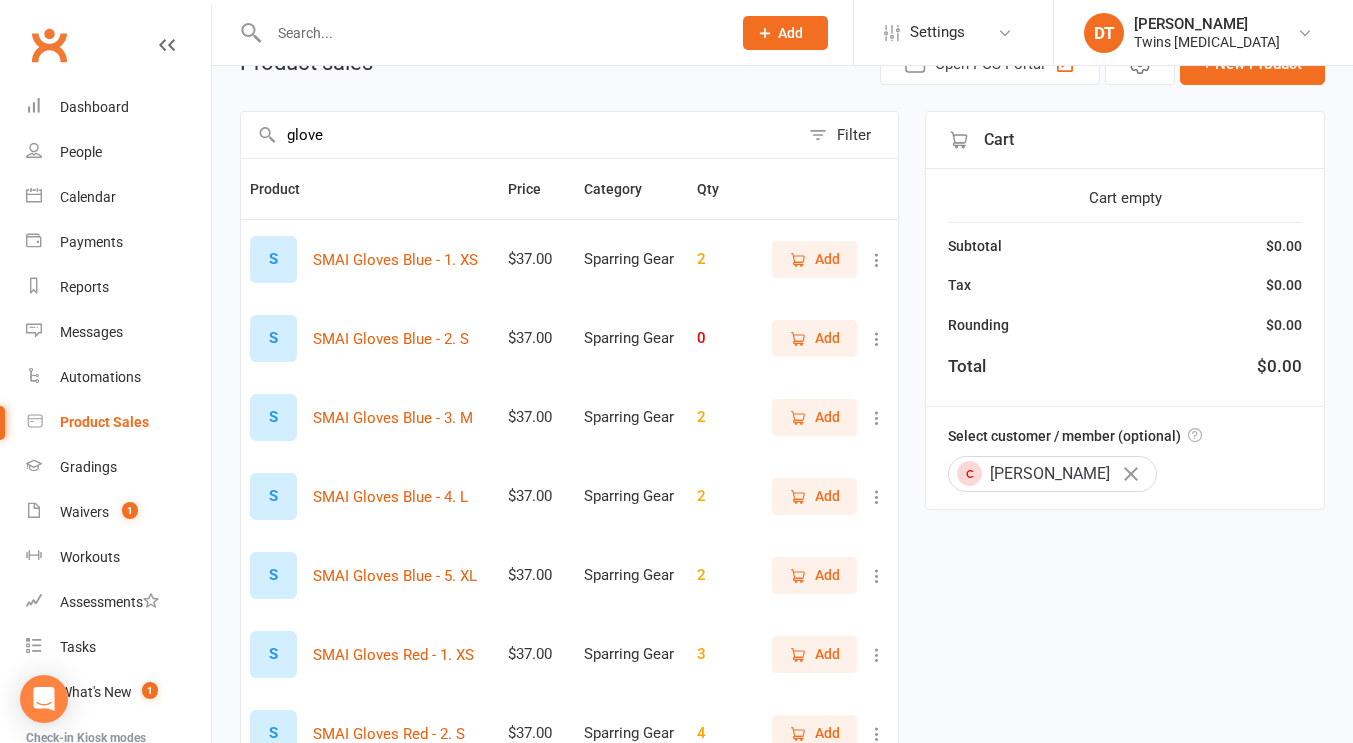 click on "Add" at bounding box center (814, 338) 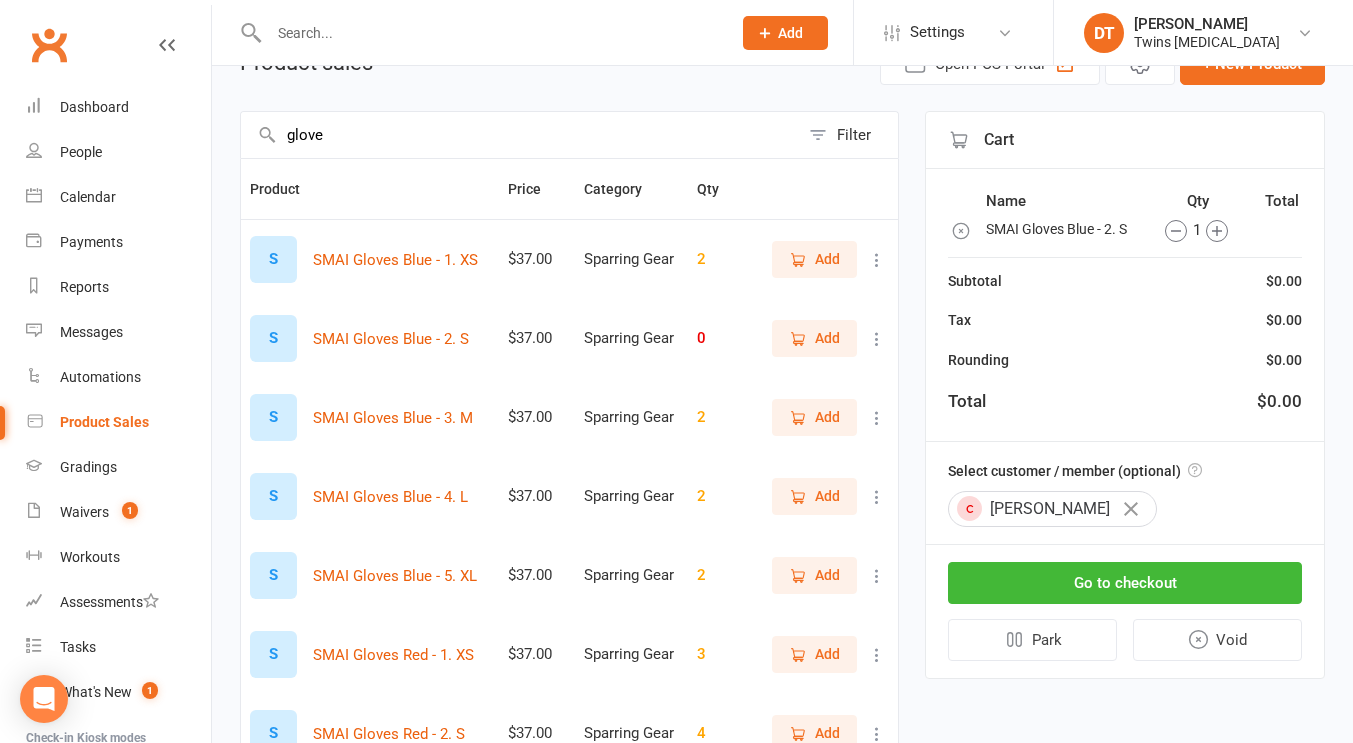 click on "glove" at bounding box center [520, 135] 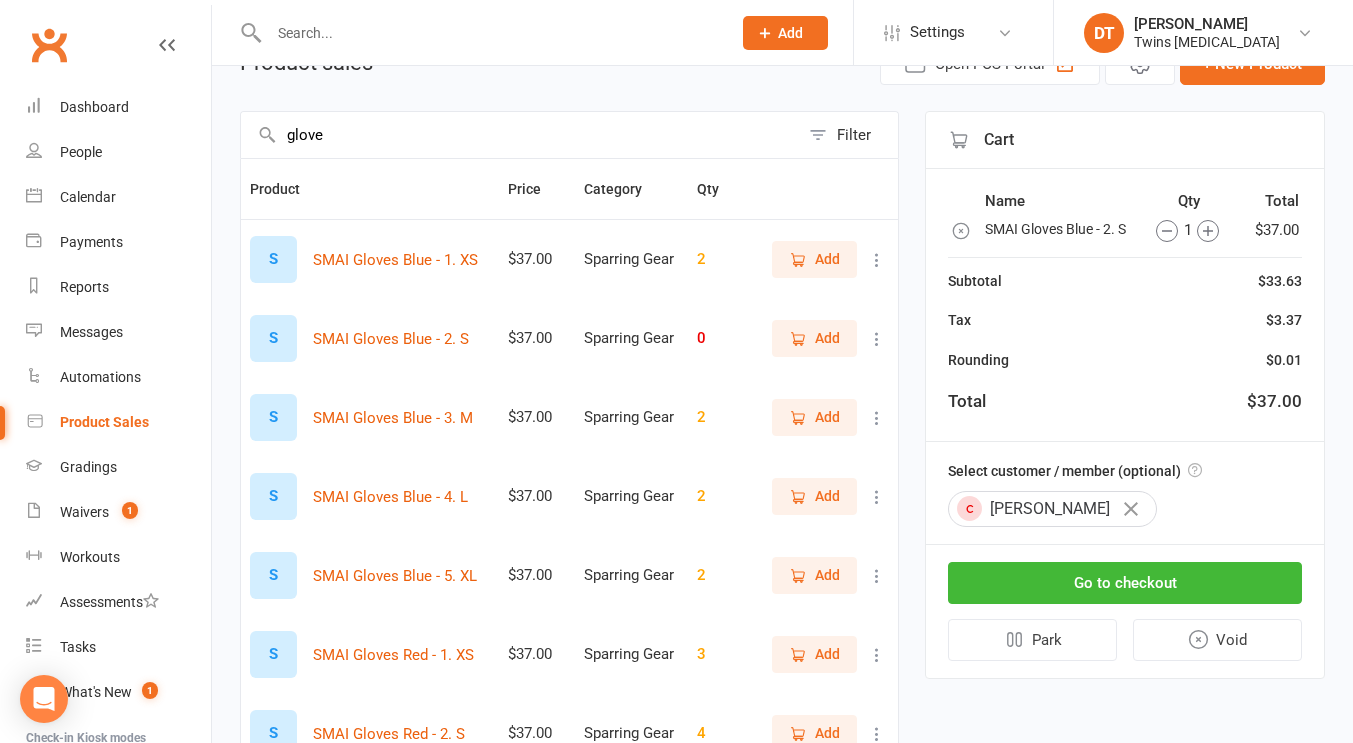 click on "glove" at bounding box center [520, 135] 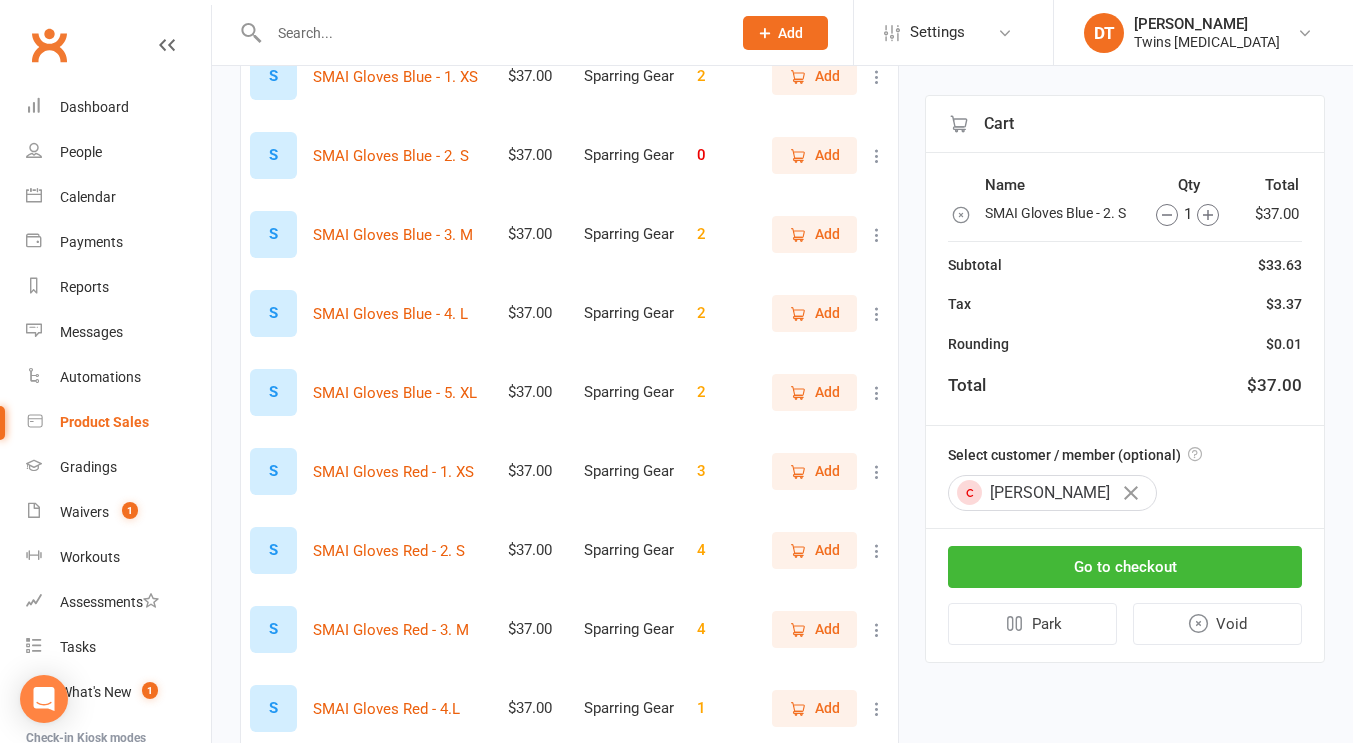 scroll, scrollTop: 0, scrollLeft: 0, axis: both 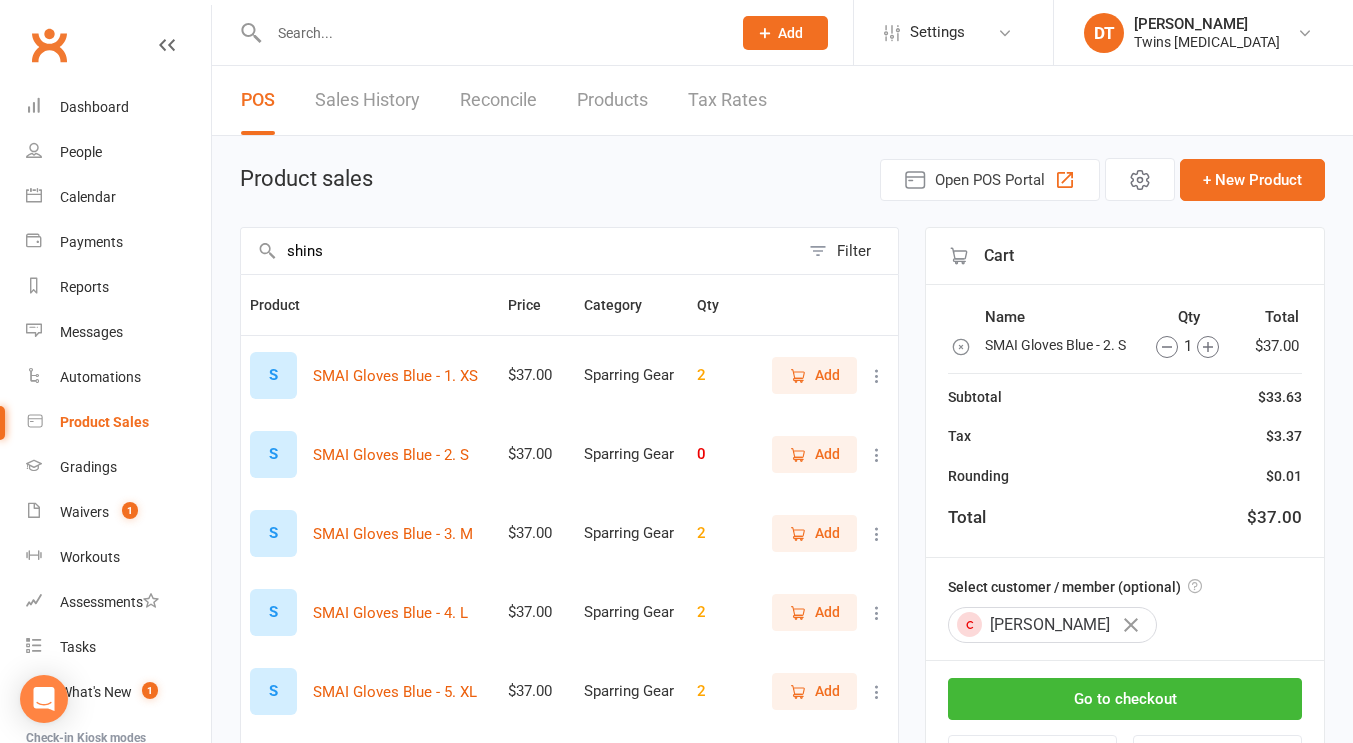 click on "shins" at bounding box center [520, 251] 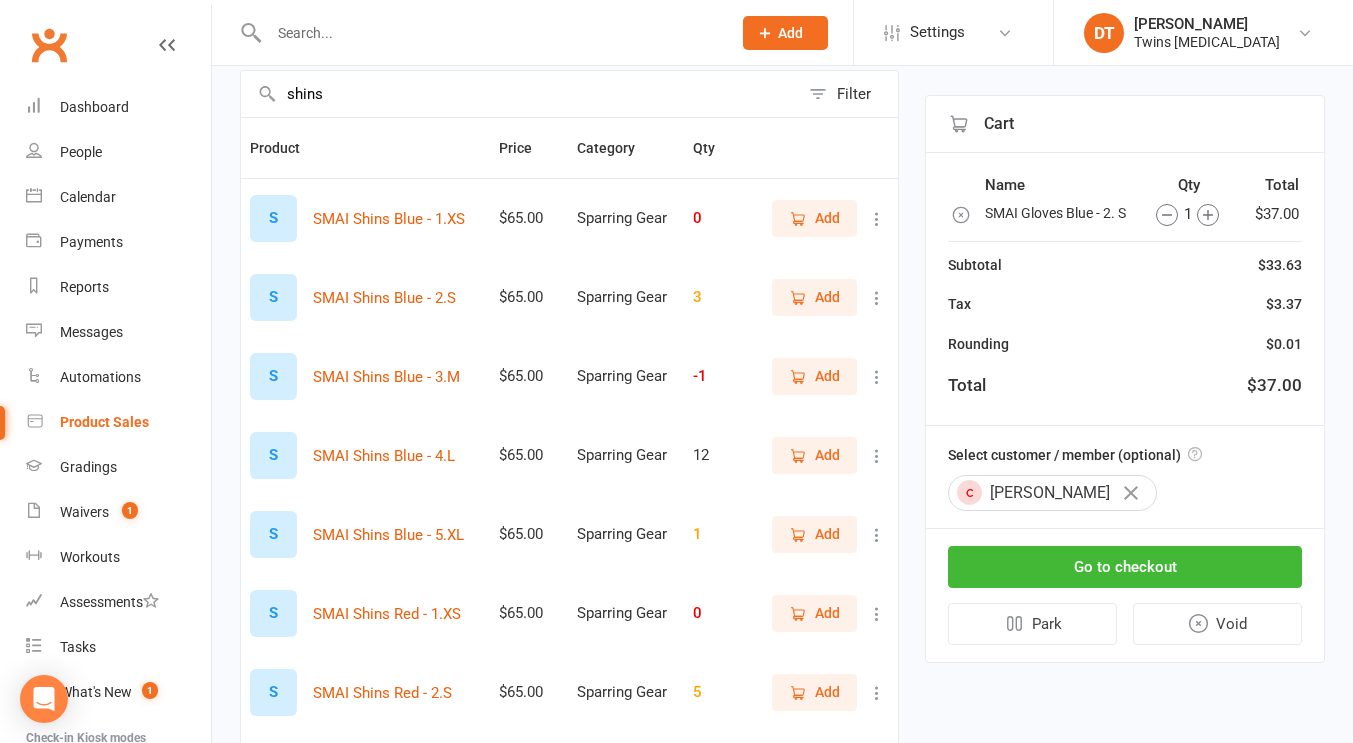 scroll, scrollTop: 228, scrollLeft: 0, axis: vertical 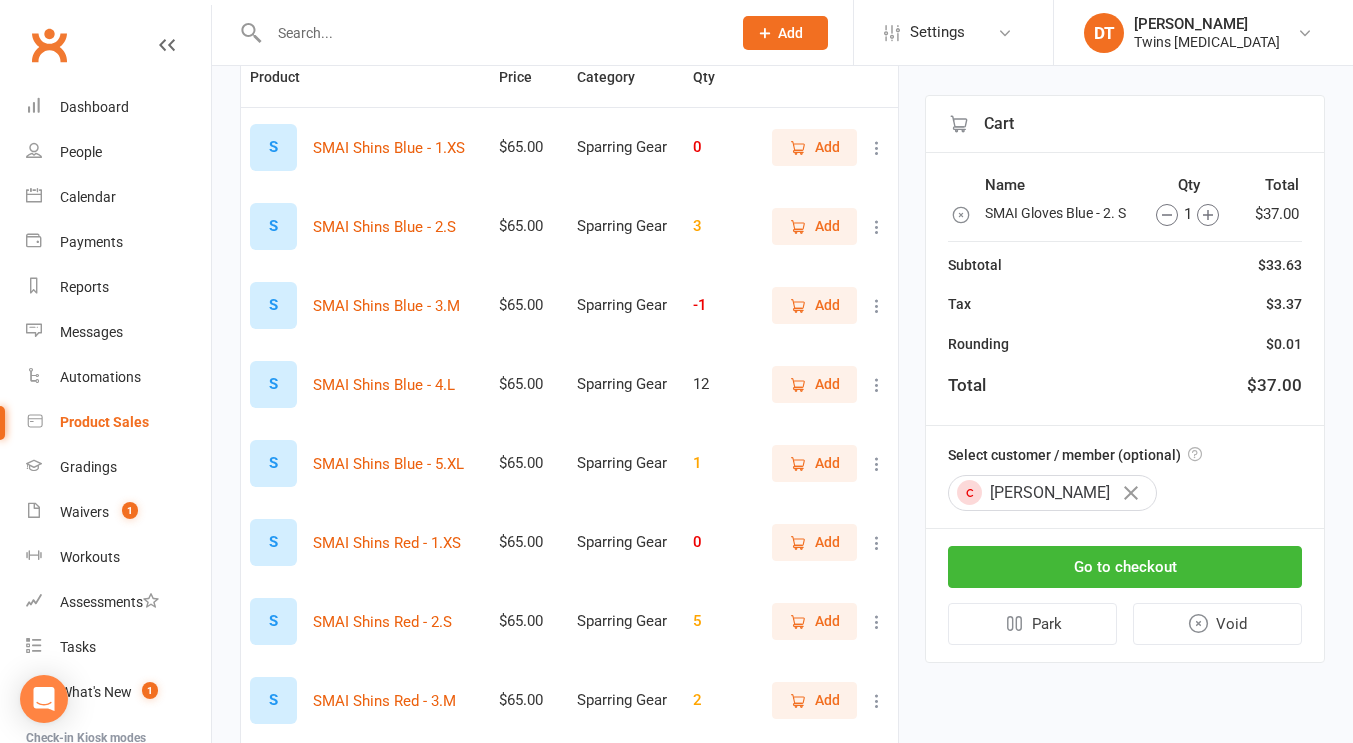 click on "Add" at bounding box center [824, 305] 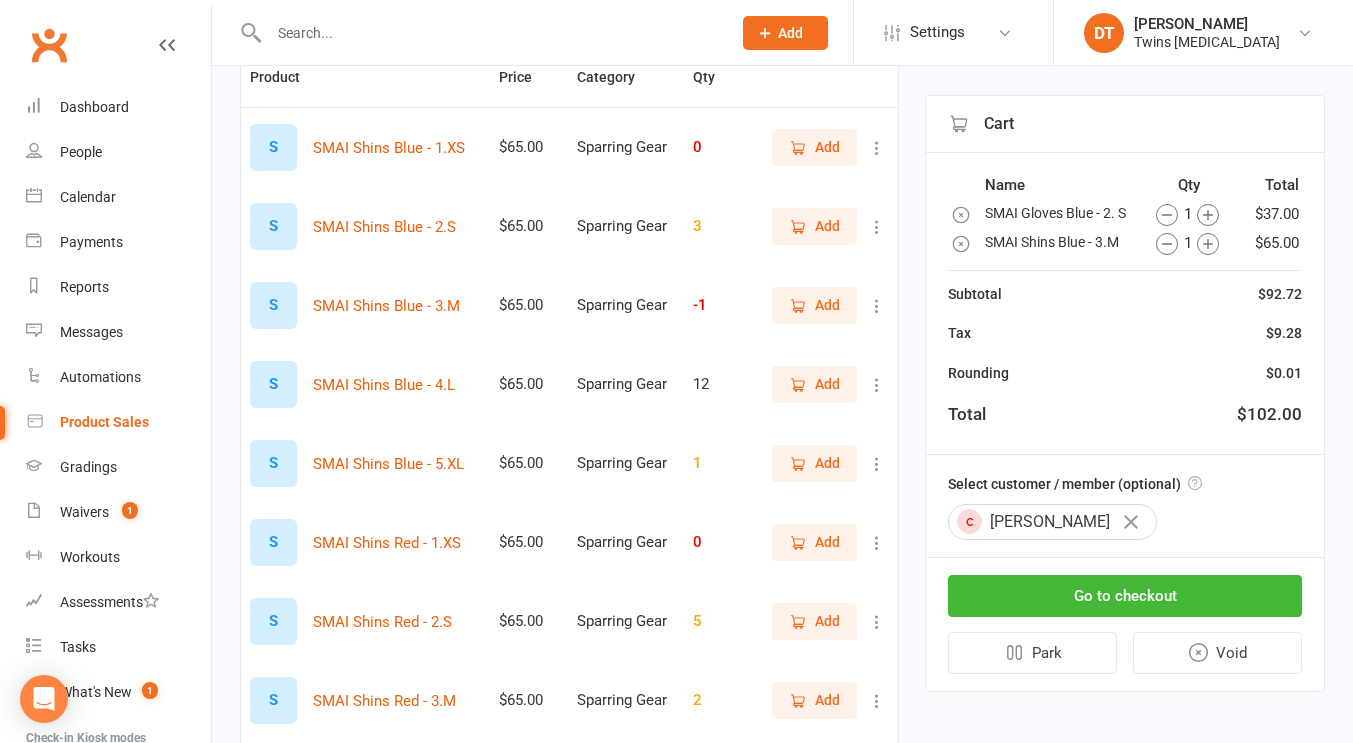 scroll, scrollTop: 0, scrollLeft: 0, axis: both 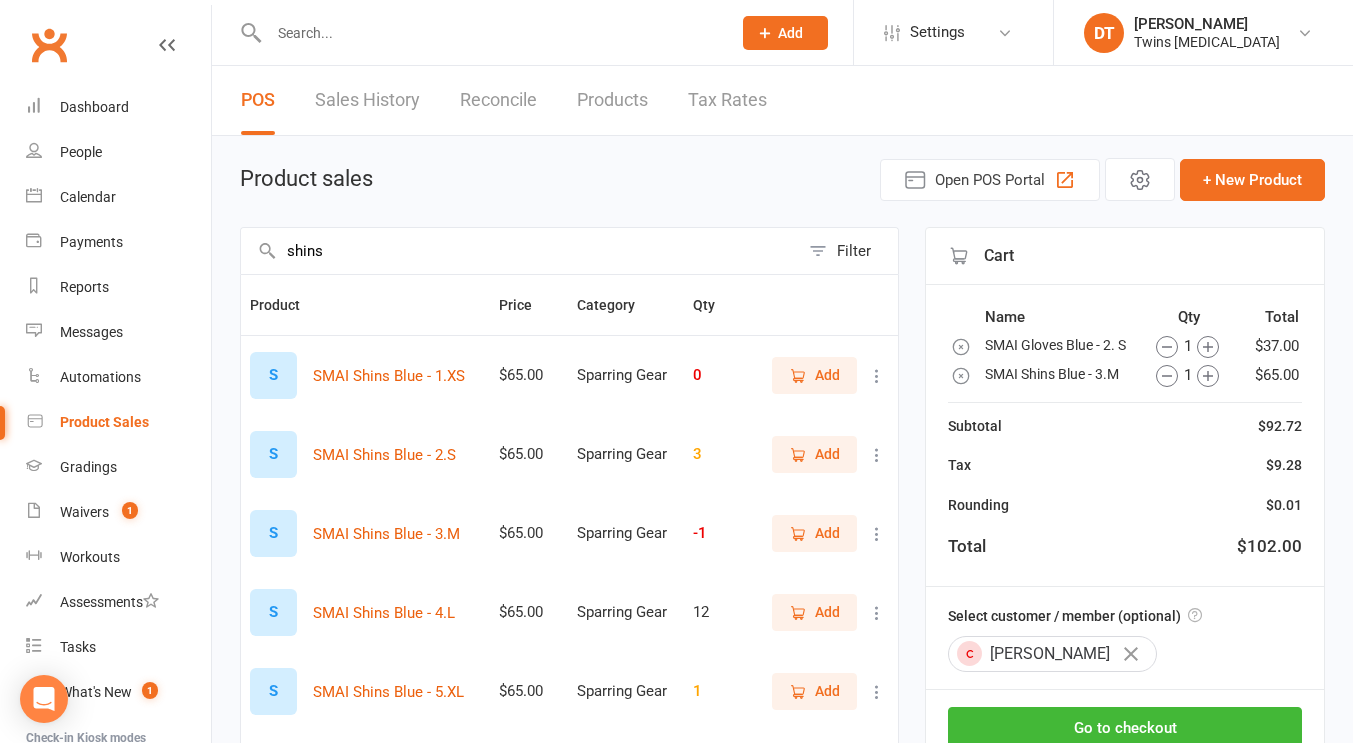 click on "shins" at bounding box center [520, 251] 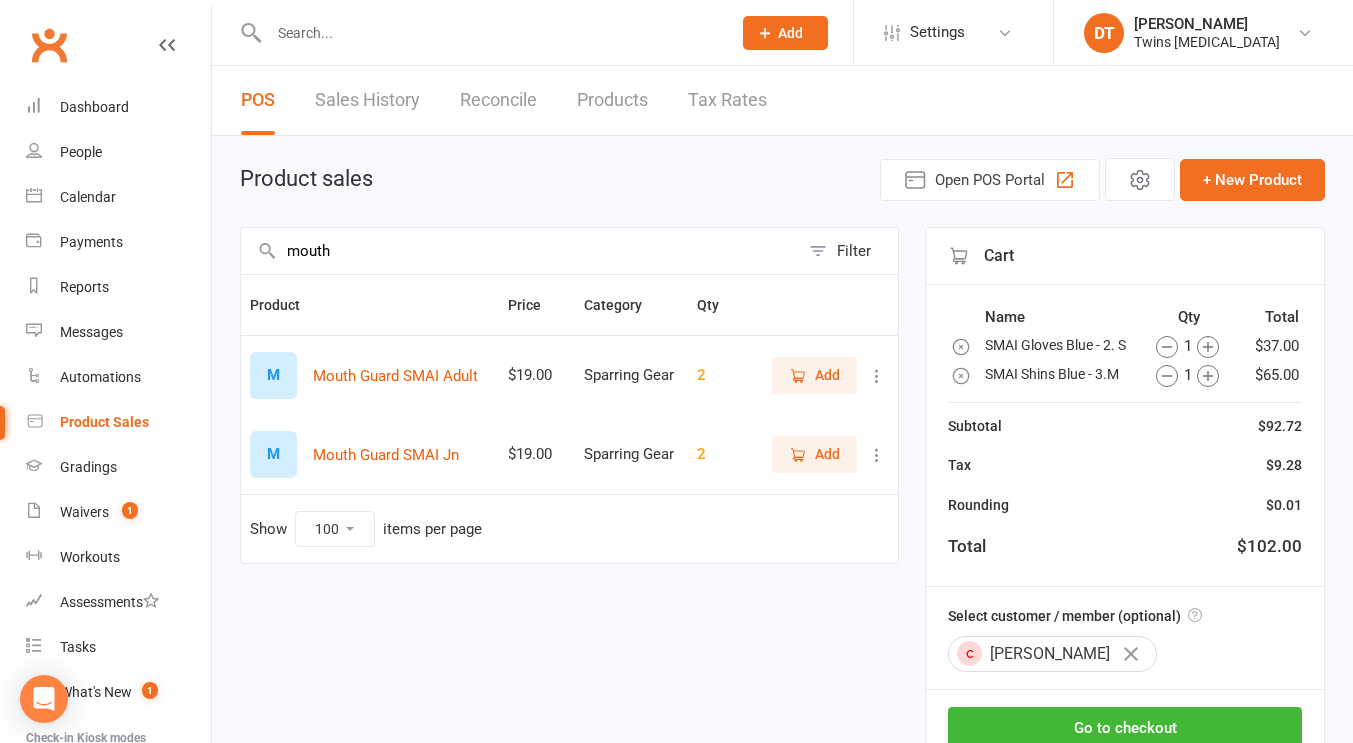 type on "mouth" 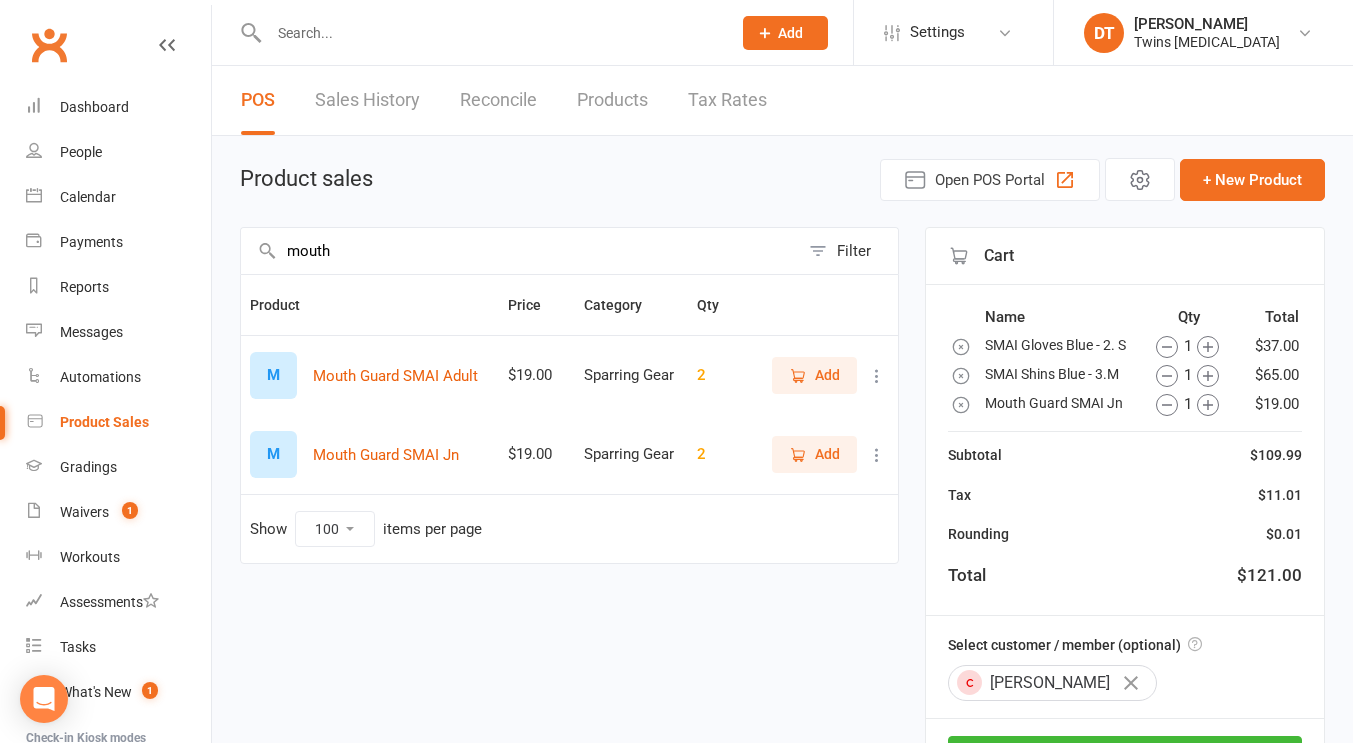 scroll, scrollTop: 169, scrollLeft: 0, axis: vertical 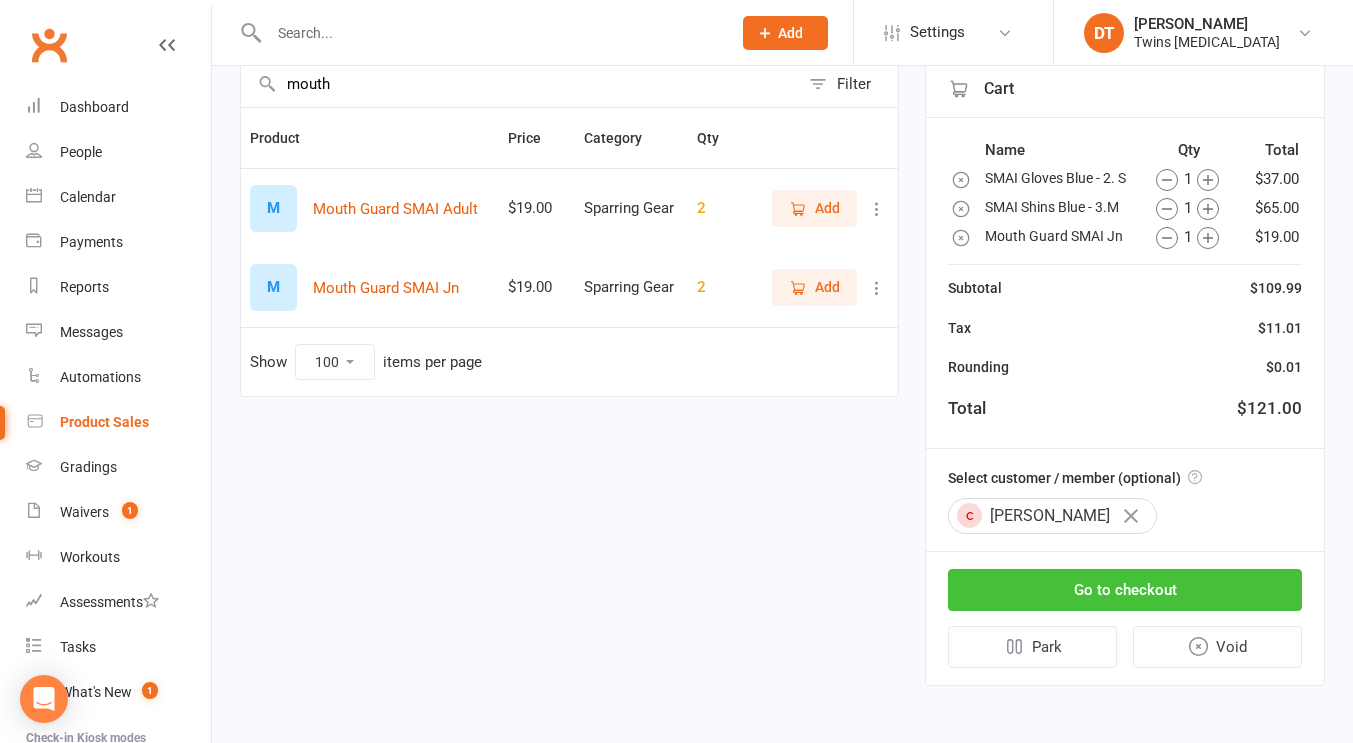 click on "Go to checkout" at bounding box center (1125, 590) 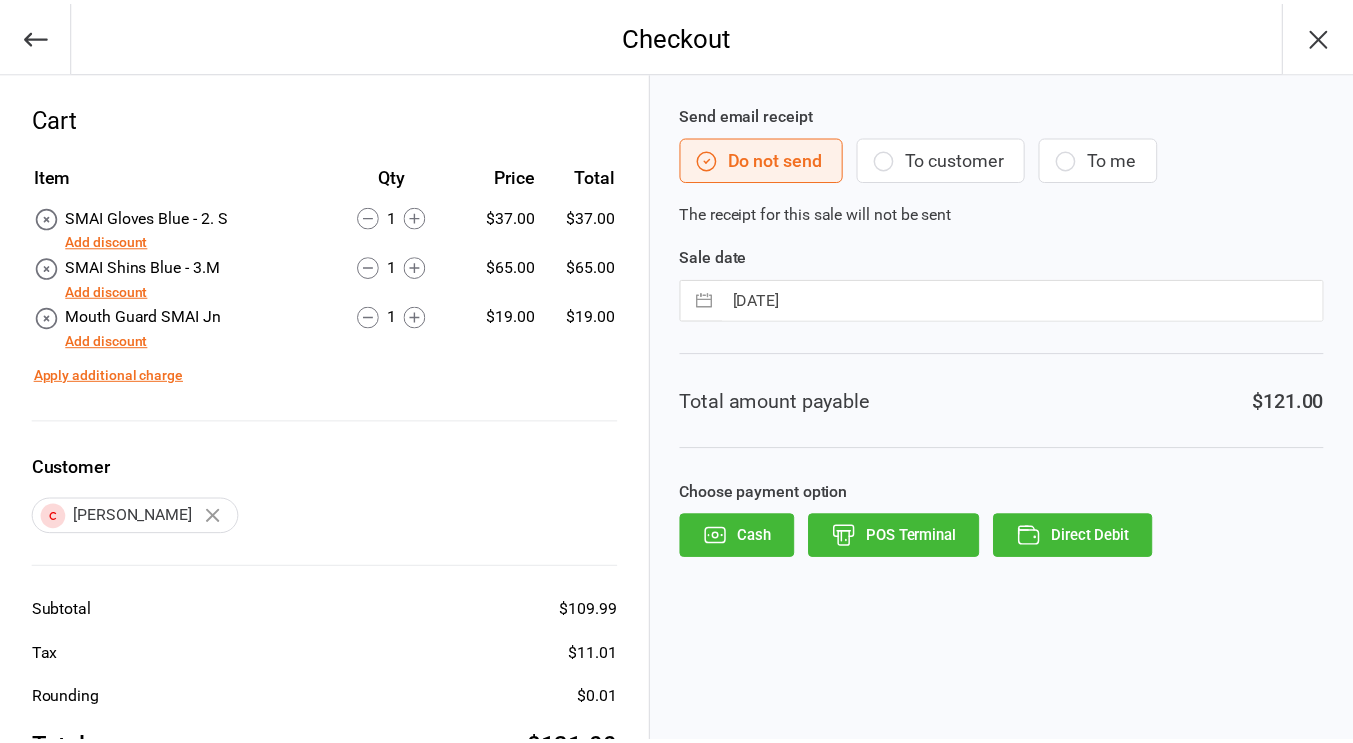 scroll, scrollTop: 0, scrollLeft: 0, axis: both 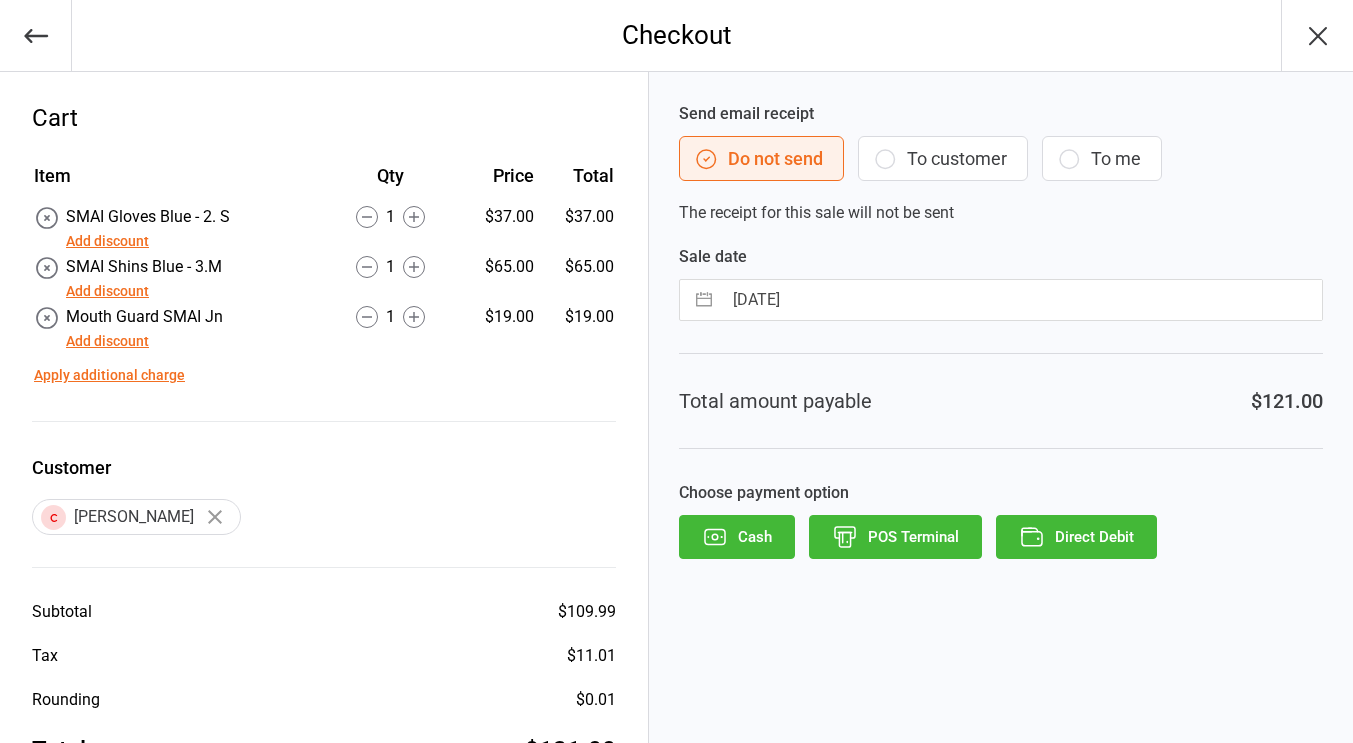 click on "POS Terminal" at bounding box center [895, 537] 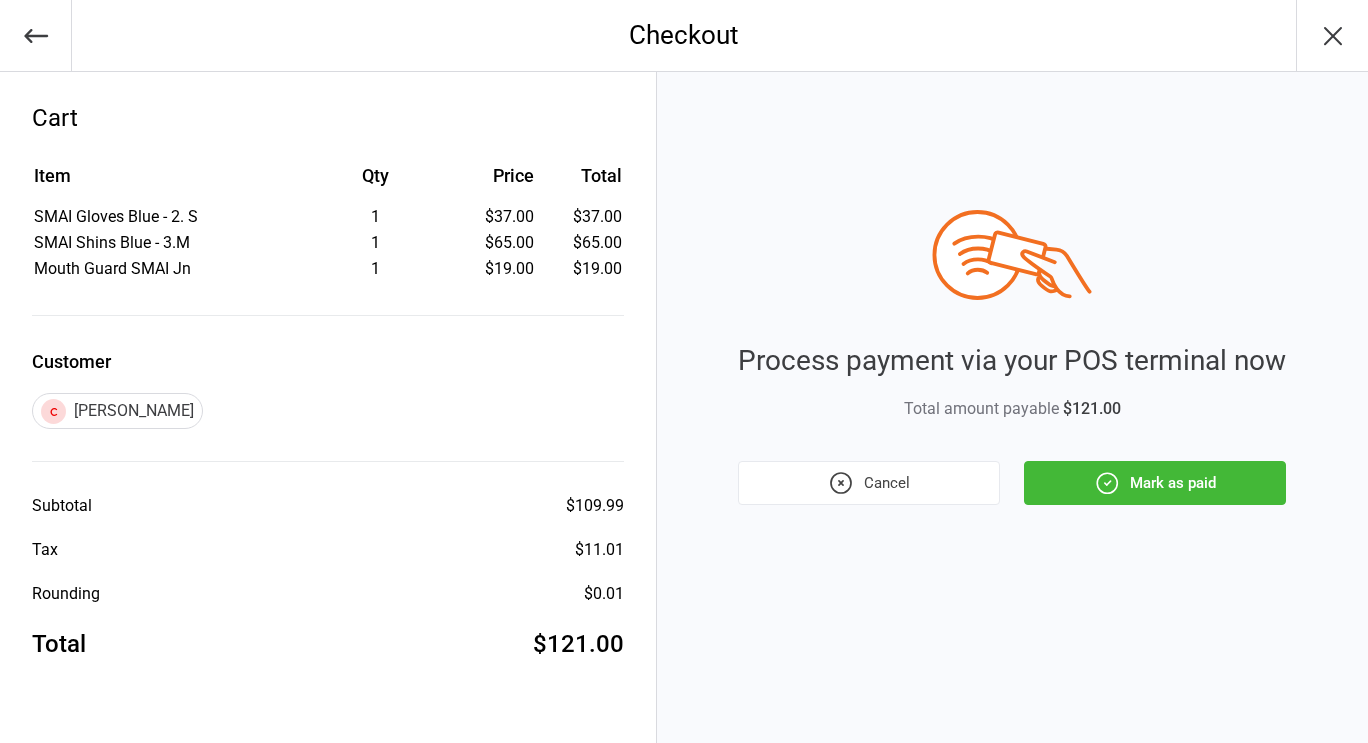 click on "Mark as paid" at bounding box center [1155, 483] 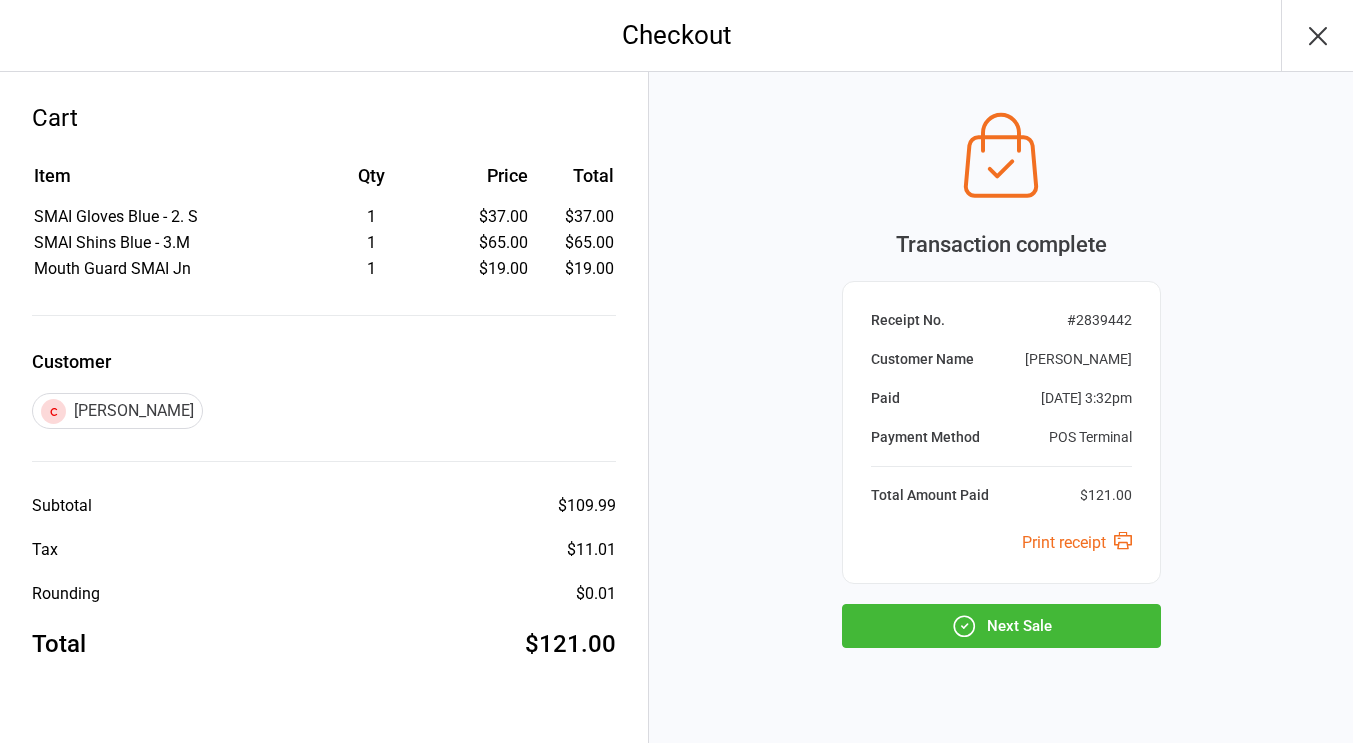 click on "Next Sale" at bounding box center (1001, 626) 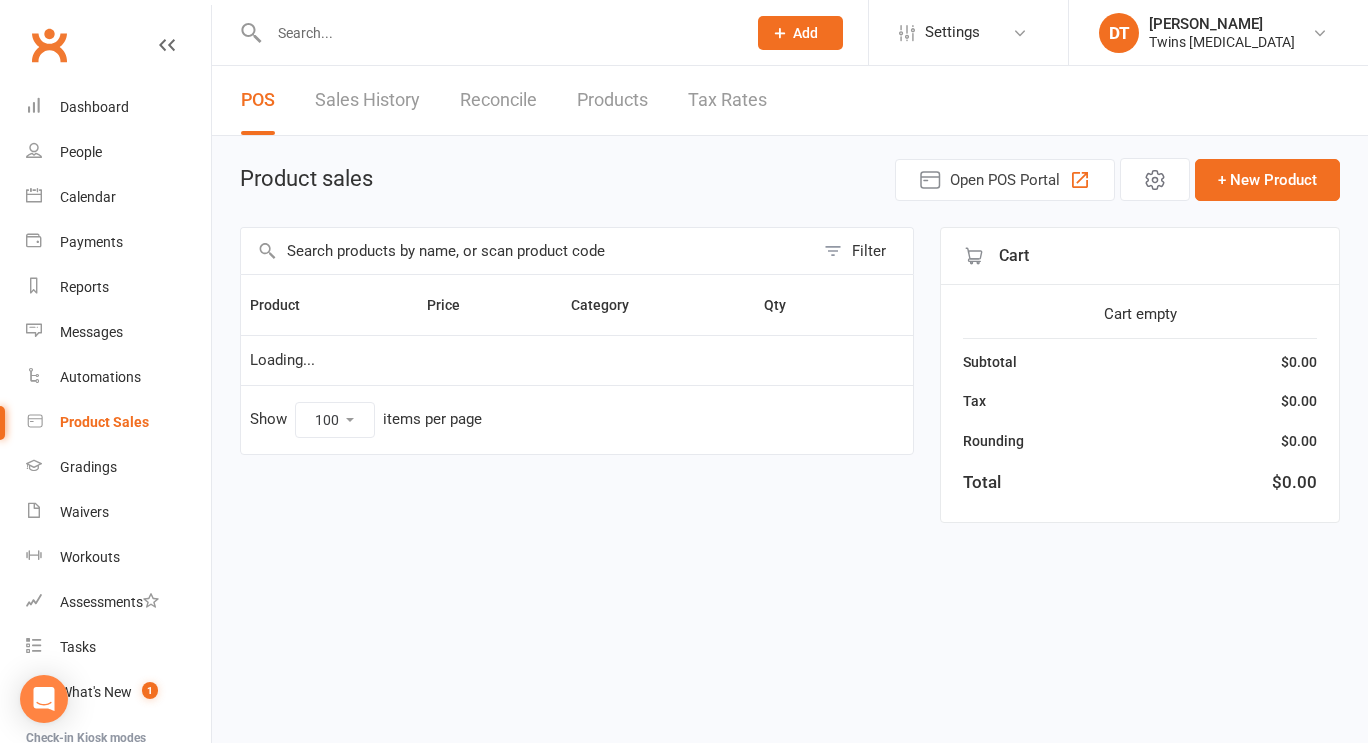 select on "100" 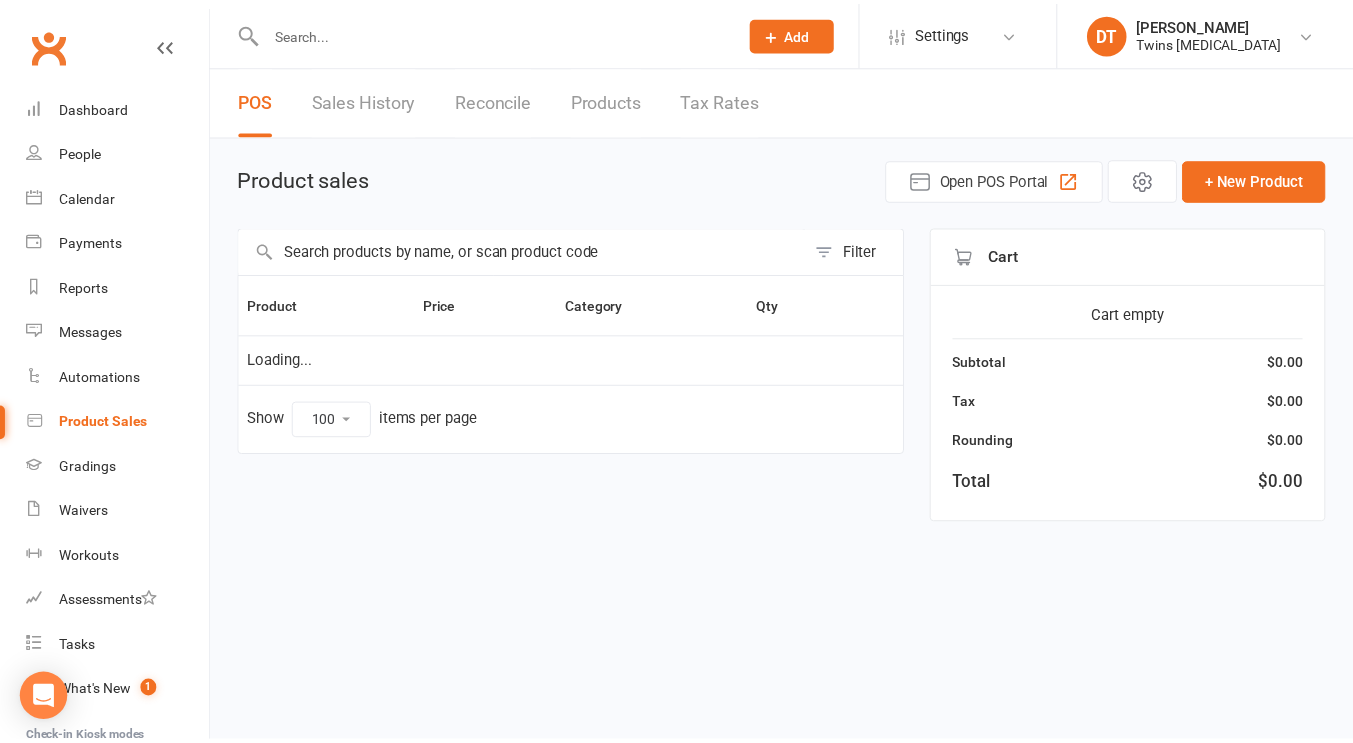scroll, scrollTop: 0, scrollLeft: 0, axis: both 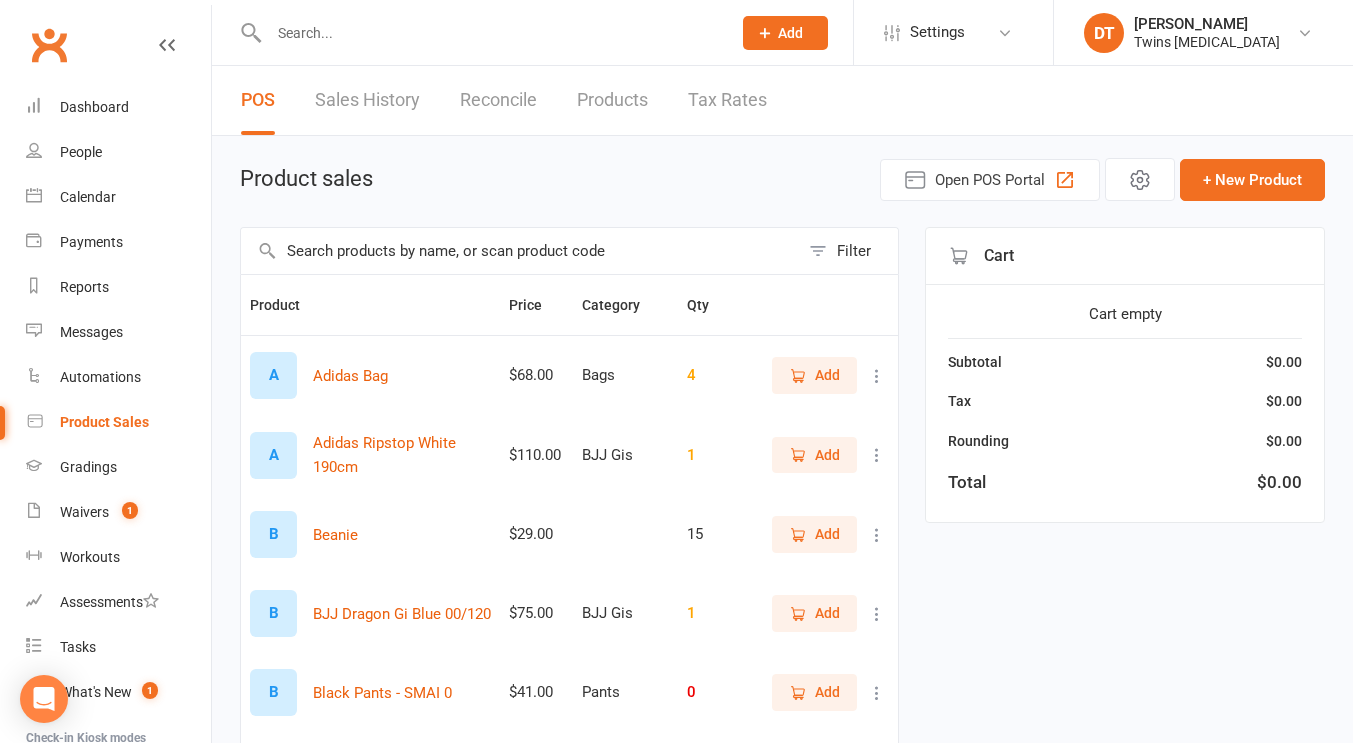 click on "Product sales Open POS Portal + New Product Filter Product Price Category Qty A Adidas Bag $68.00 Bags 4   Add A Adidas Ripstop White 190cm $110.00 BJJ Gis 1   Add B Beanie $29.00 15   Add B BJJ Dragon Gi Blue 00/120 $75.00 BJJ Gis 1   Add B Black Pants - SMAI 0 $41.00 Pants 0   Add B Black Pants - SMAI 00 $41.00 Pants -1   Add B Black Pants - SMAI 000 $41.00 -1   Add B Black Pants - SMAI 1 $41.00 Pants 1   Add B Black Pants - SMAI 2 $41.00 Pants 38   Add B Black Pants - SMAI 3 $41.00 Pants 27   Add B Black Pants - SMAI 4 $41.00 Pants 6   Add B Black Pants - SMAI 5 $41.00 Pants 2   Add B Black Pants - Twins 4/170 $41.00 Pants 1   Add B Budo Ichi Ban BJJ Gi Blue M3 $180.00 BJJ Gis 2   Add B Budo Ichi Ban BJJ Gi Blue M4 $180.00 BJJ Gis 1   Add B Budo Junior White BJJ Gi Ichi Ban M1 $115.00 BJJ Gis 1   Add F Fuji BJJ Pink Size W0 $149.00 BJJ Gis 1   Add F Fuji BJJ Pink Size WC3 $129.00 BJJ Gis 2   Add G Gi 00000/90   $75.00 Karate Gis 5   Add G Gi 0000/100  $75.00 Karate Gis 3   Add G Gi 000/110  $75.00 0   Add" at bounding box center [782, 3774] 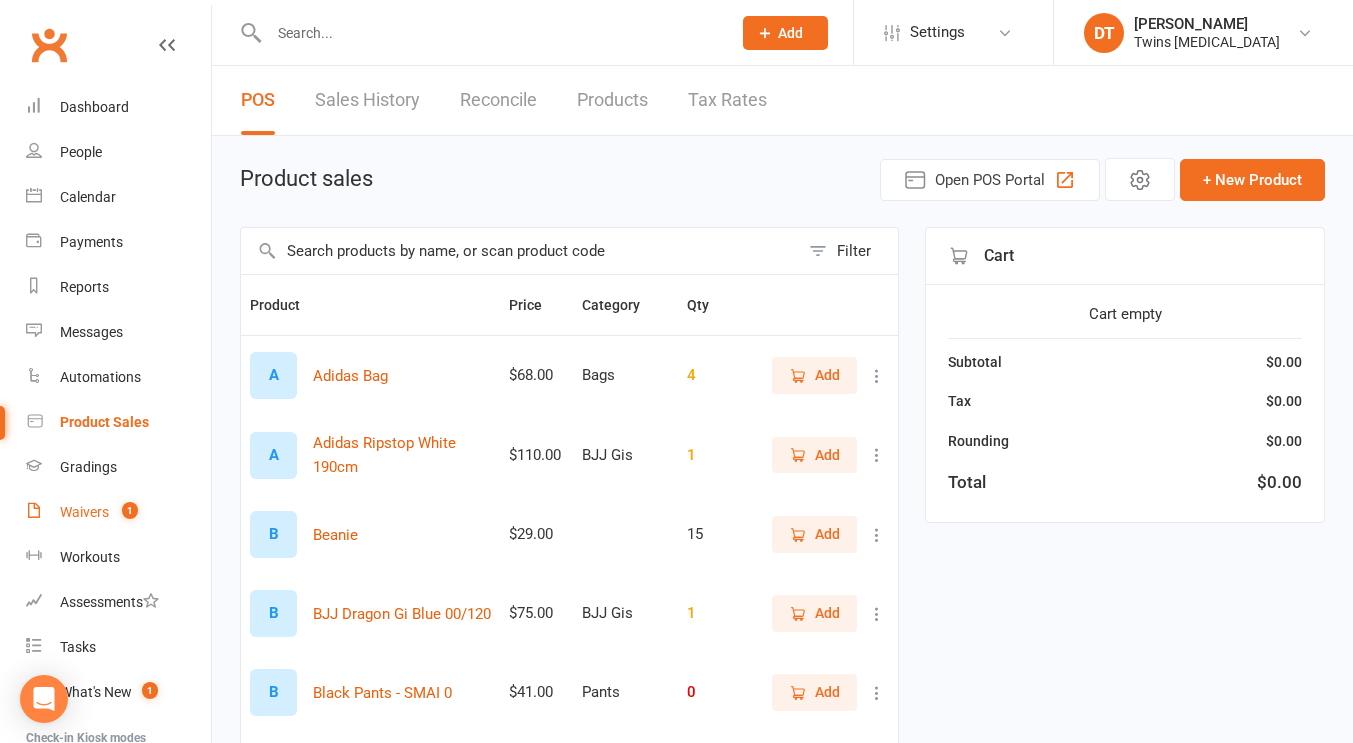 click on "Waivers   1" at bounding box center [118, 512] 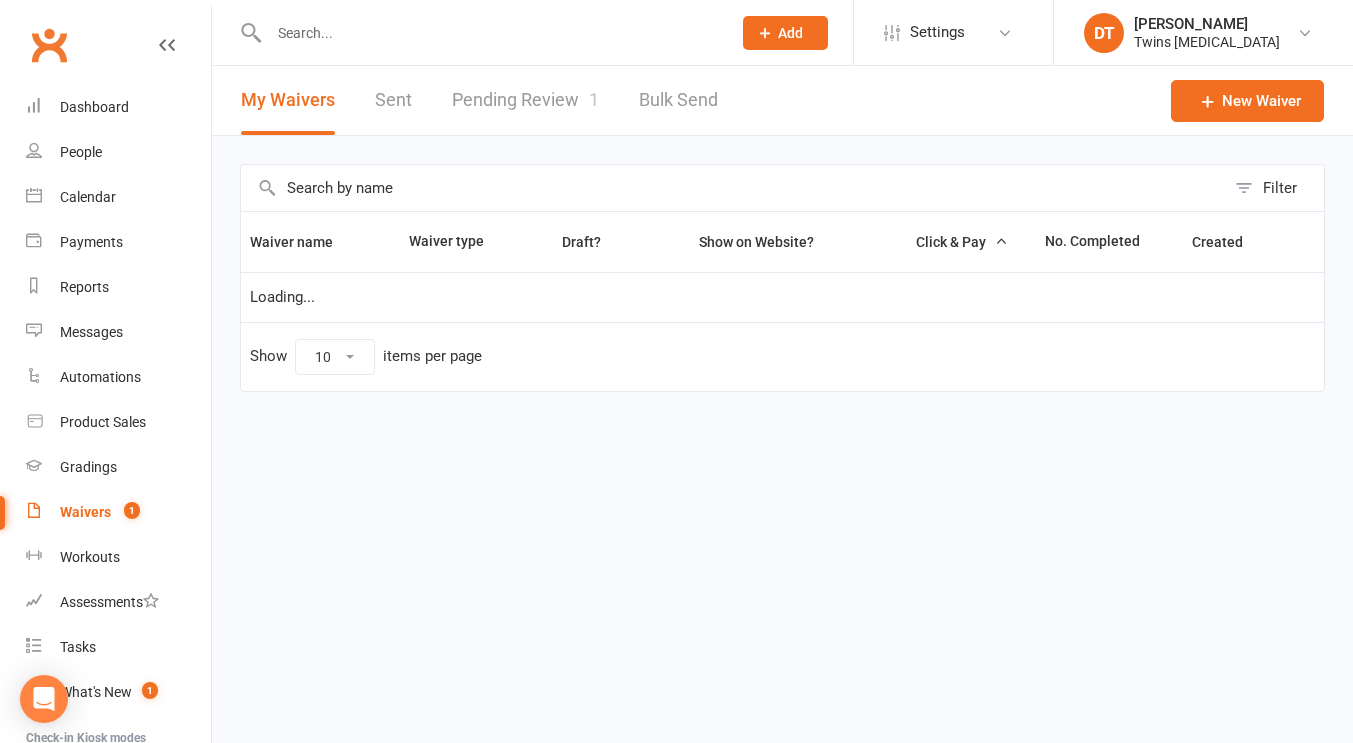 click on "Pending Review 1" at bounding box center [525, 100] 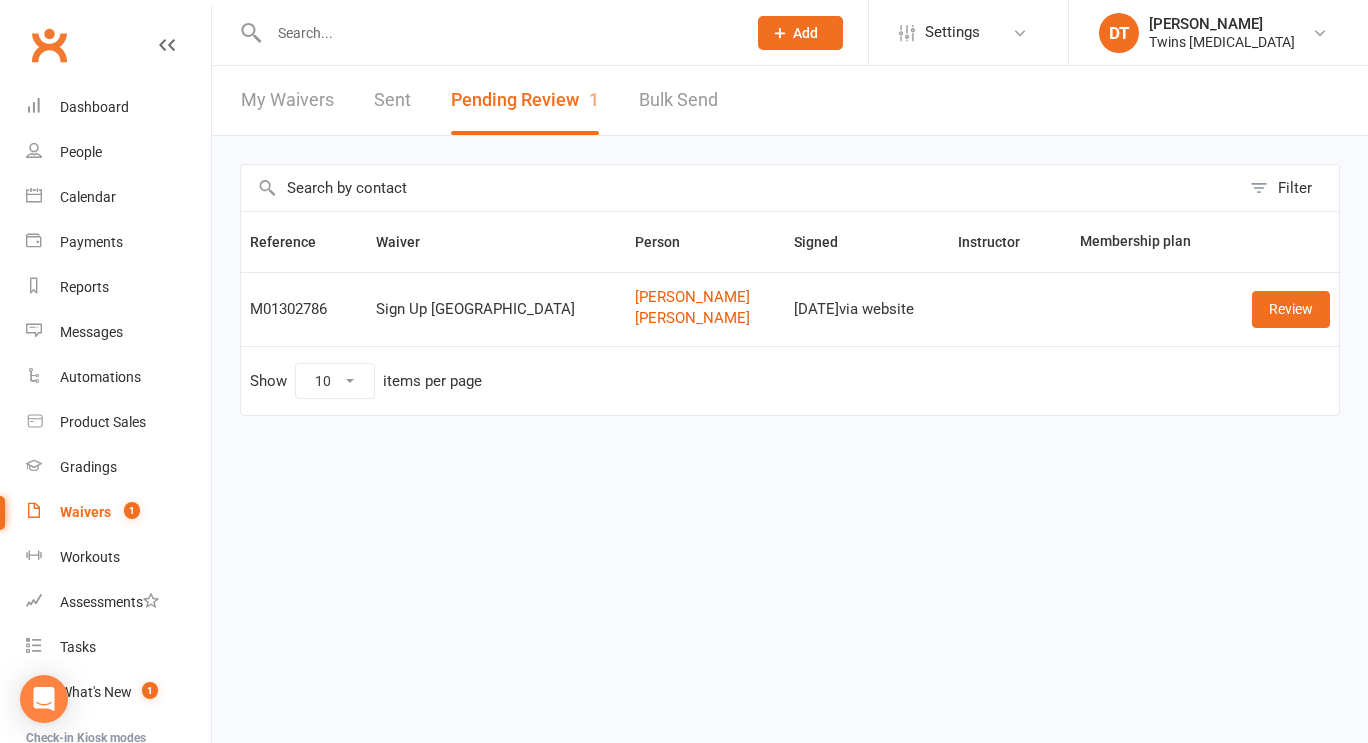 click on "Filter Reference Waiver Person Signed Instructor Membership plan M01302786 Sign Up Newport Paul Iosifidis Harlow Retzlaff Jul 13, 2025  via   website Review Show 10 25 50 100 items per page" at bounding box center [790, 304] 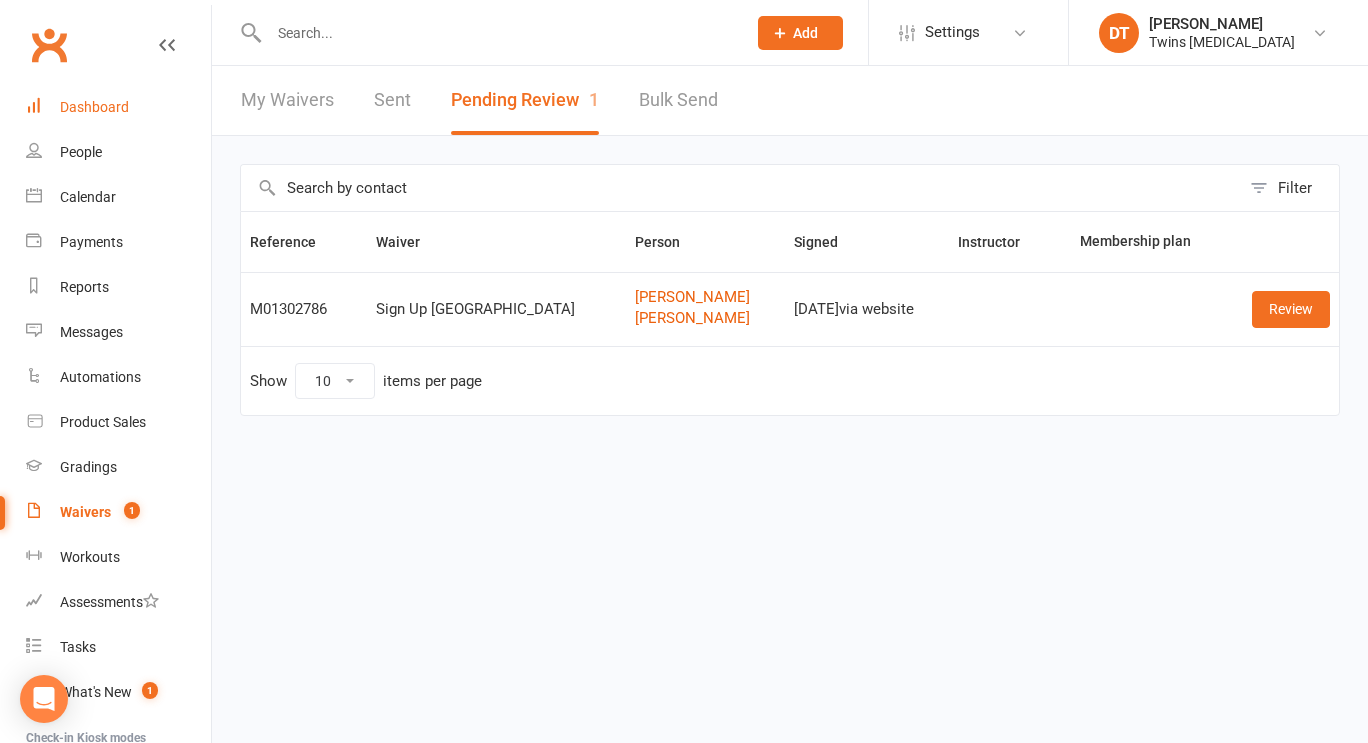 click on "Dashboard" at bounding box center [94, 107] 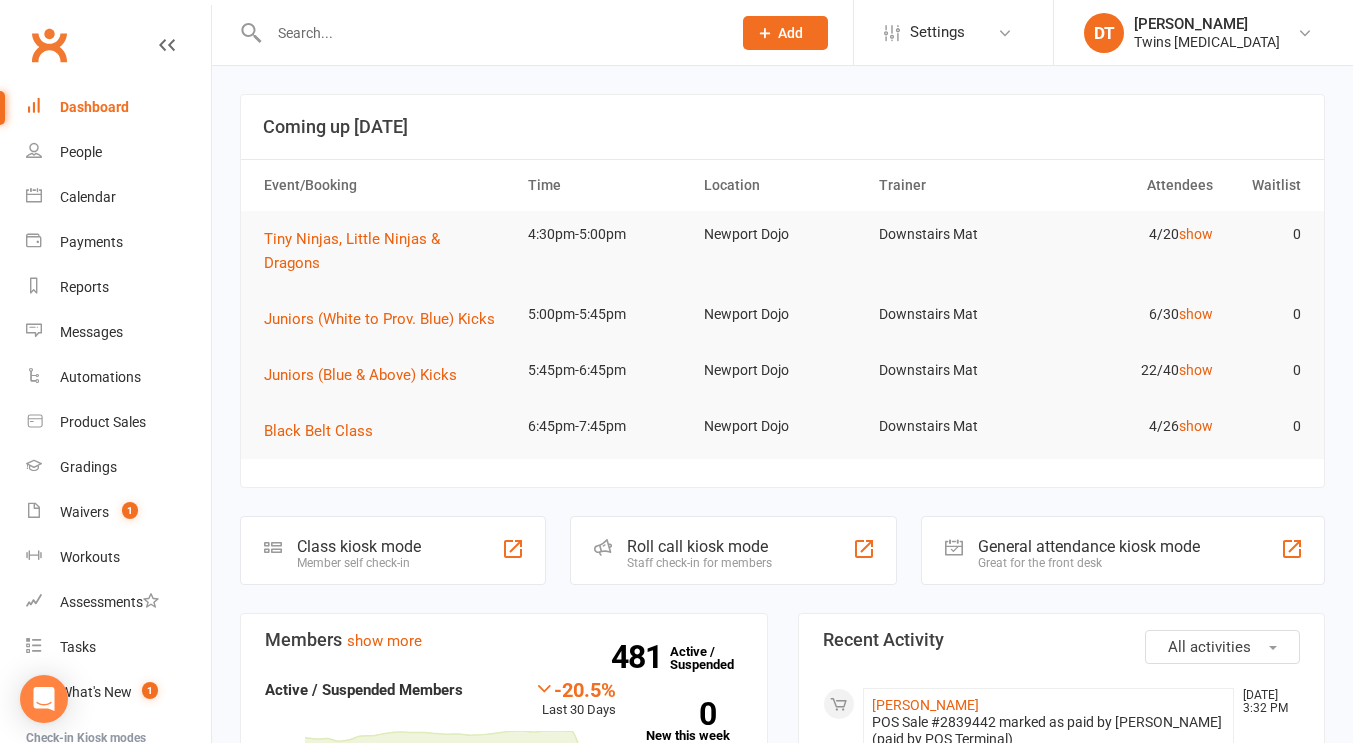 scroll, scrollTop: 0, scrollLeft: 0, axis: both 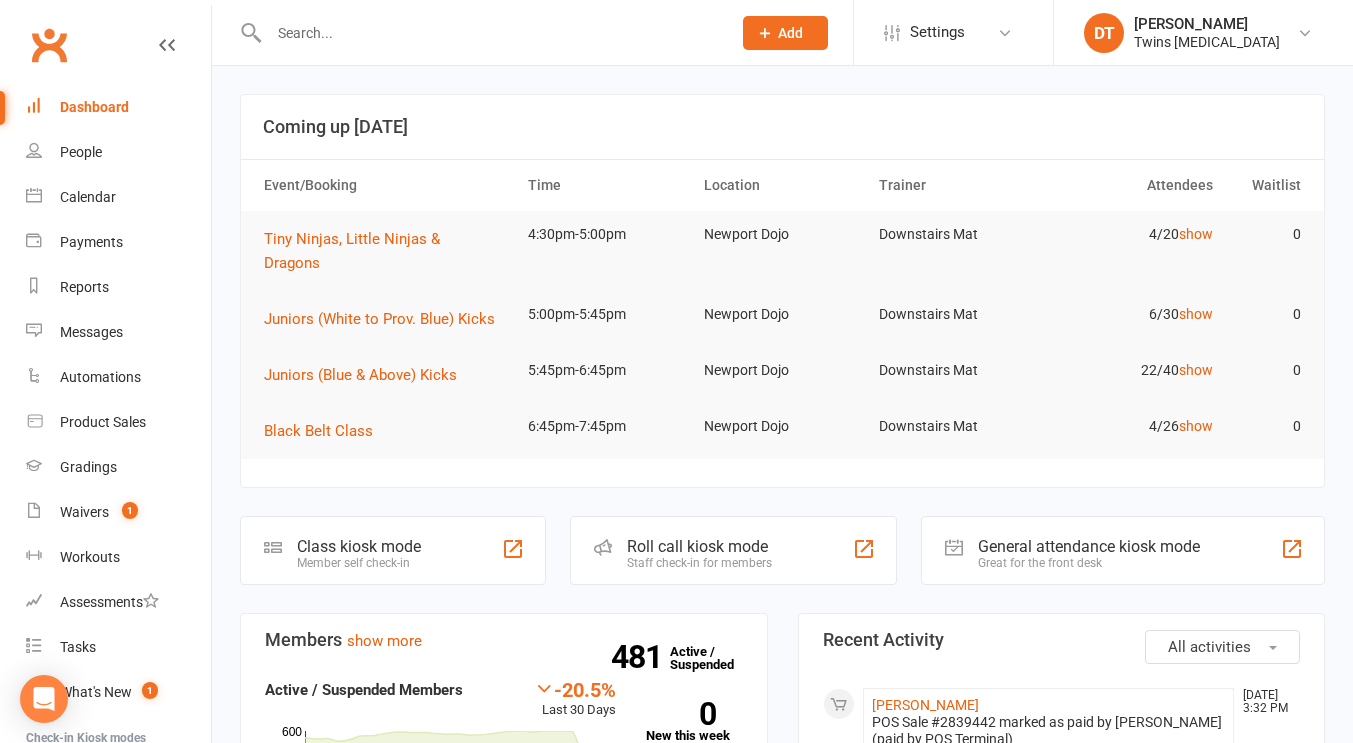 click on "Roll call kiosk mode" 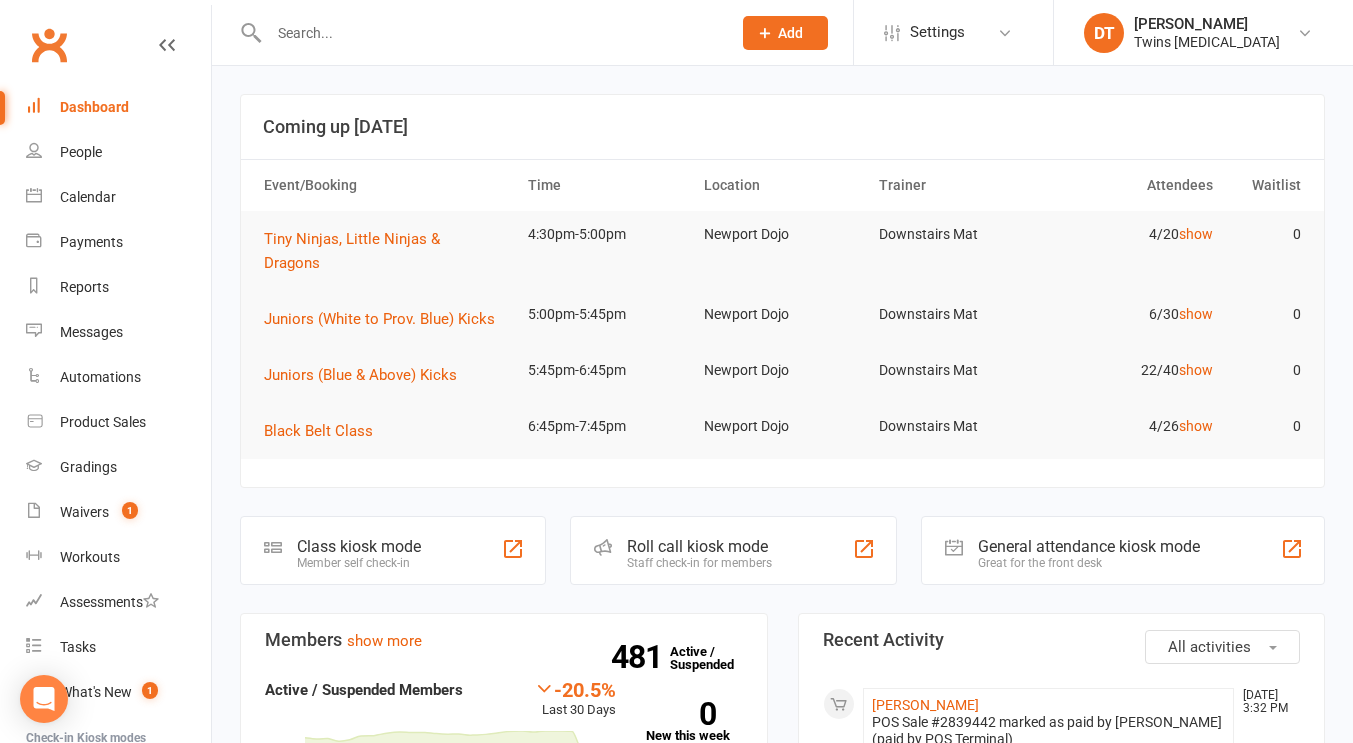 scroll, scrollTop: 0, scrollLeft: 0, axis: both 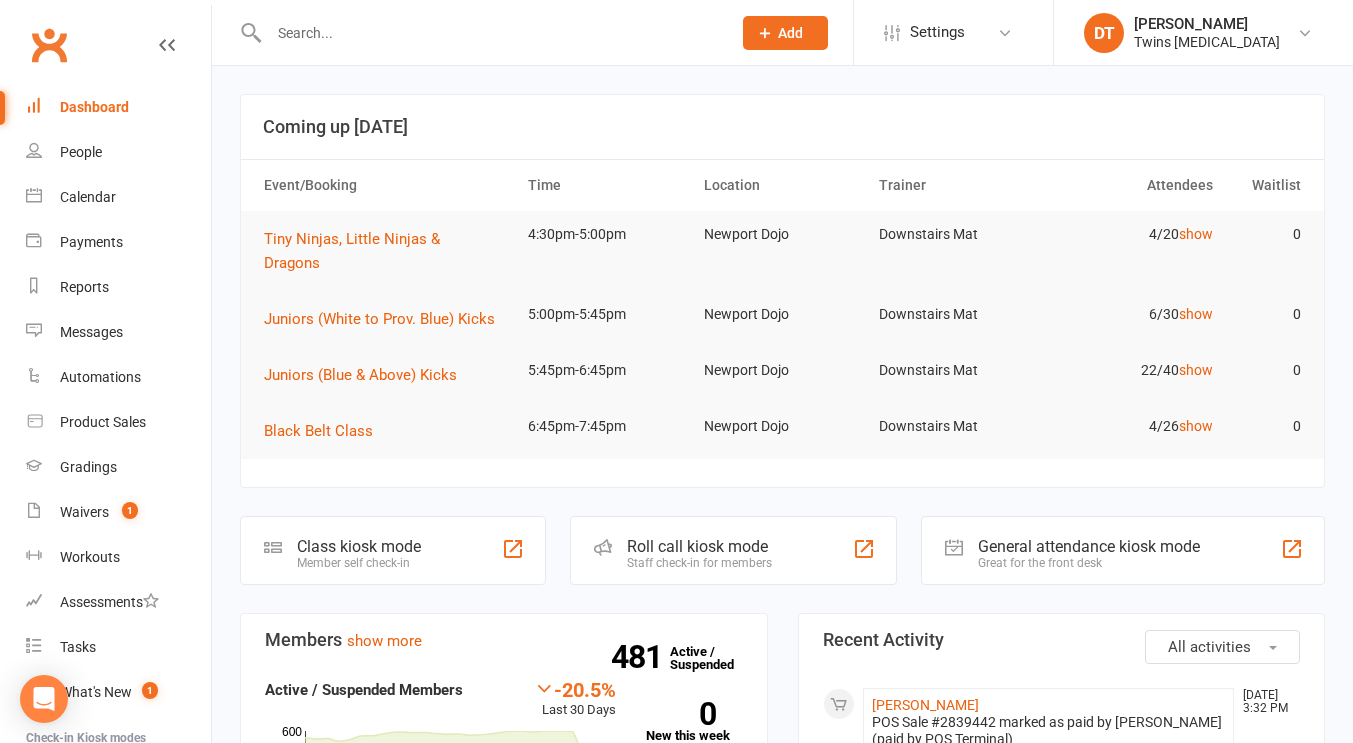 click at bounding box center (490, 33) 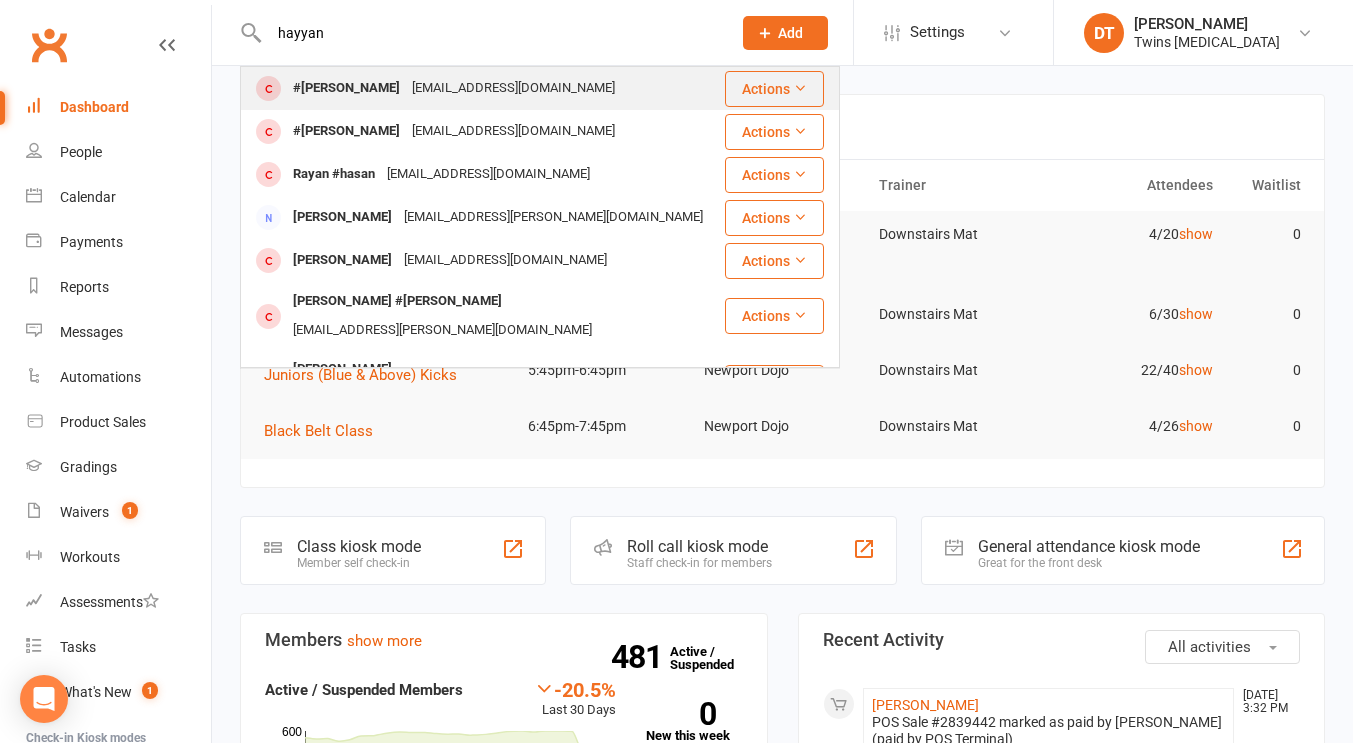 type on "hayyan" 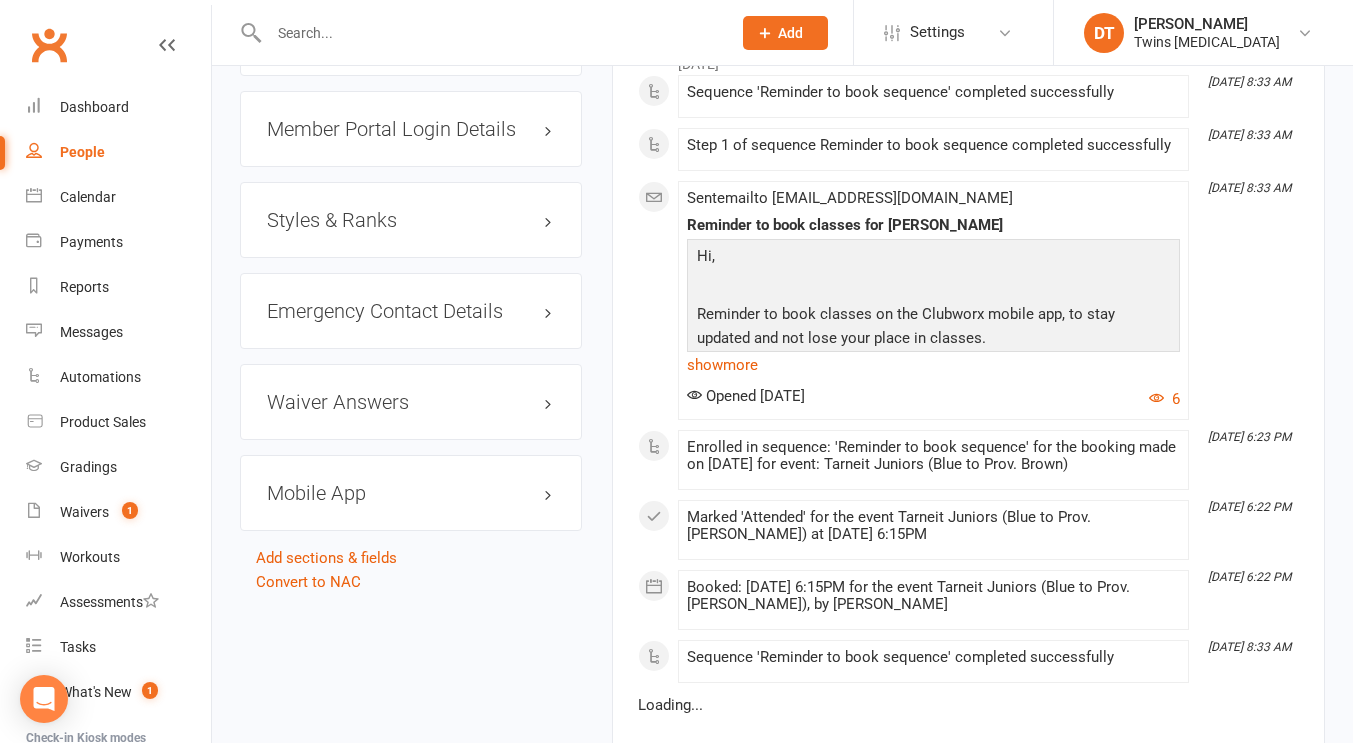 scroll, scrollTop: 1937, scrollLeft: 0, axis: vertical 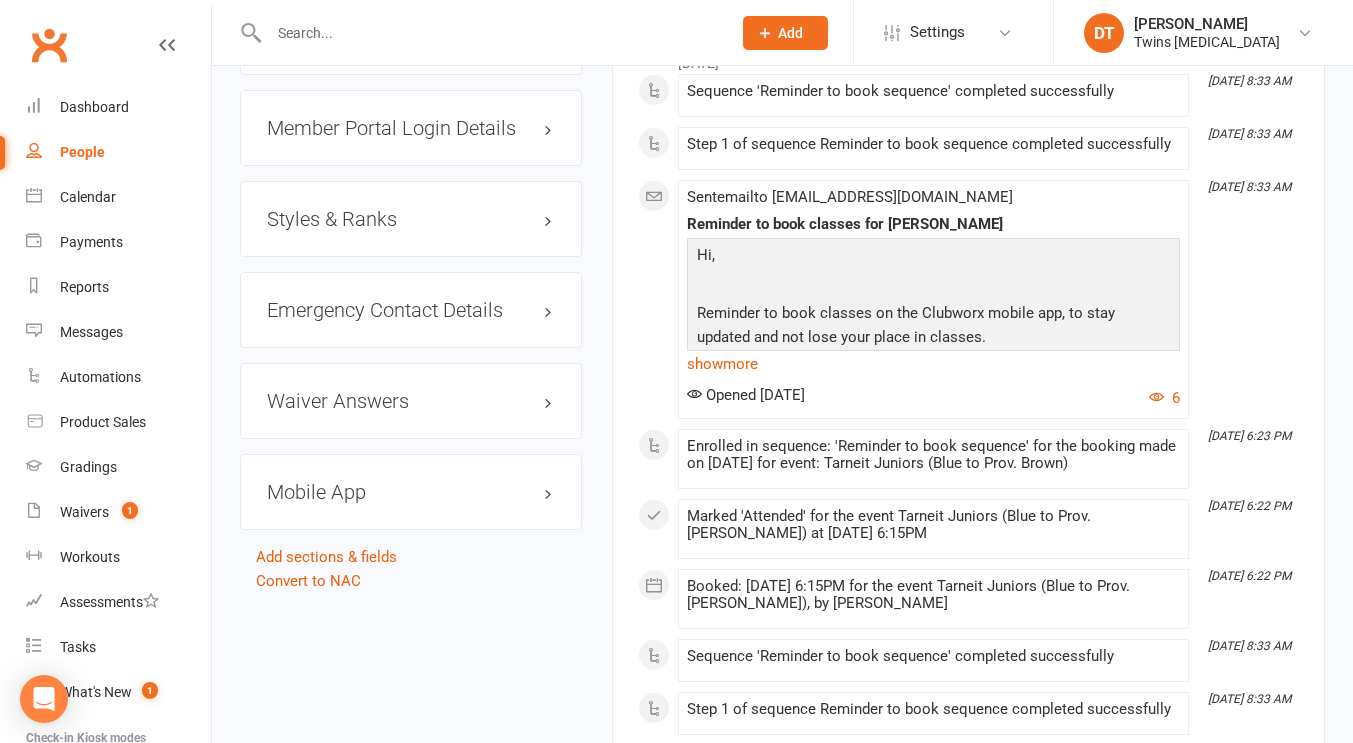 click on "Styles & Ranks" at bounding box center (411, 219) 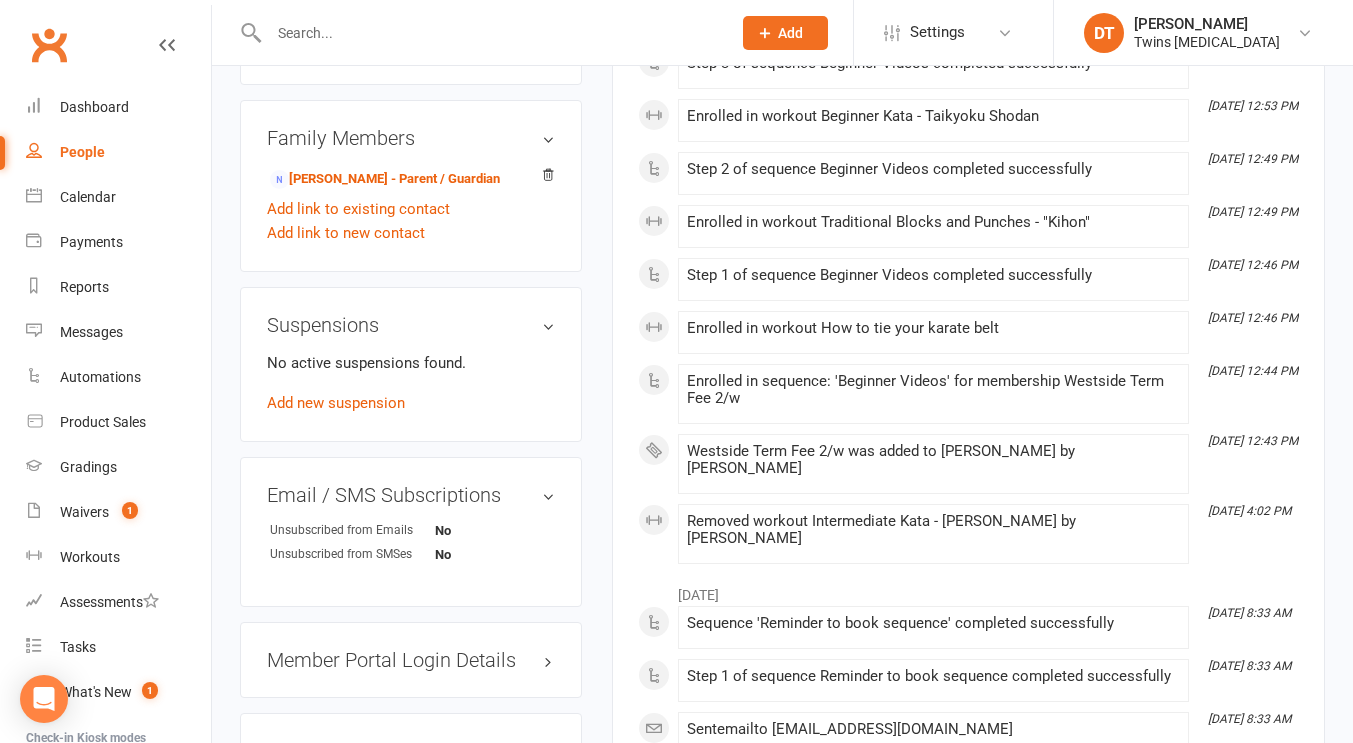 scroll, scrollTop: 1373, scrollLeft: 0, axis: vertical 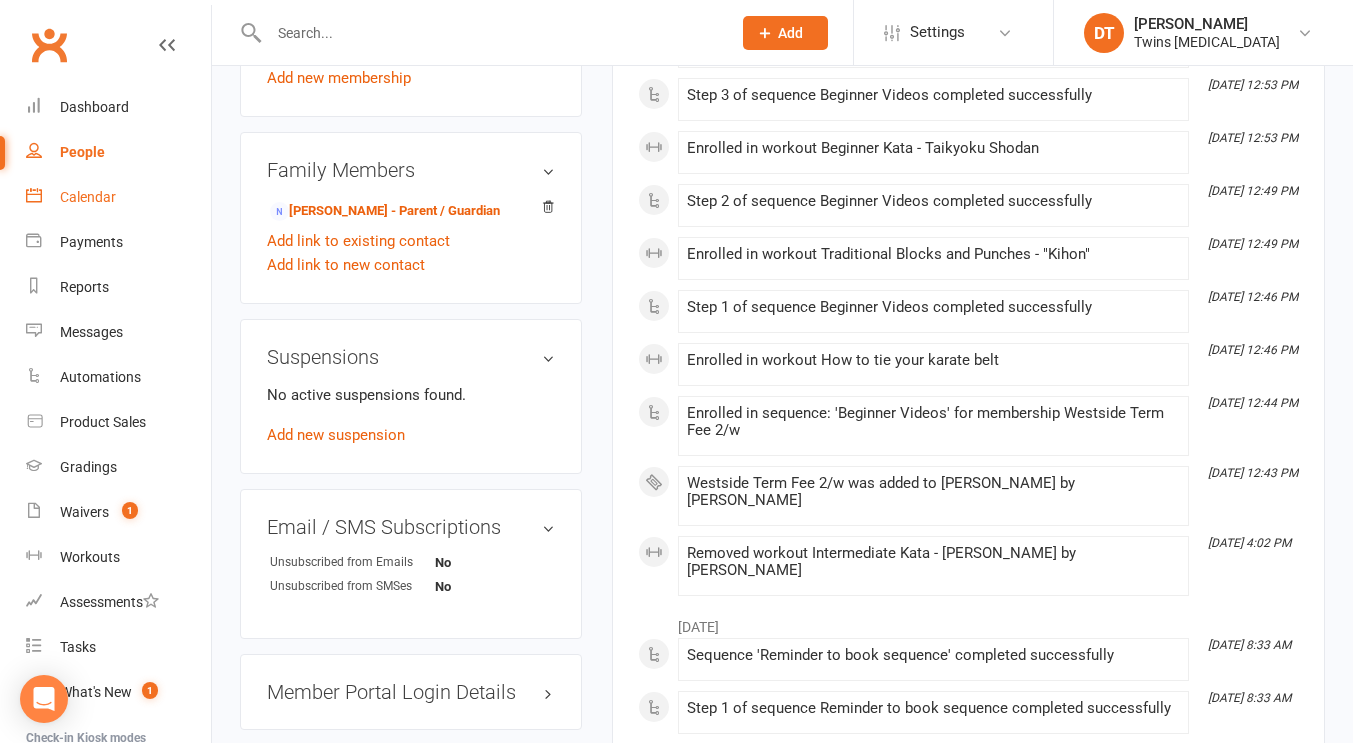 click on "Calendar" at bounding box center (118, 197) 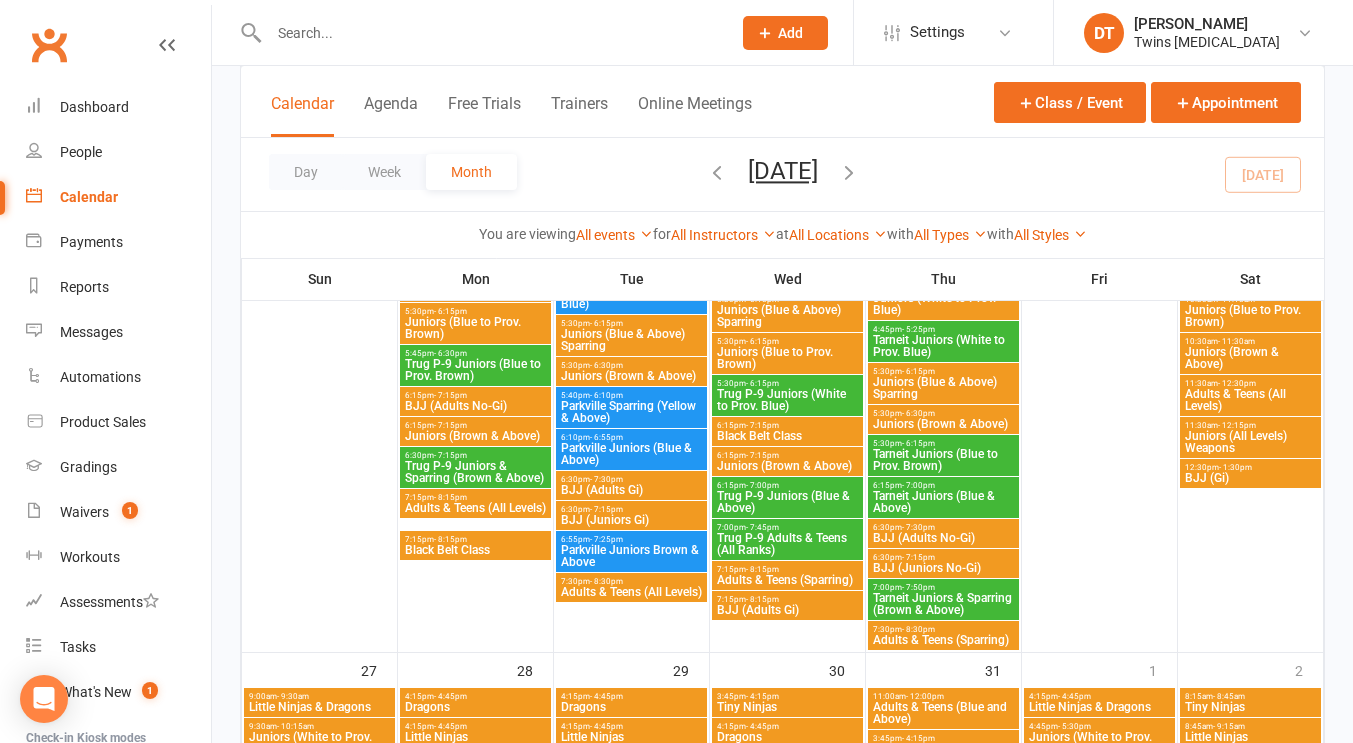 scroll, scrollTop: 1415, scrollLeft: 0, axis: vertical 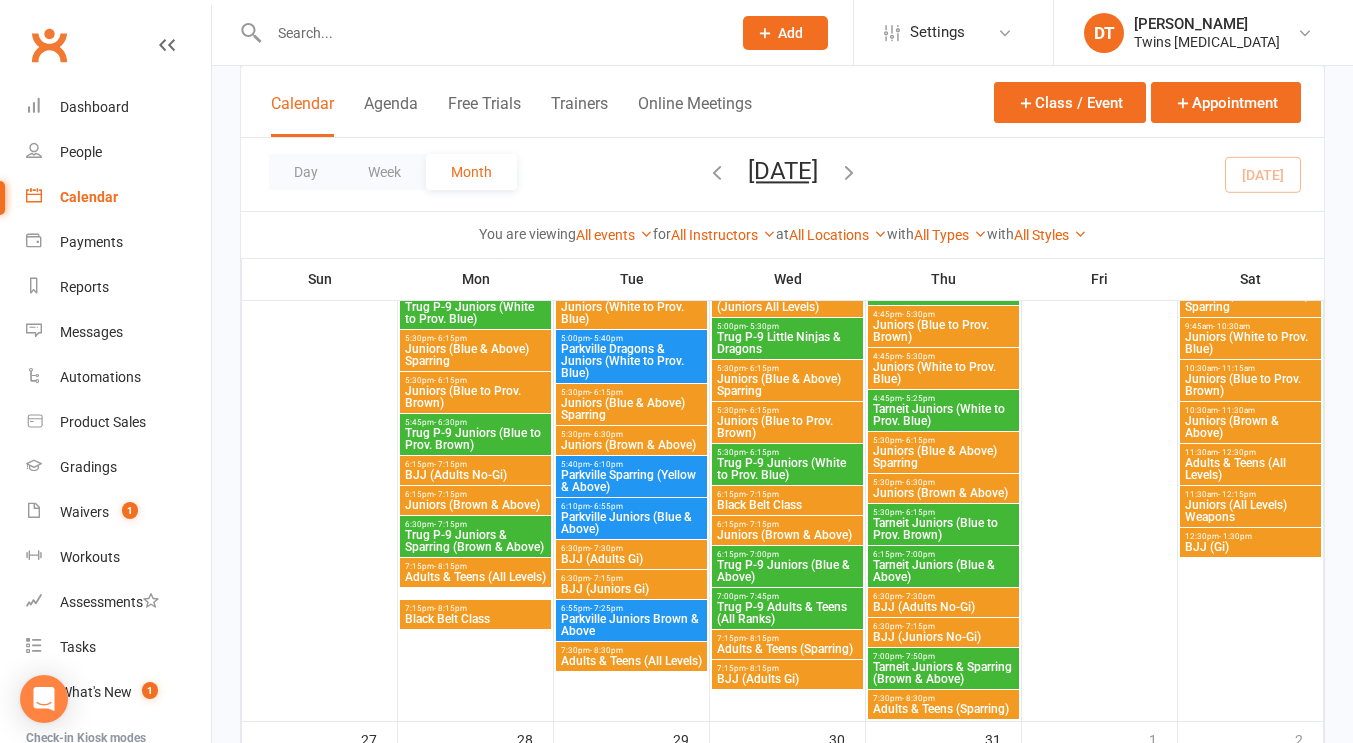 click at bounding box center [490, 33] 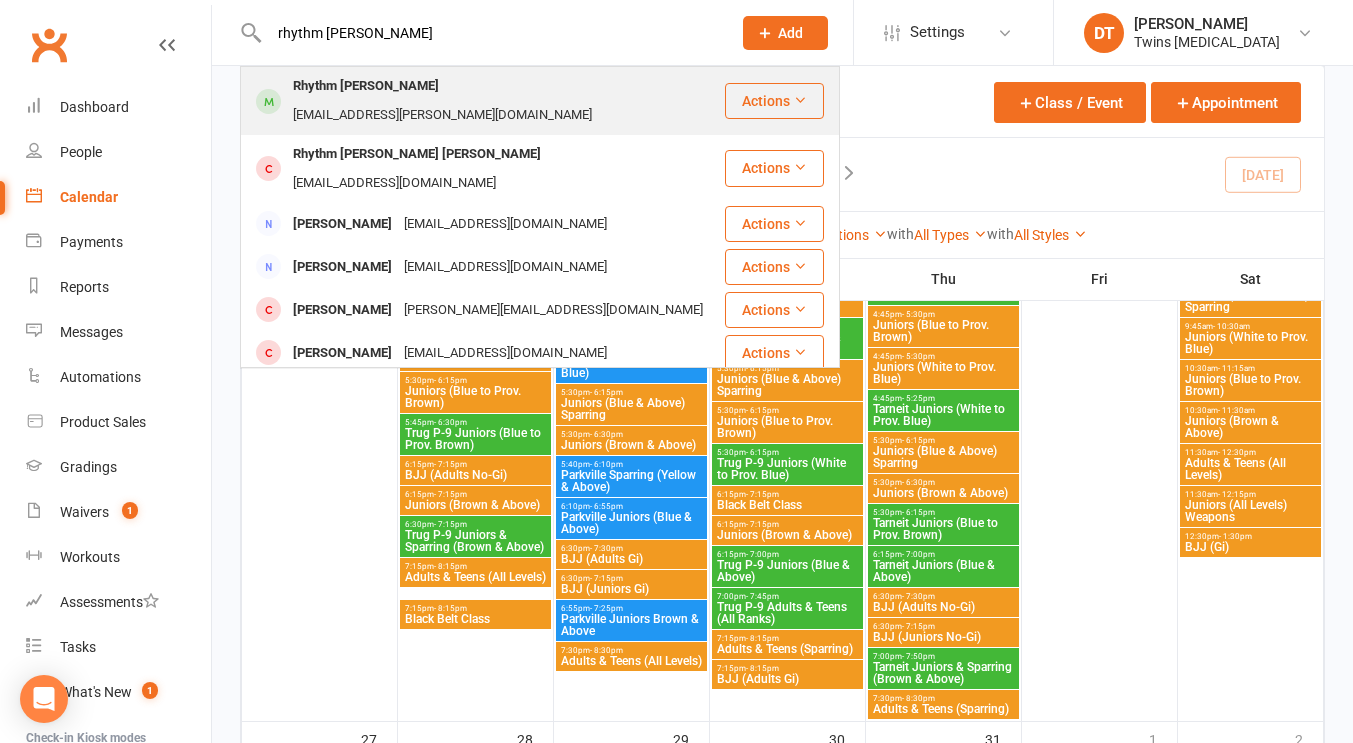 type on "rhythm singla" 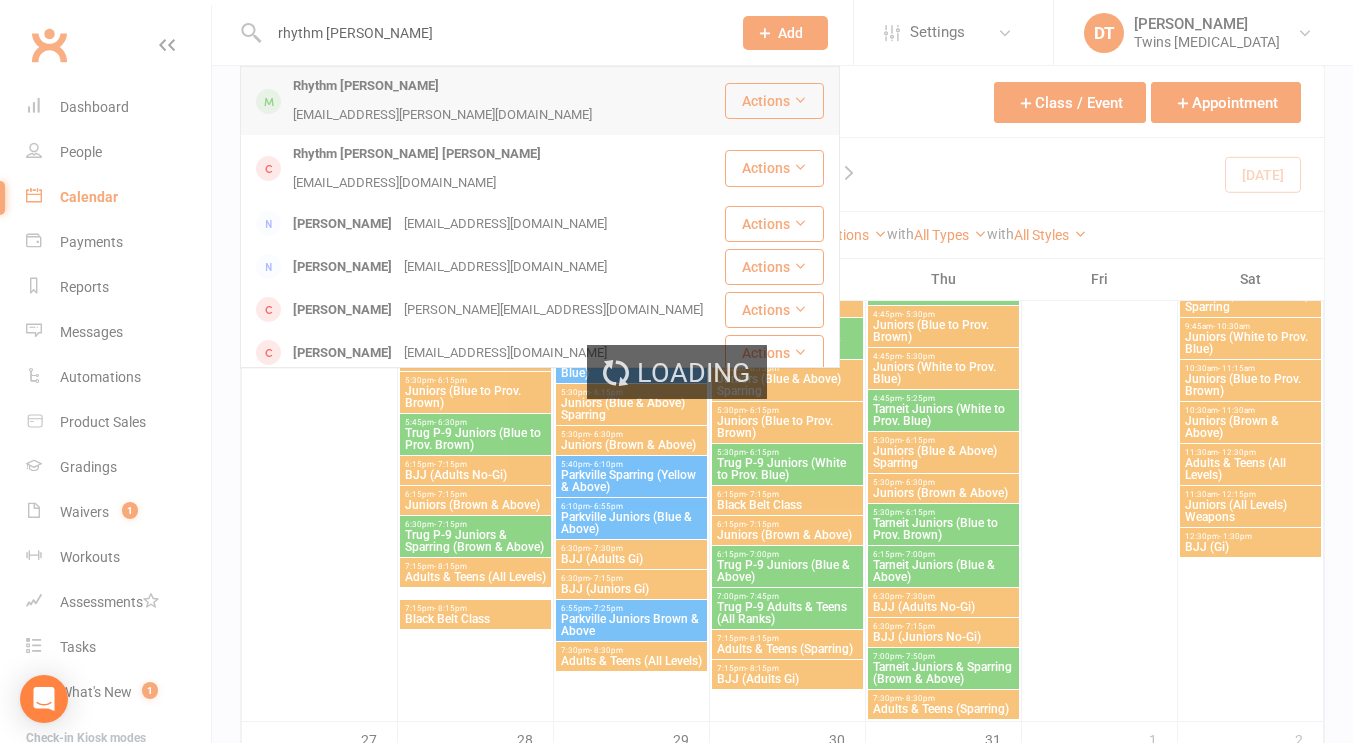 type 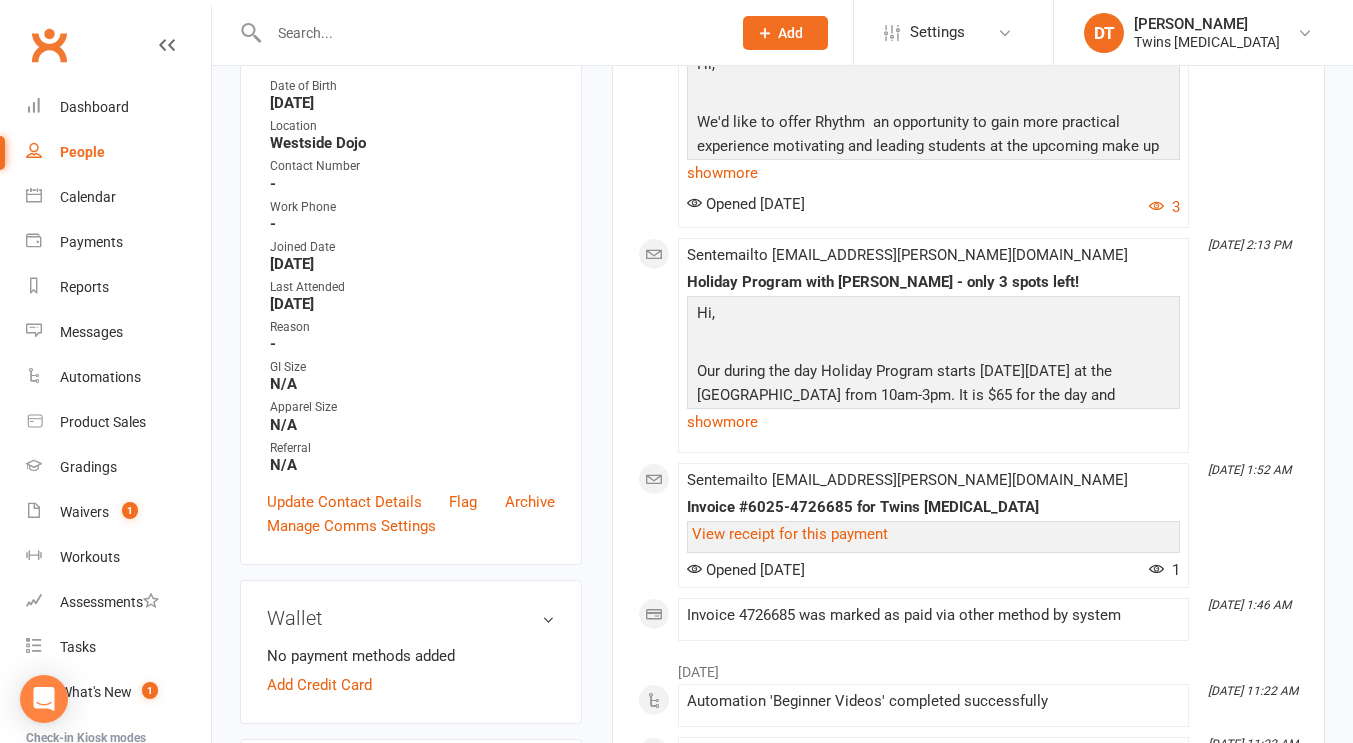 scroll, scrollTop: 514, scrollLeft: 0, axis: vertical 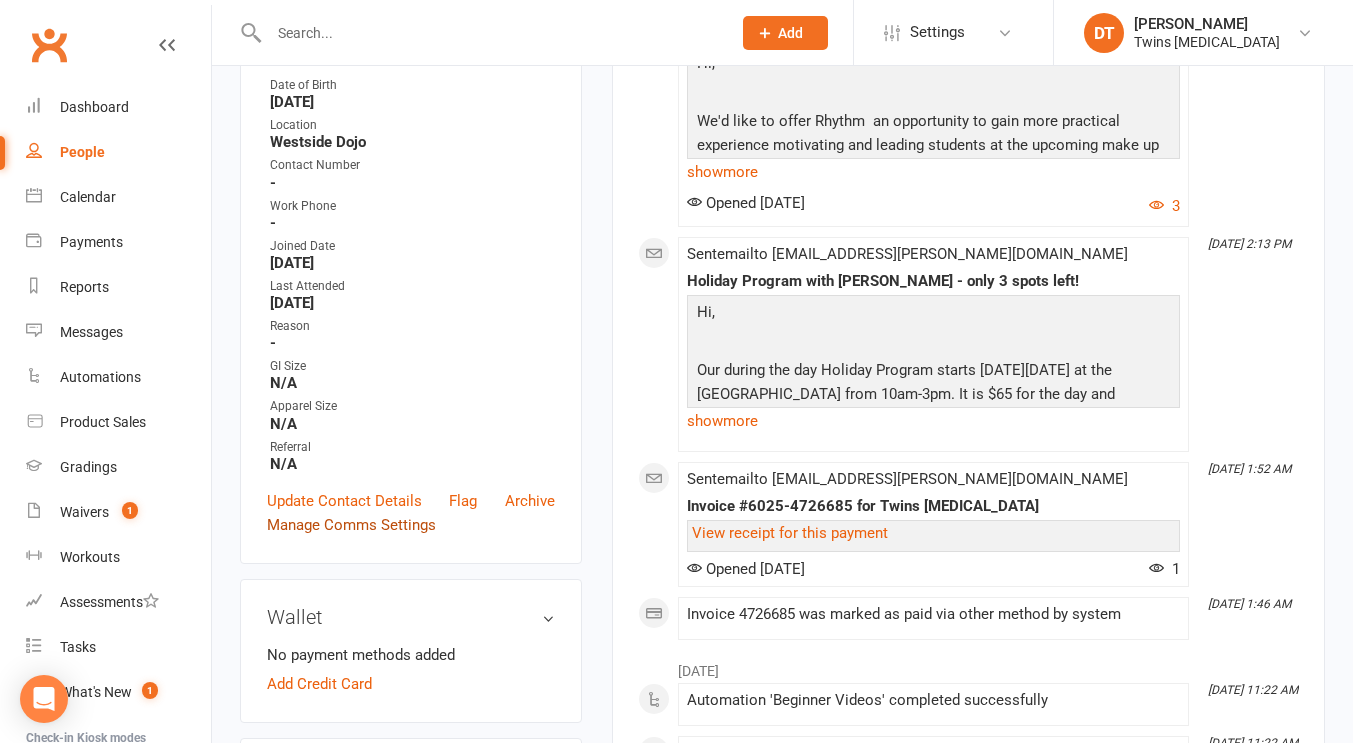 click on "Manage Comms Settings" at bounding box center [351, 525] 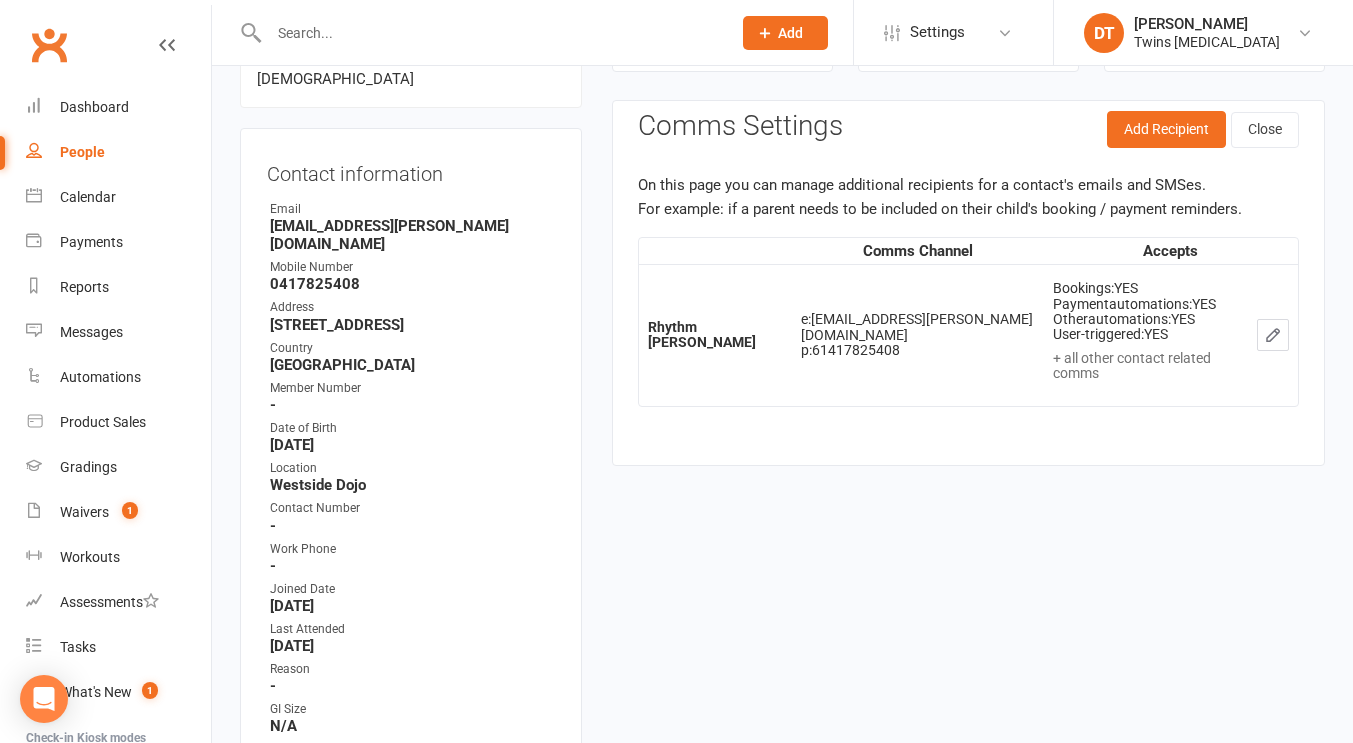 scroll, scrollTop: 174, scrollLeft: 0, axis: vertical 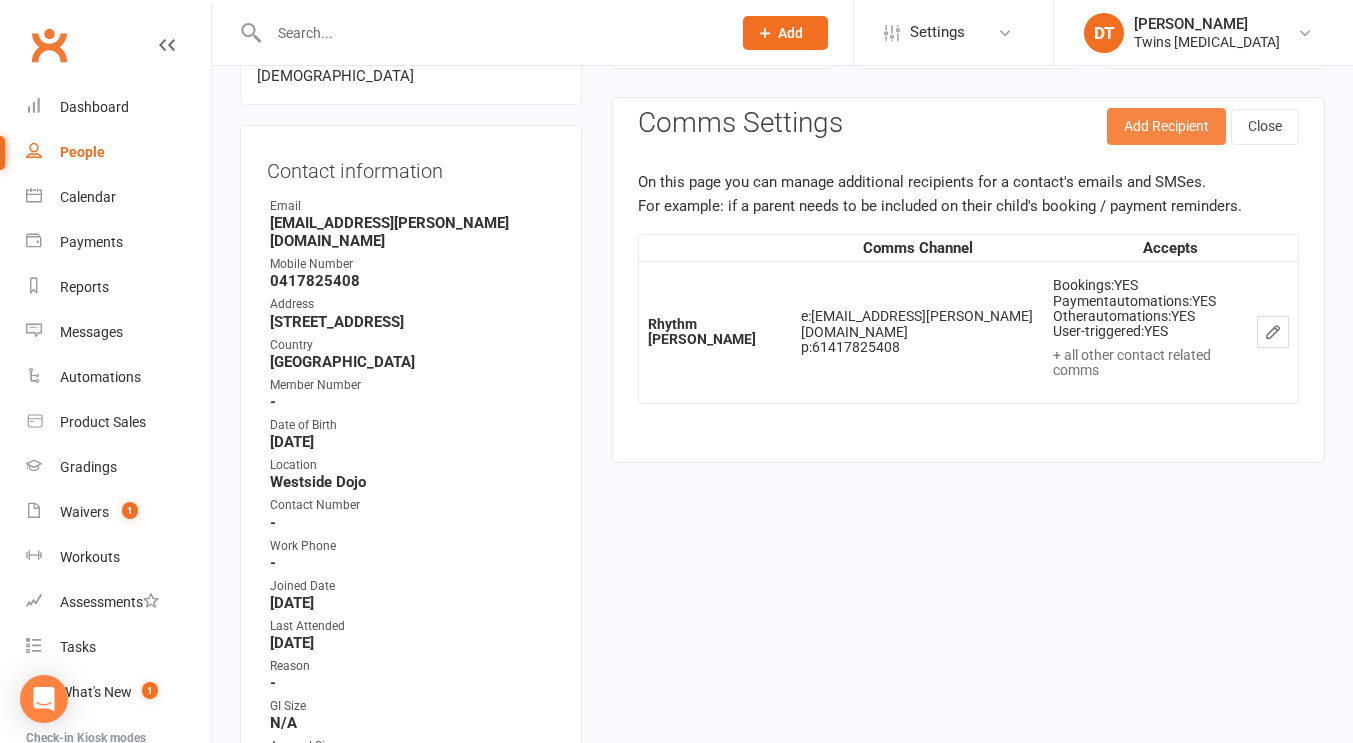 click on "Add Recipient" at bounding box center (1166, 126) 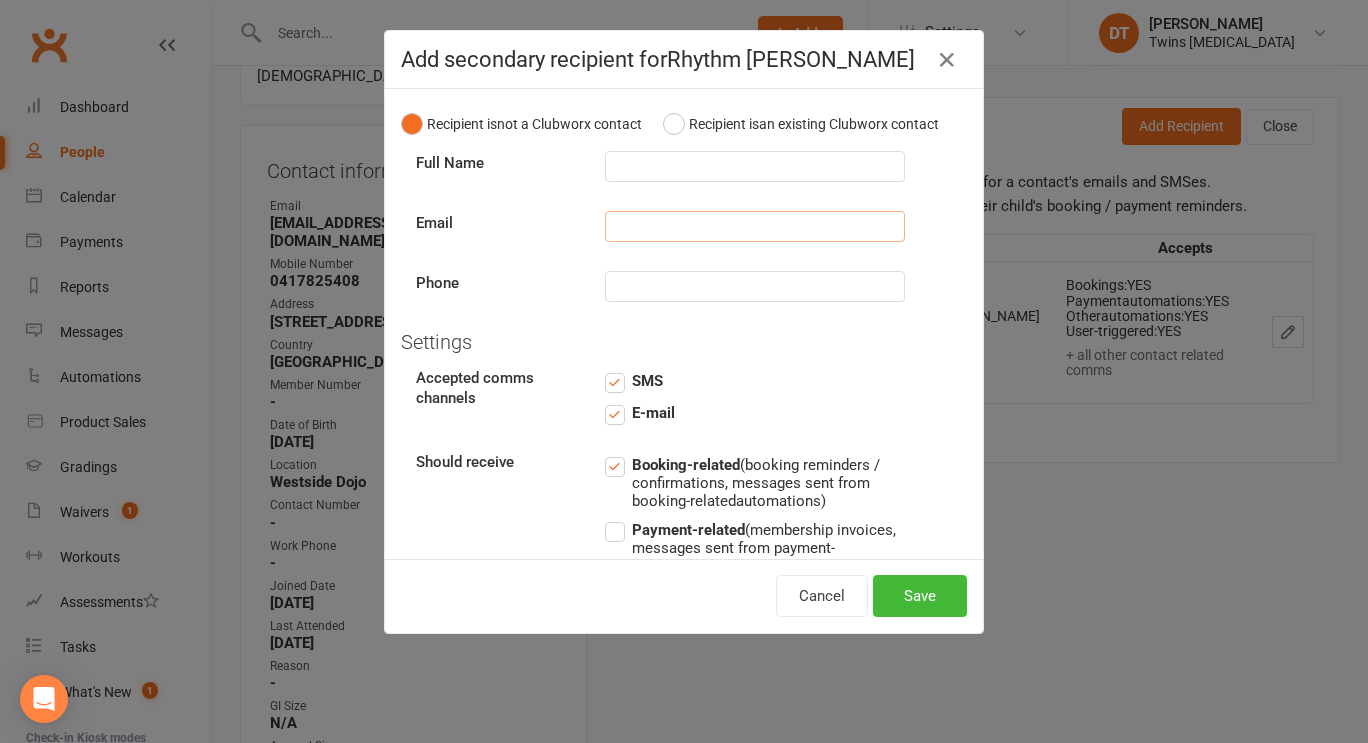 click at bounding box center (755, 226) 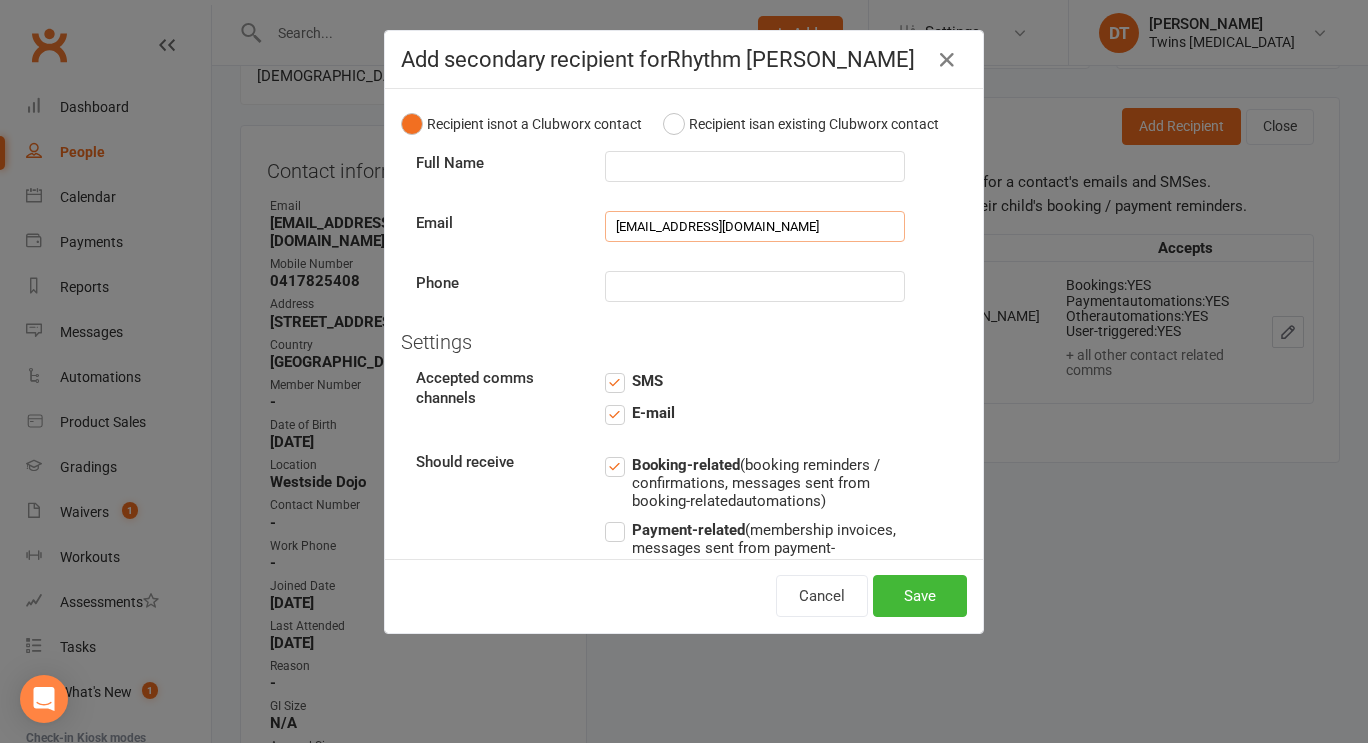 type on "mgoel.acti@gmail.com" 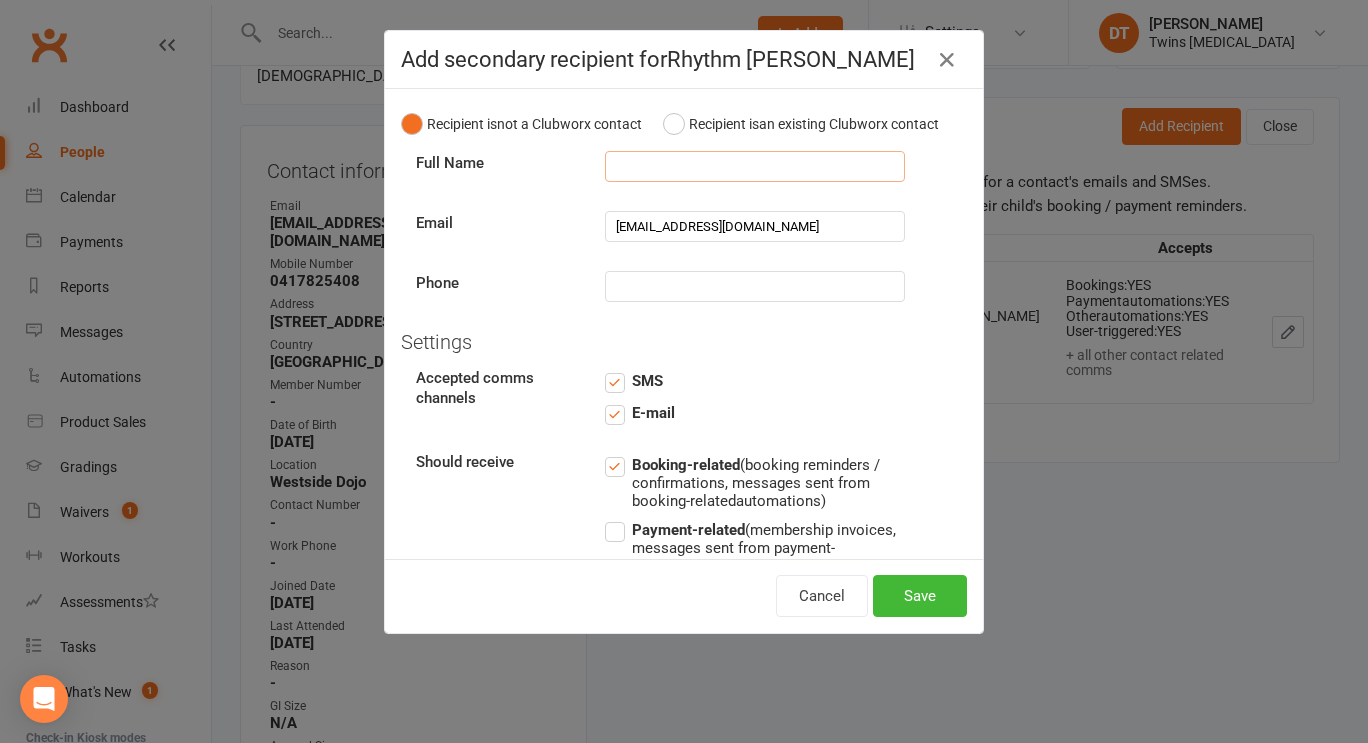 click at bounding box center [755, 166] 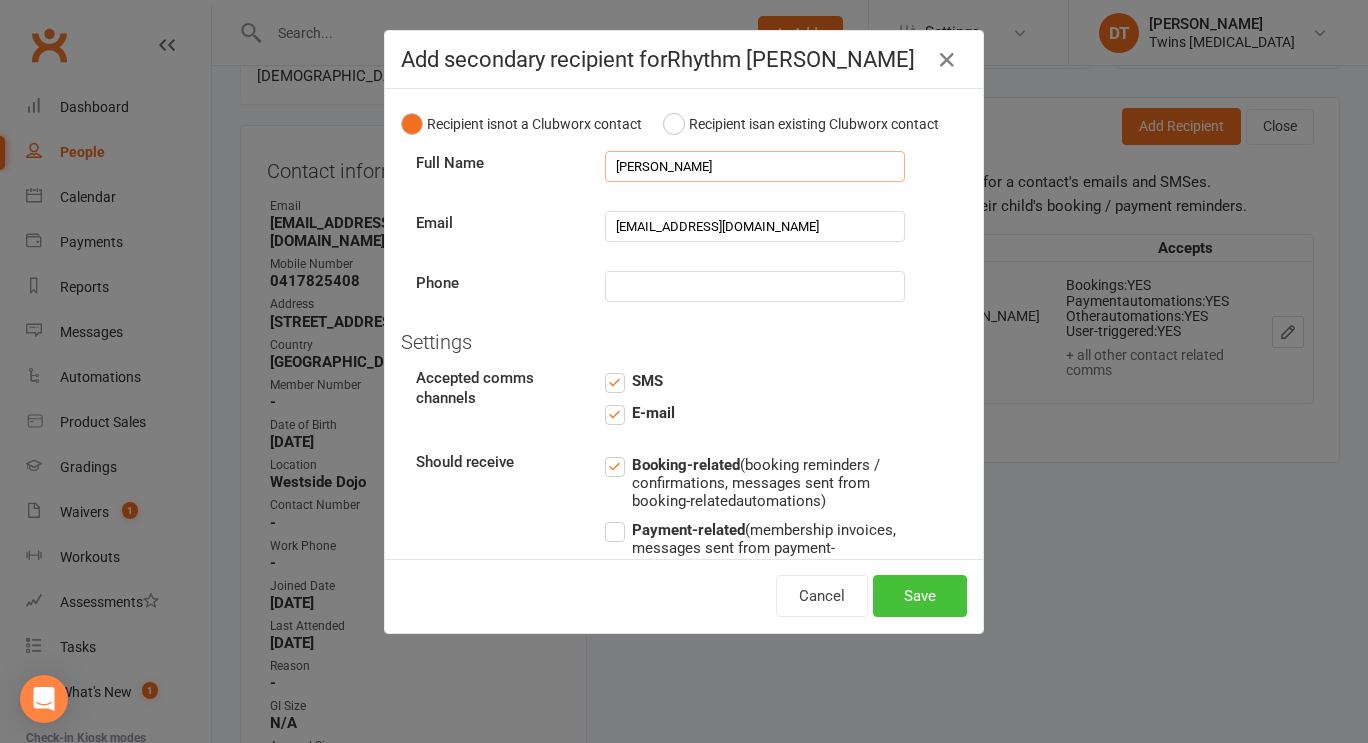 type on "Mani Goel" 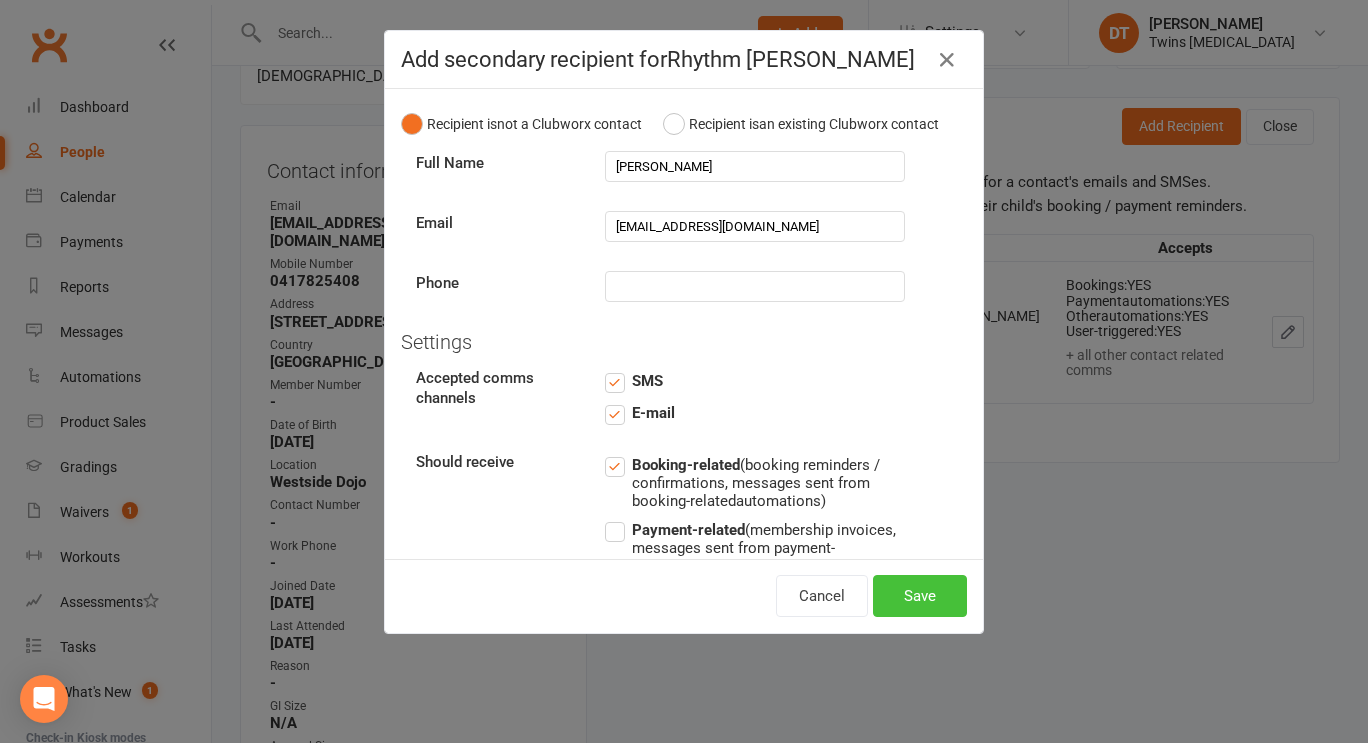 click on "Save" at bounding box center [920, 596] 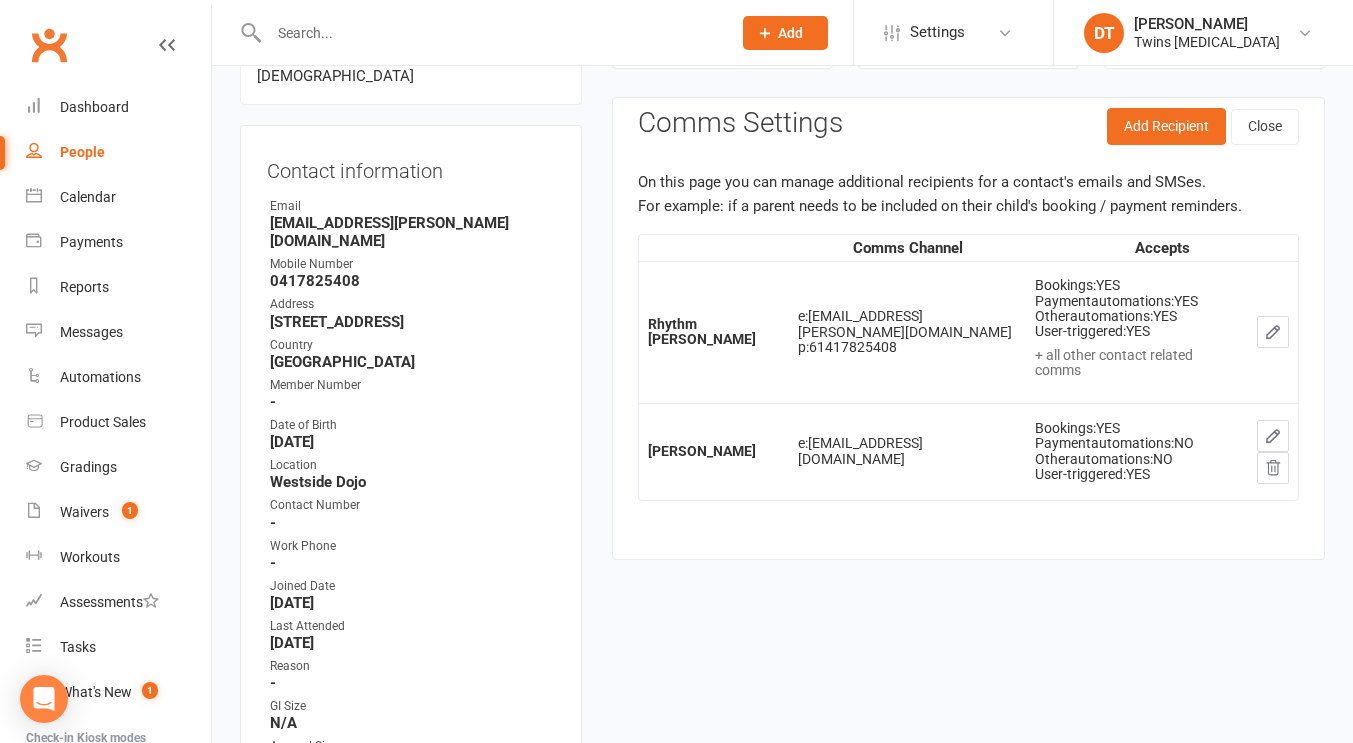 scroll, scrollTop: 171, scrollLeft: 0, axis: vertical 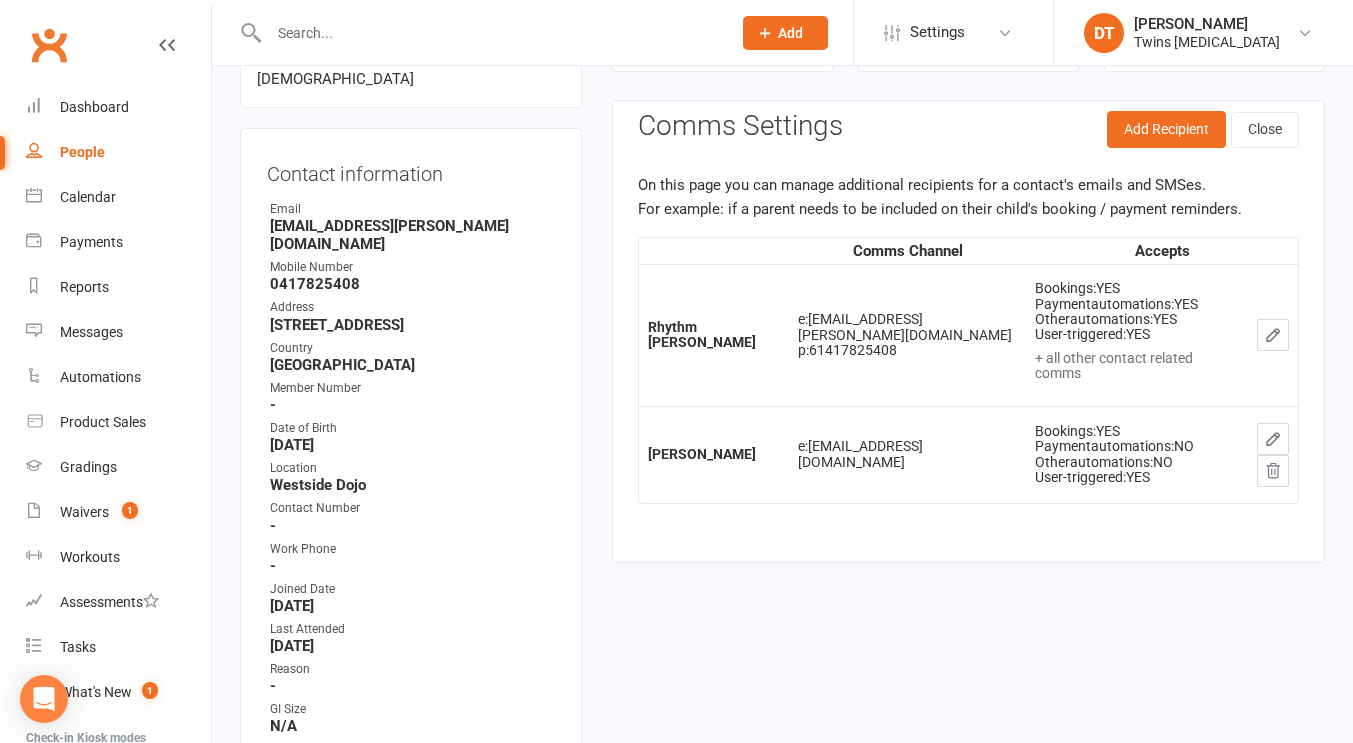 click at bounding box center [490, 33] 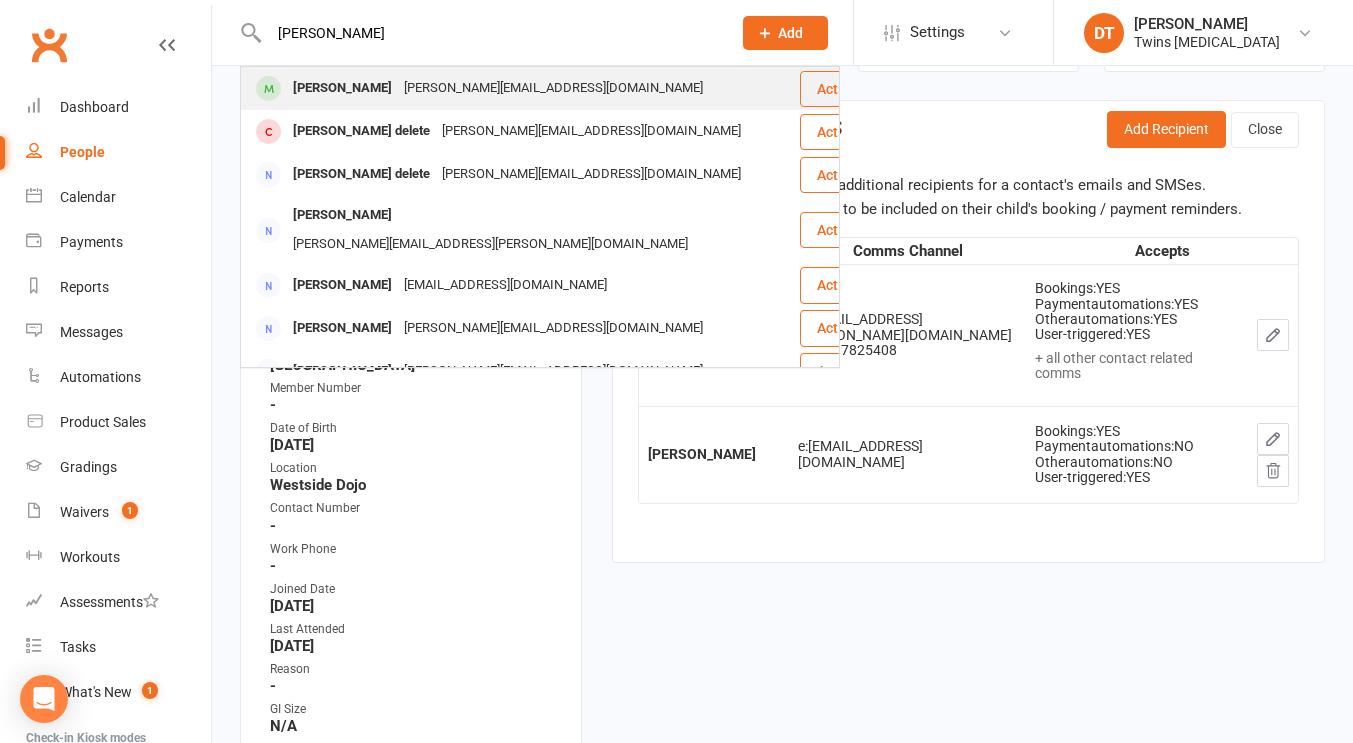 type on "june donn" 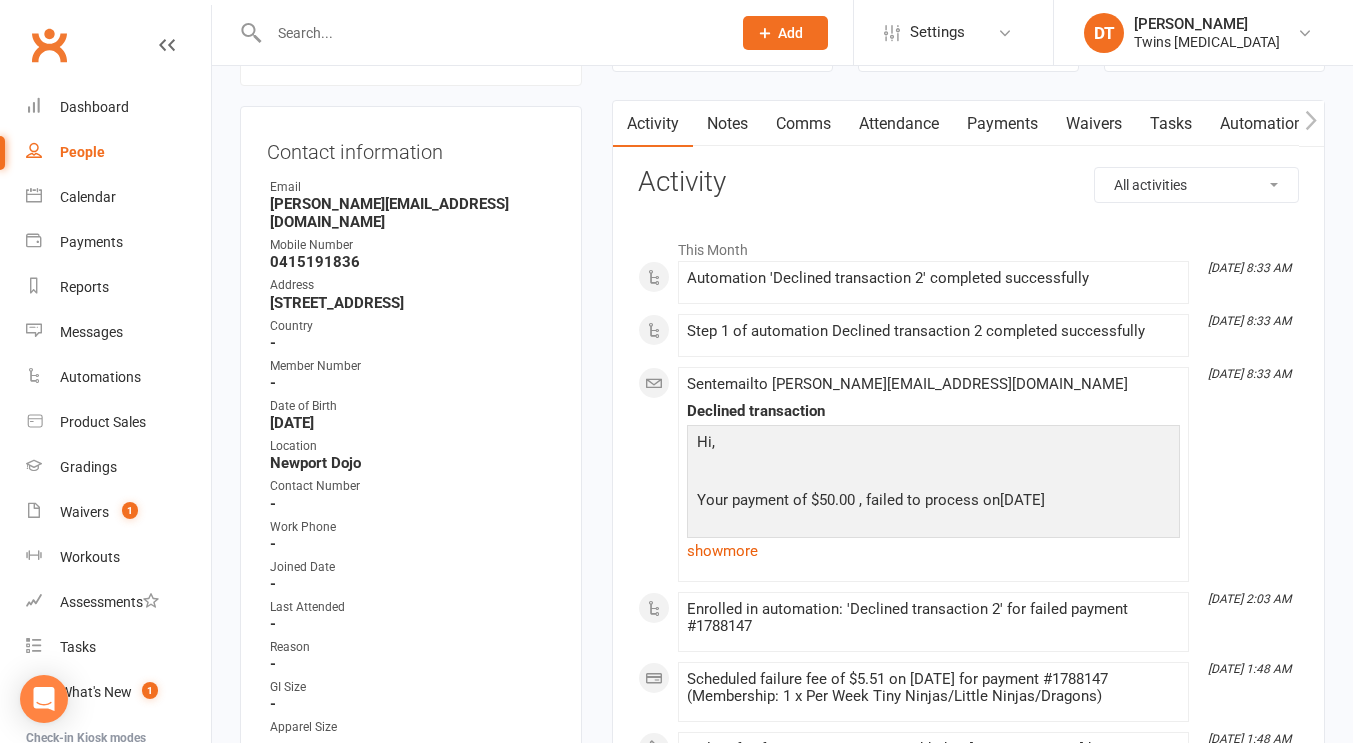 scroll, scrollTop: 0, scrollLeft: 0, axis: both 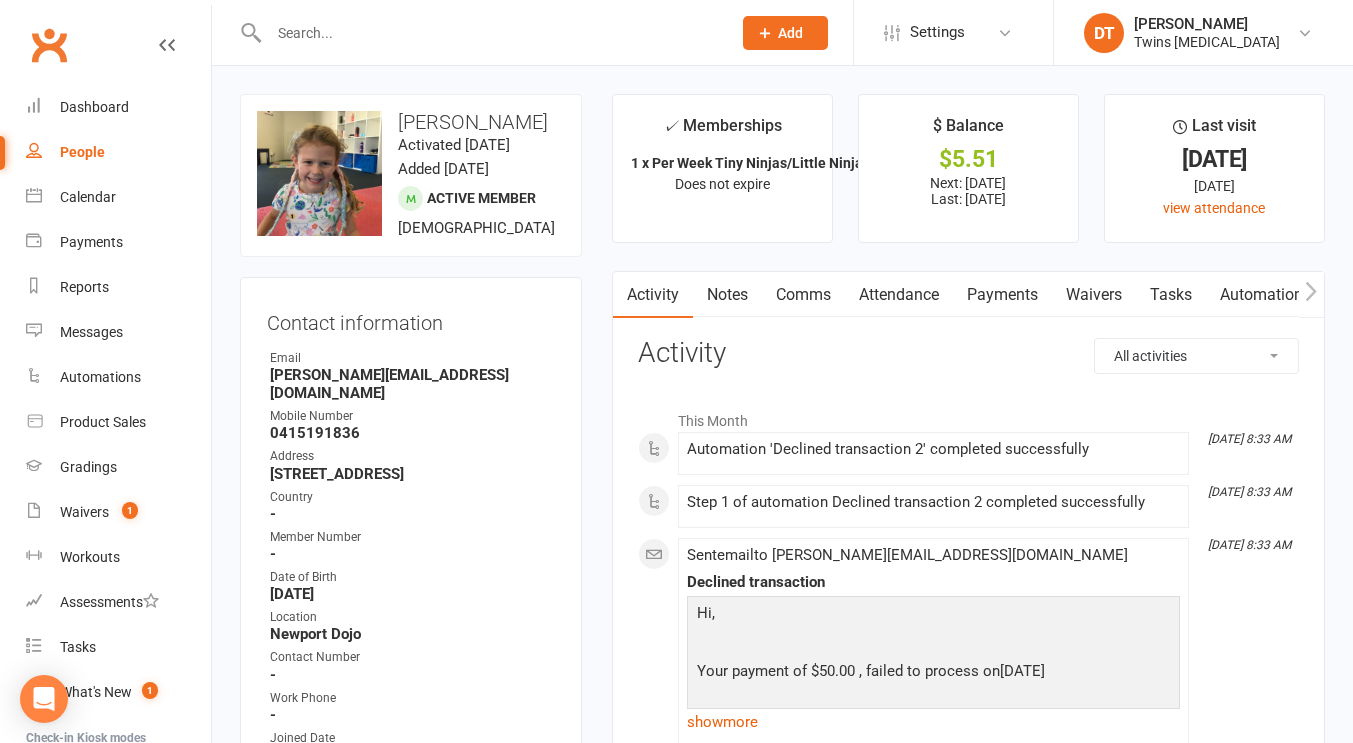 click at bounding box center [478, 32] 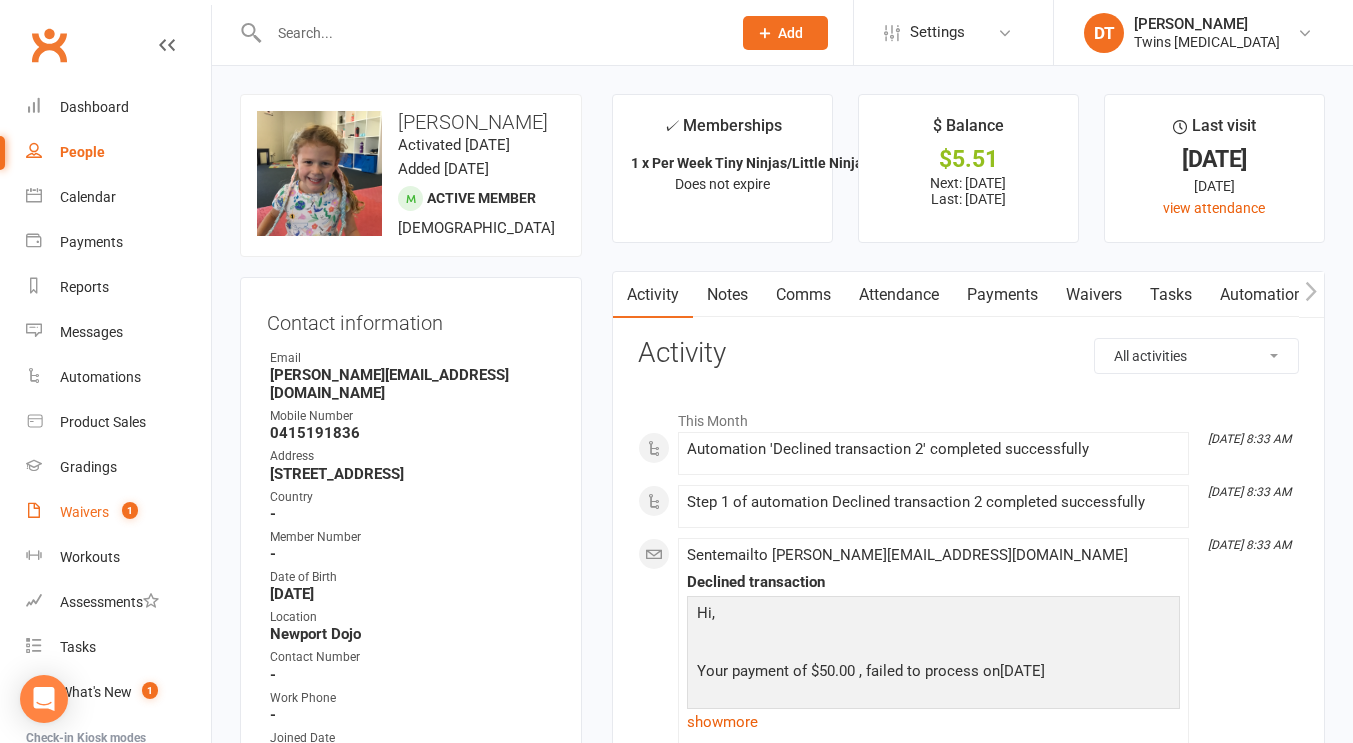 click on "1" at bounding box center [130, 510] 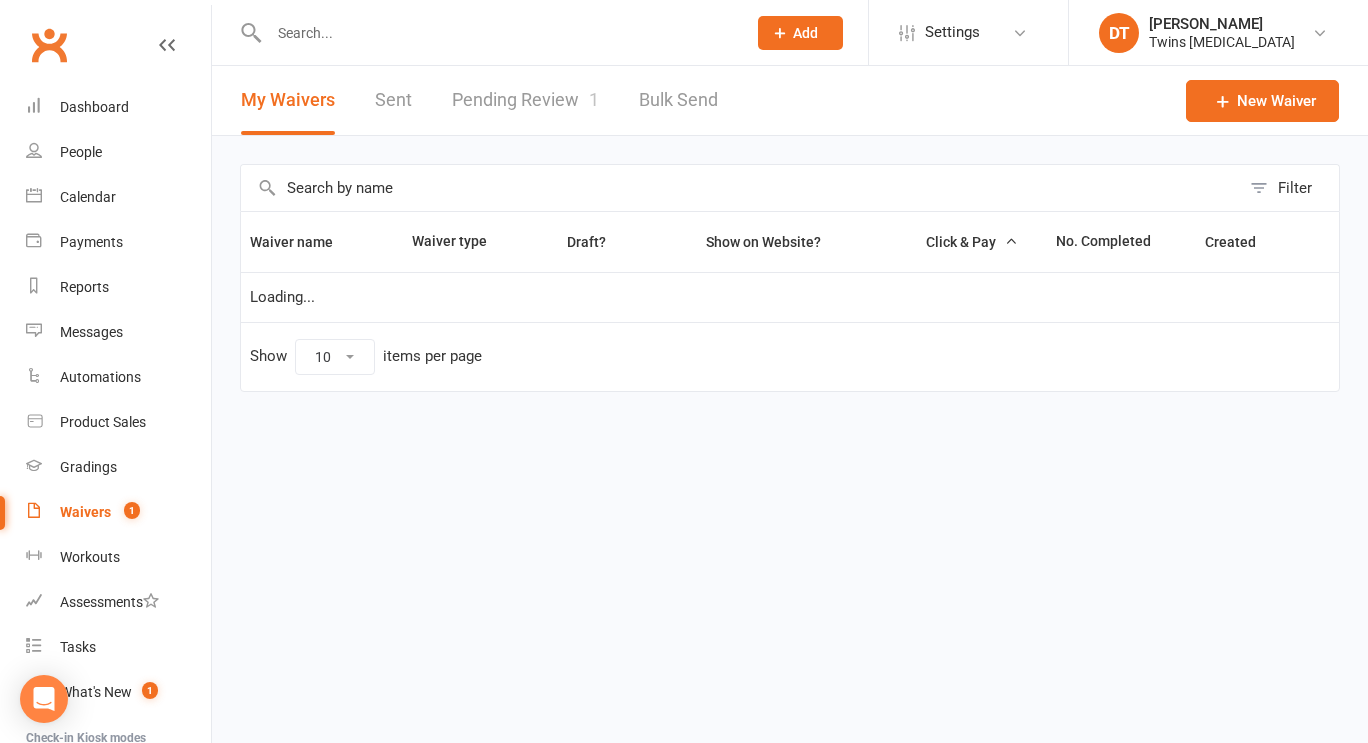 click on "Pending Review 1" at bounding box center [525, 100] 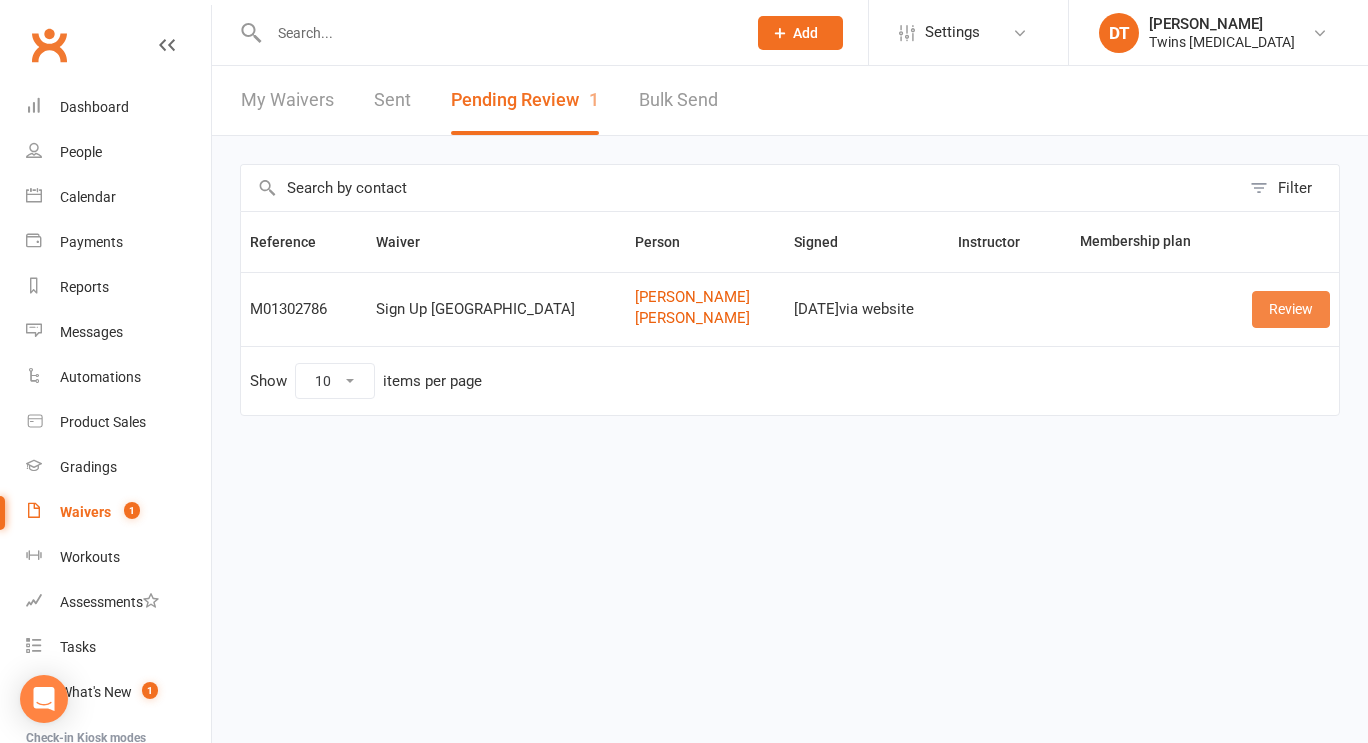 click on "Review" at bounding box center [1291, 309] 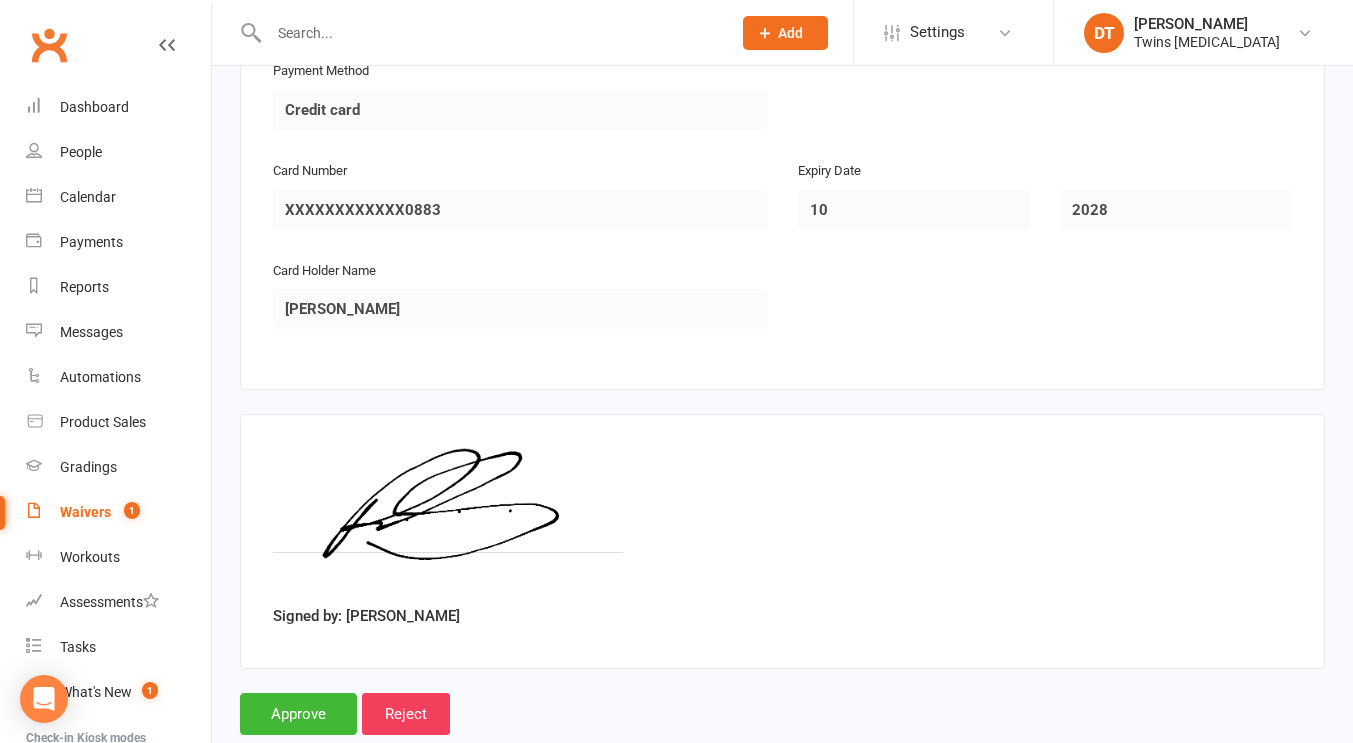 scroll, scrollTop: 3182, scrollLeft: 0, axis: vertical 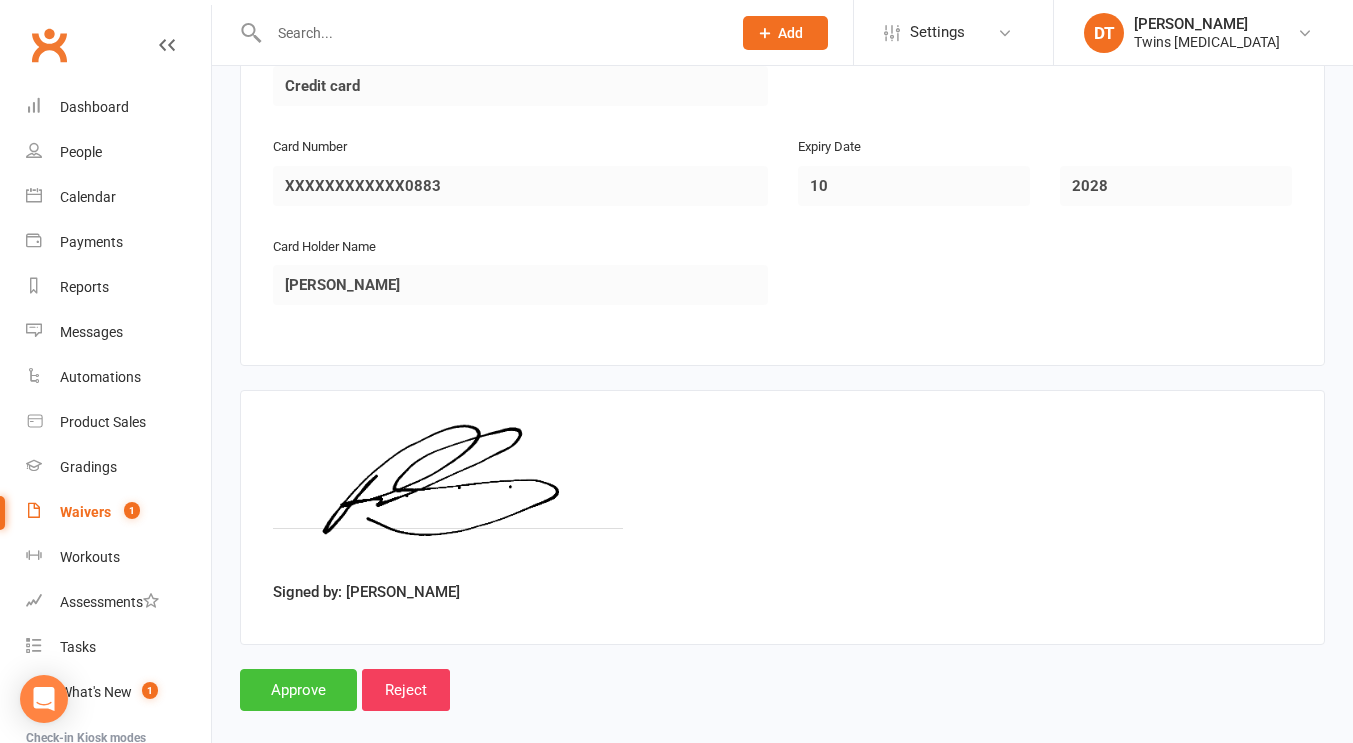 click on "Approve" at bounding box center (298, 690) 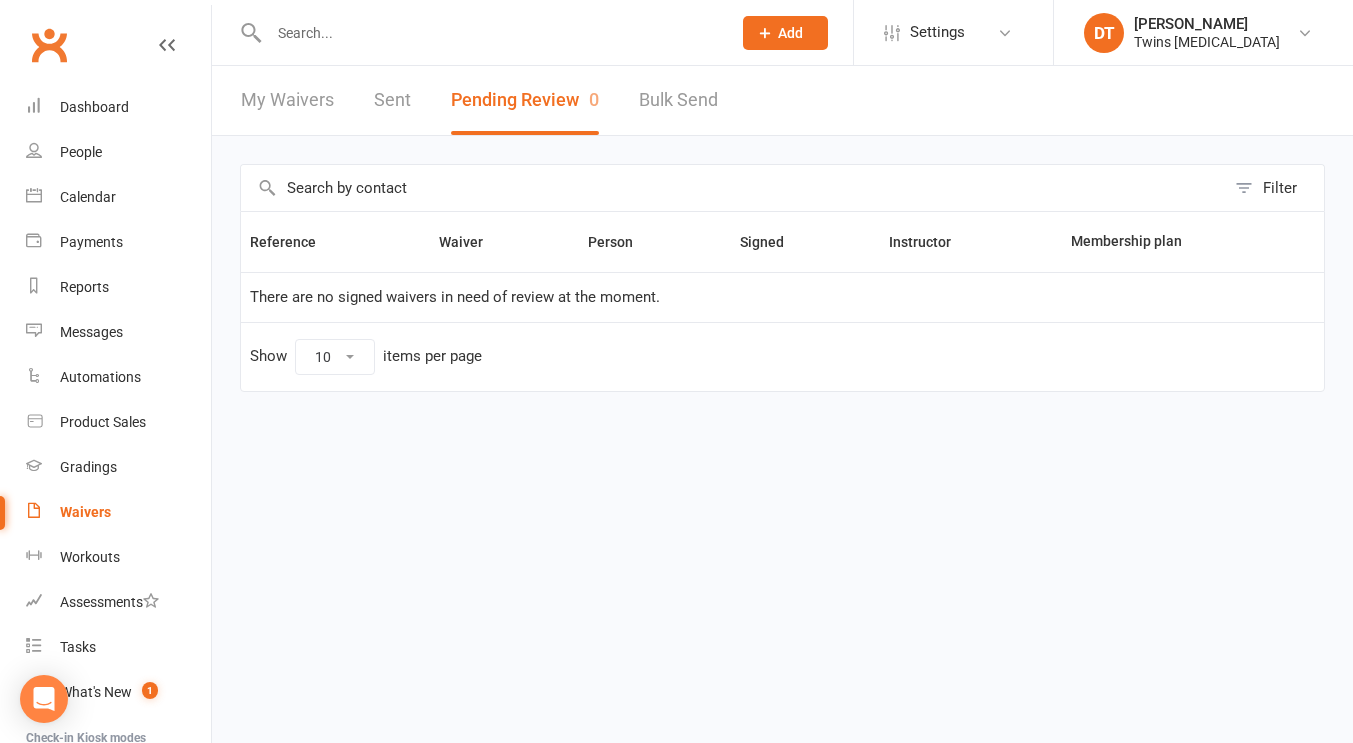scroll, scrollTop: 0, scrollLeft: 0, axis: both 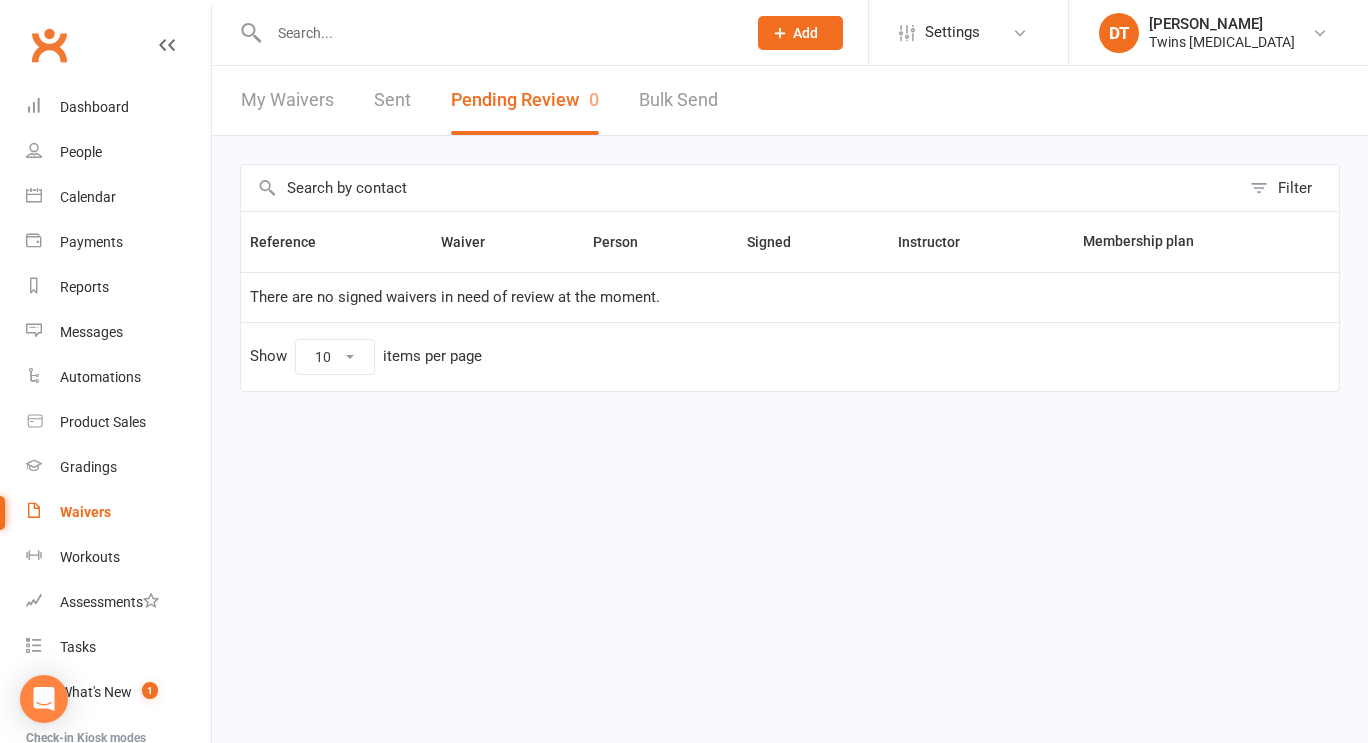 click at bounding box center (497, 33) 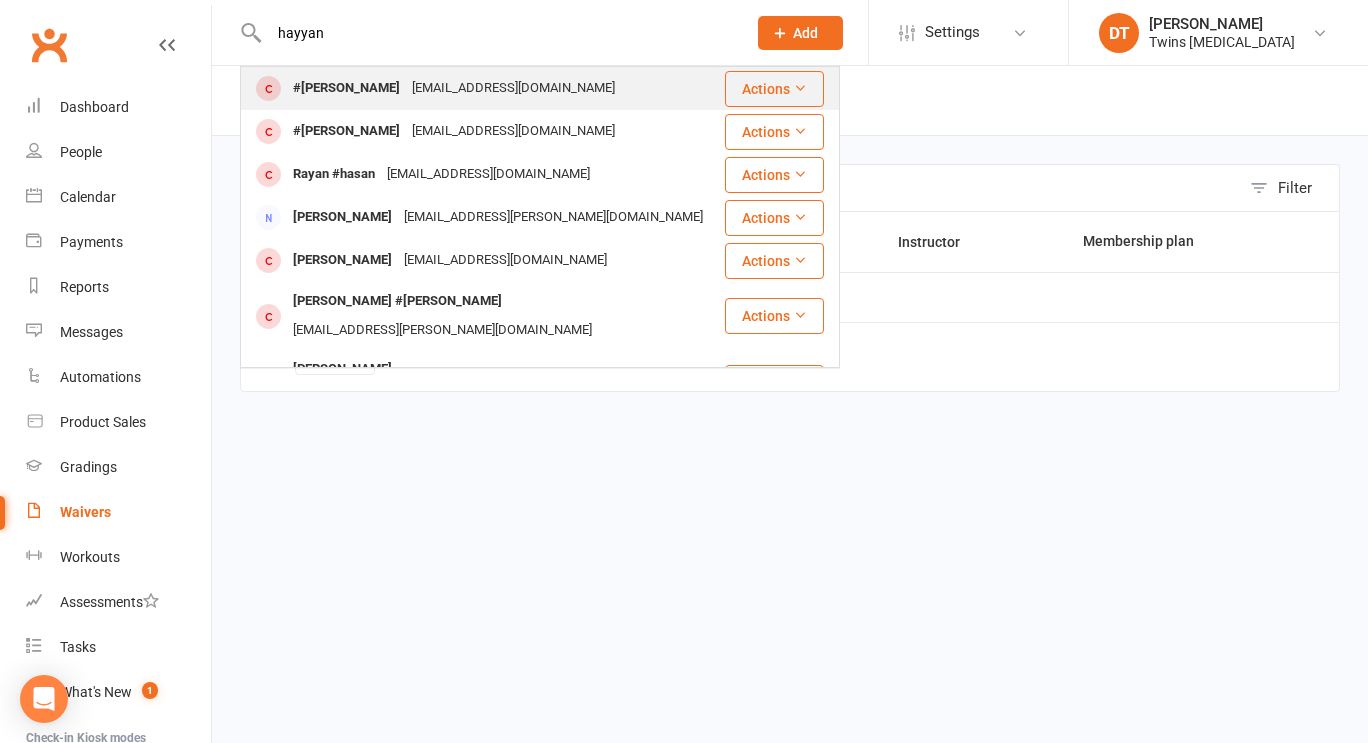 type on "hayyan" 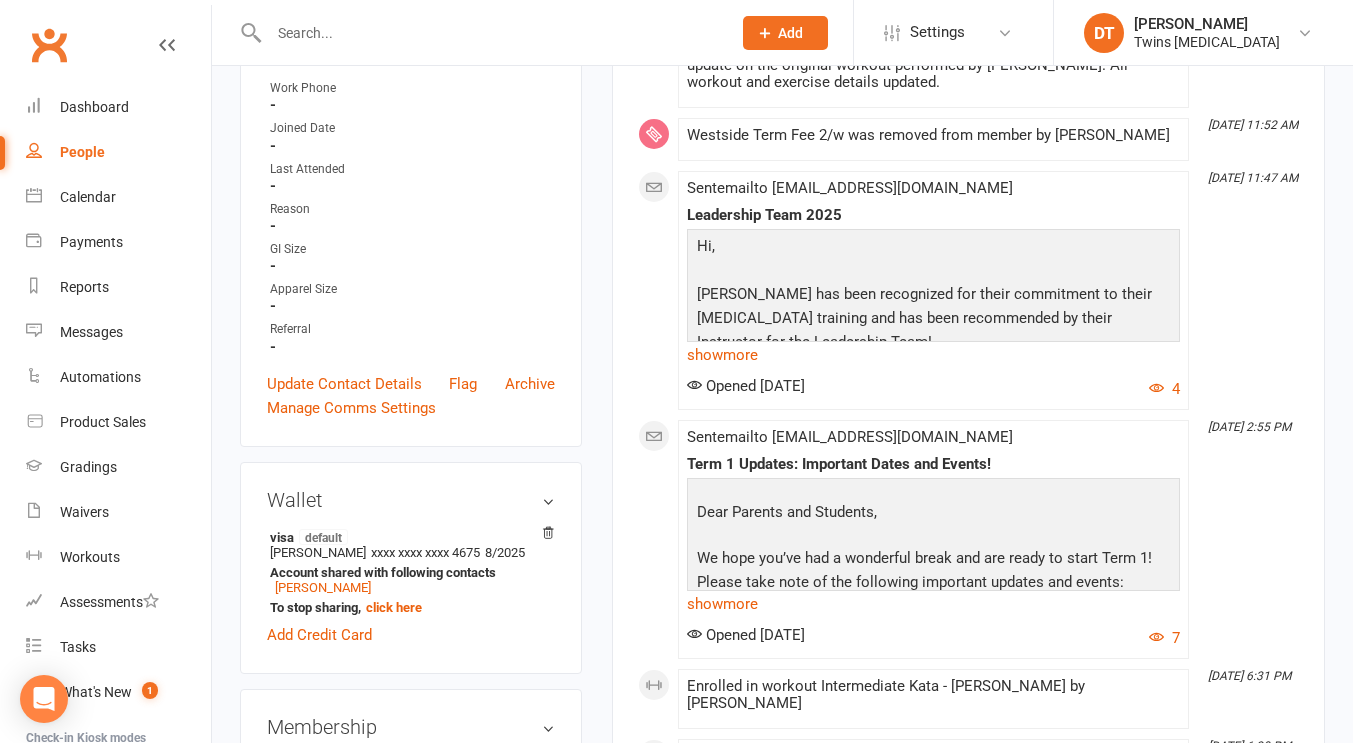 scroll, scrollTop: 929, scrollLeft: 0, axis: vertical 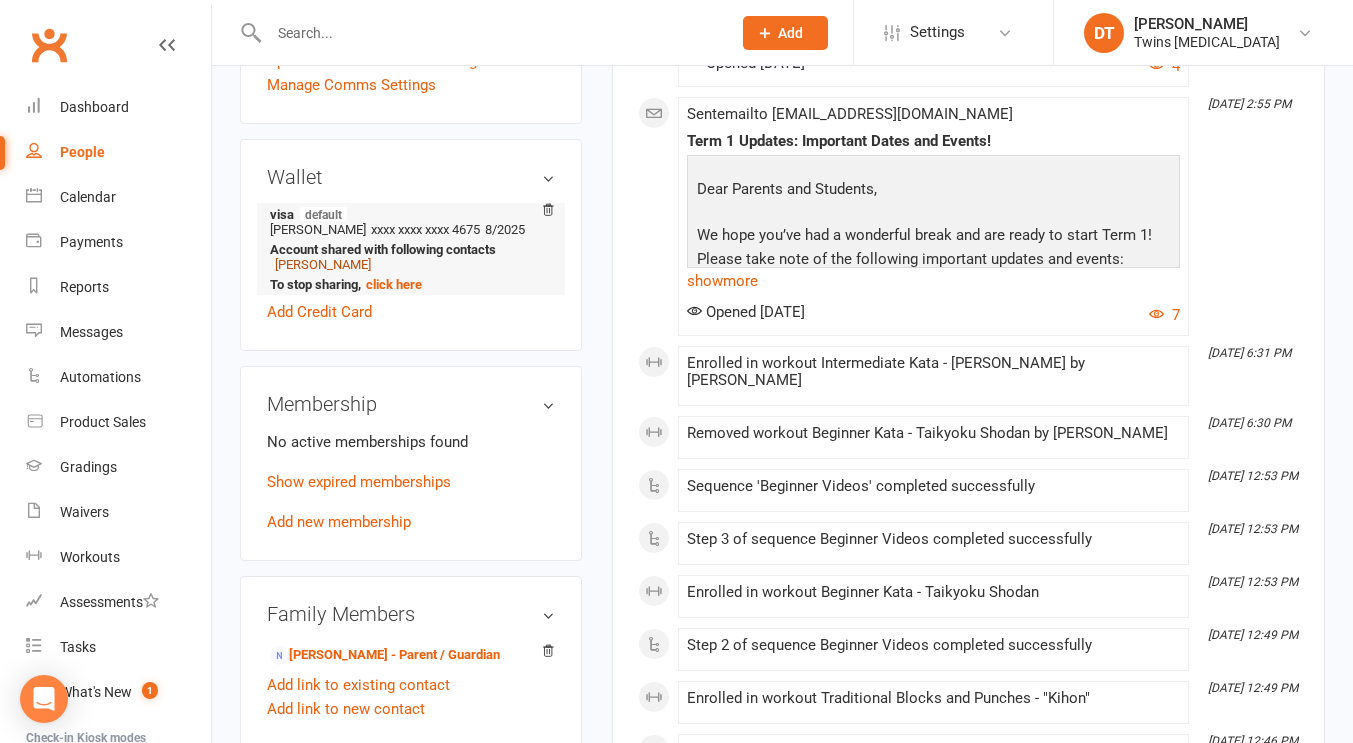 click on "Hasheem Hameed" at bounding box center [323, 264] 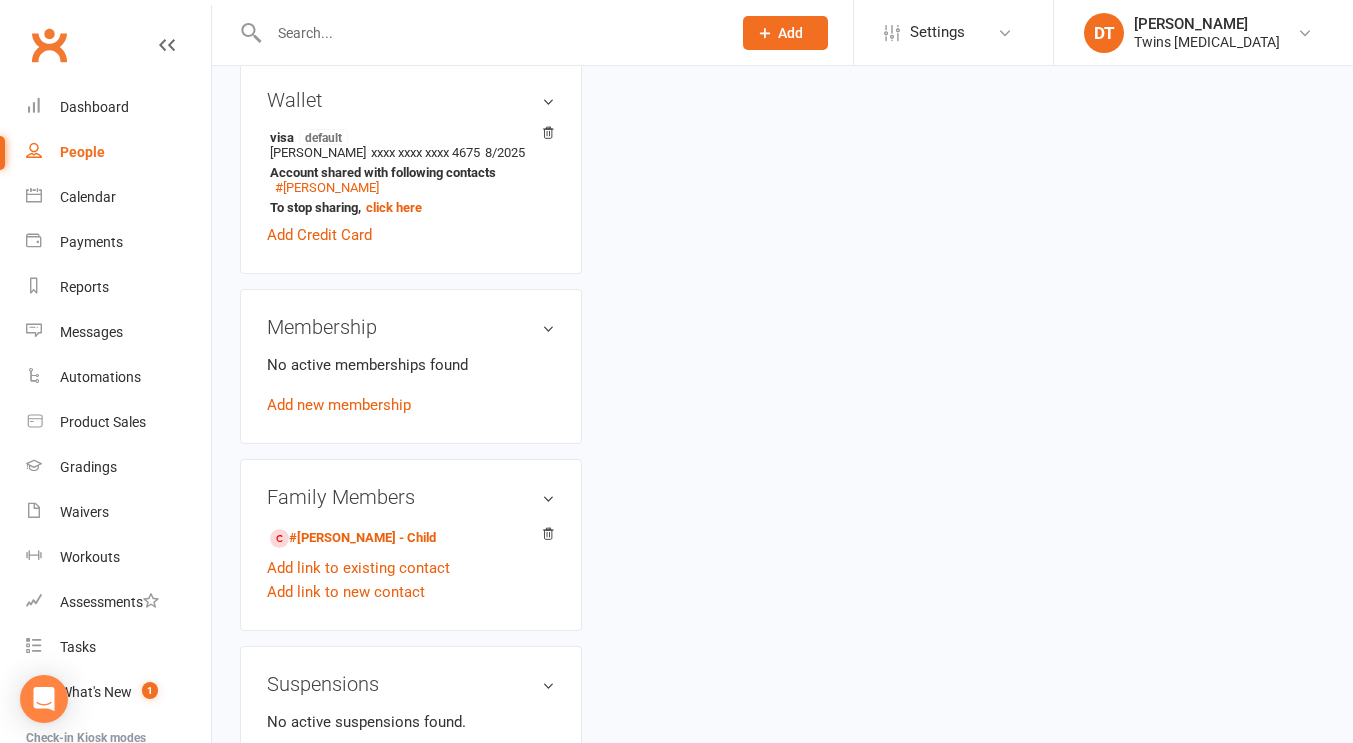 scroll, scrollTop: 0, scrollLeft: 0, axis: both 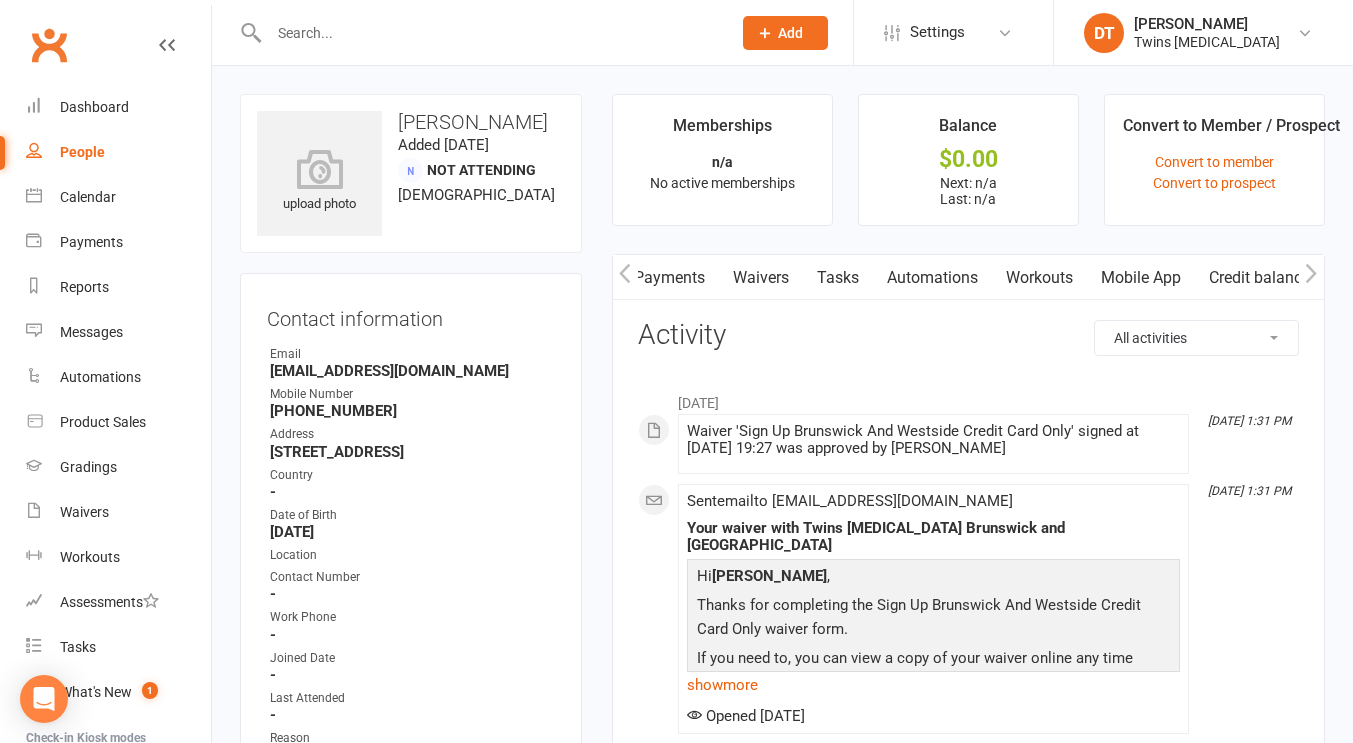 click on "Mobile App" at bounding box center [1141, 278] 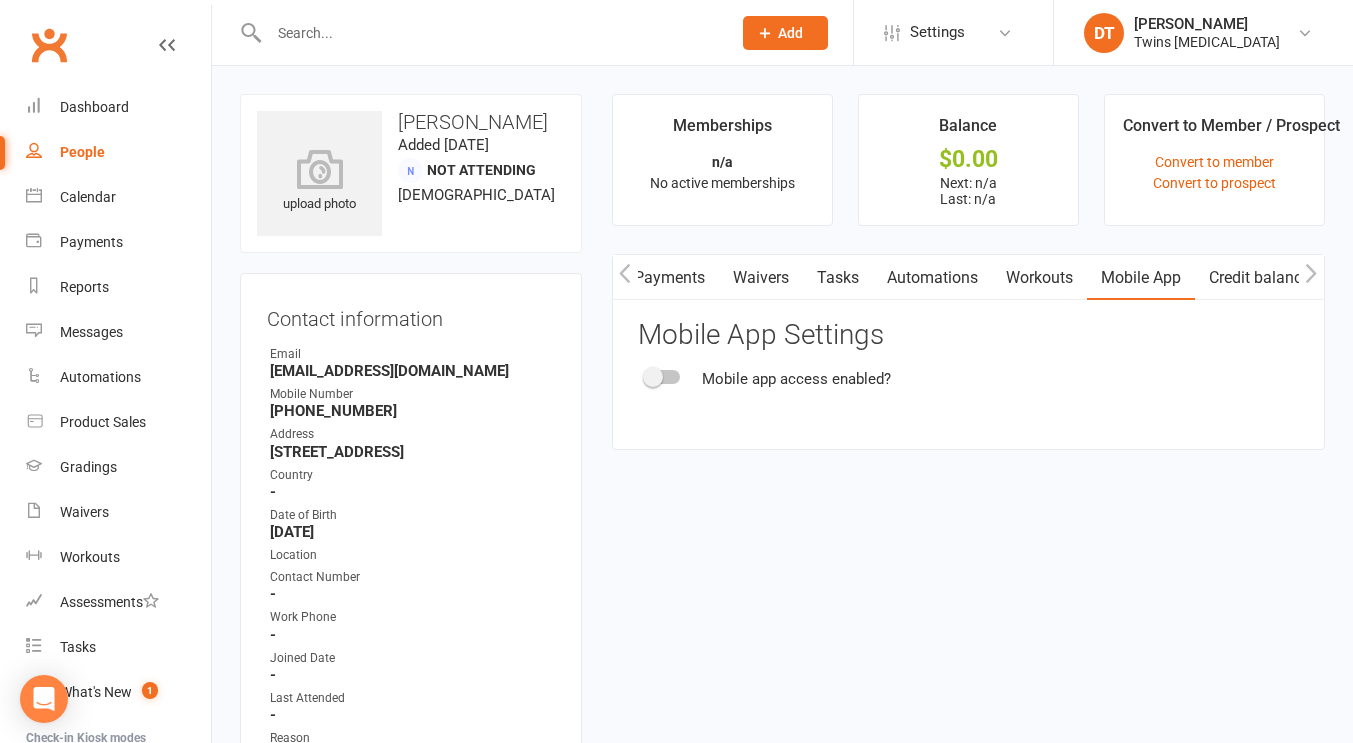 scroll, scrollTop: 0, scrollLeft: 0, axis: both 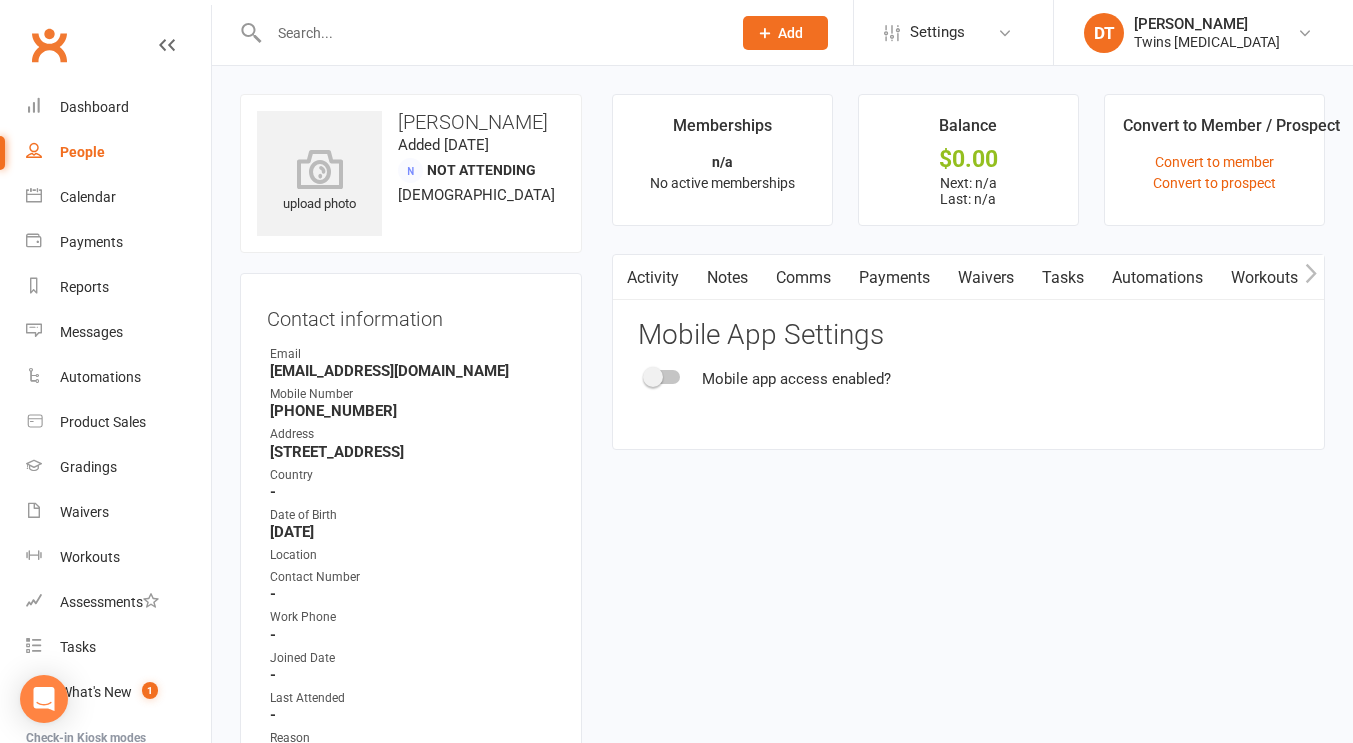 click on "Waivers" at bounding box center (986, 278) 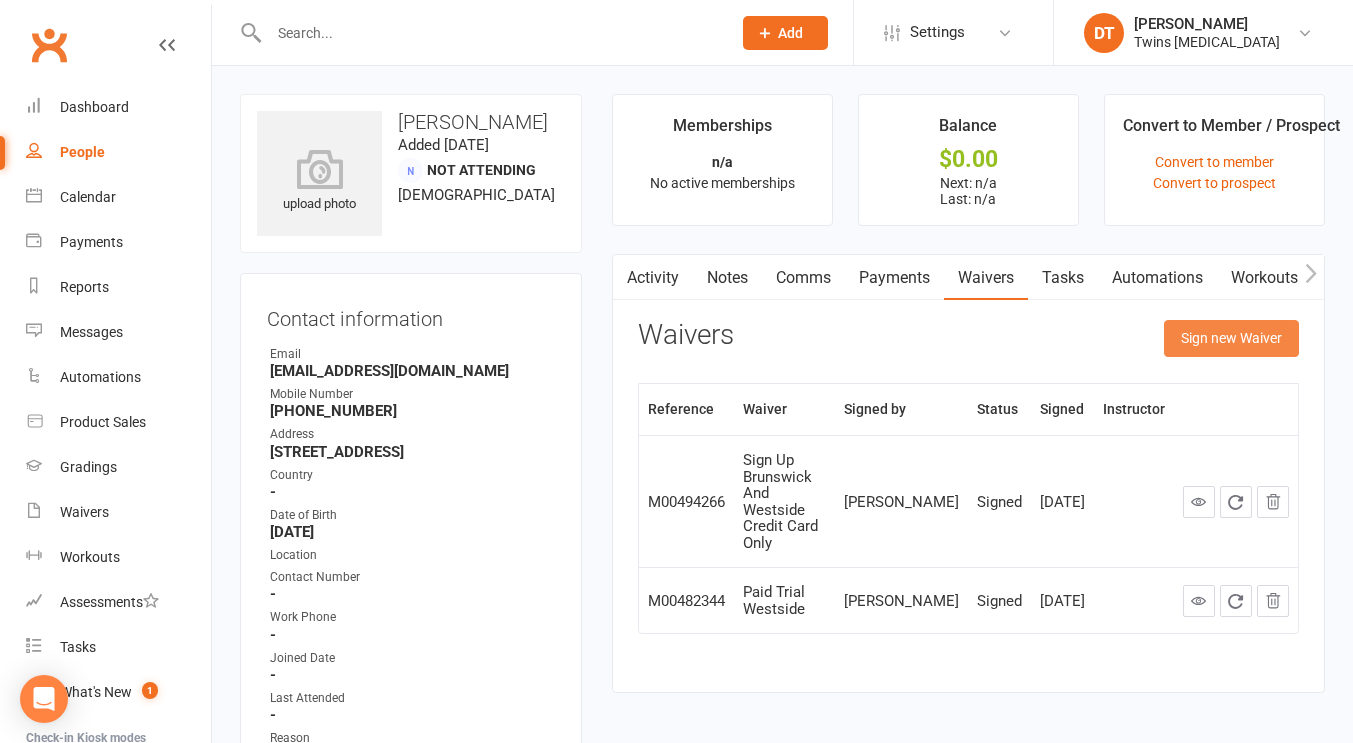 click on "Sign new Waiver" at bounding box center (1231, 338) 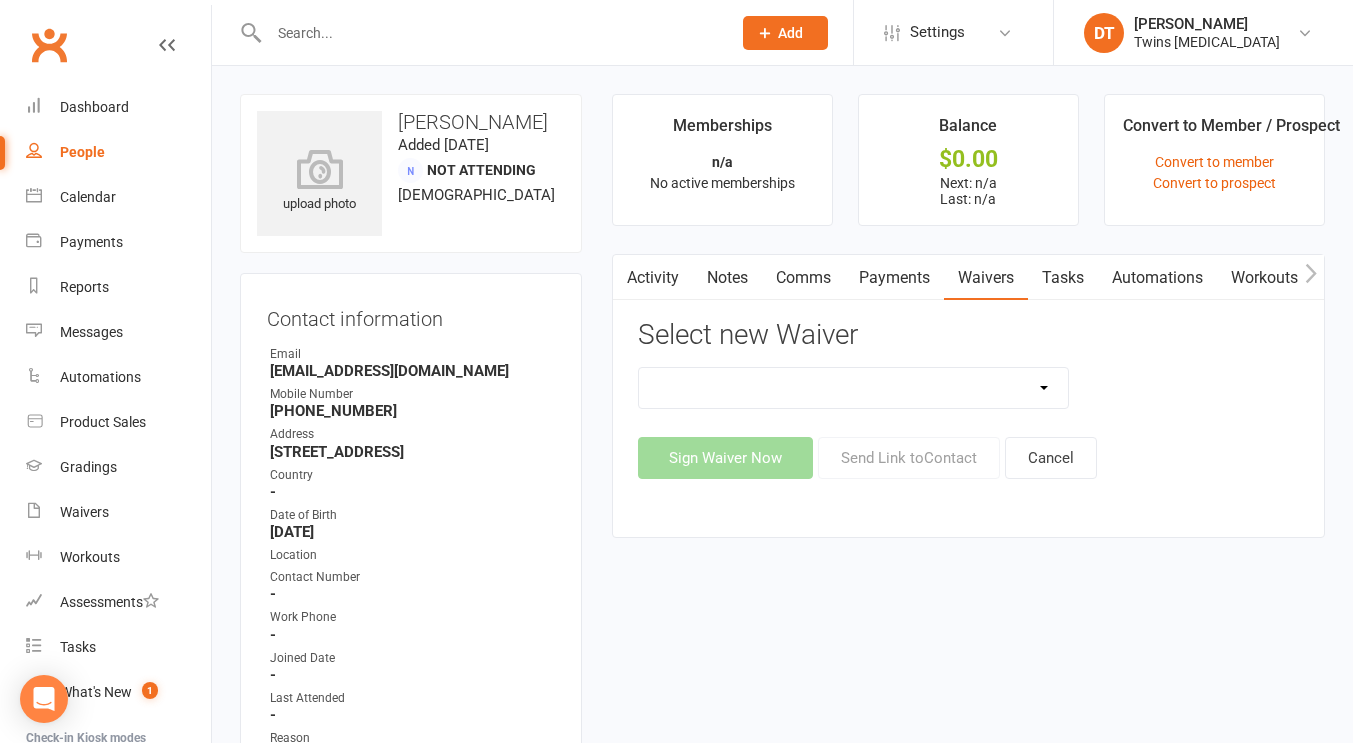 click on "Newport Paid Trial (waiver only) Paid Trial Newport Paid Trial Parkville Paid Trial Westside Sign Up Newport Sign Up Newport to Billbuddy Sign Up Parkville Sign Up Westside Update Credit Card Waiver" at bounding box center [853, 388] 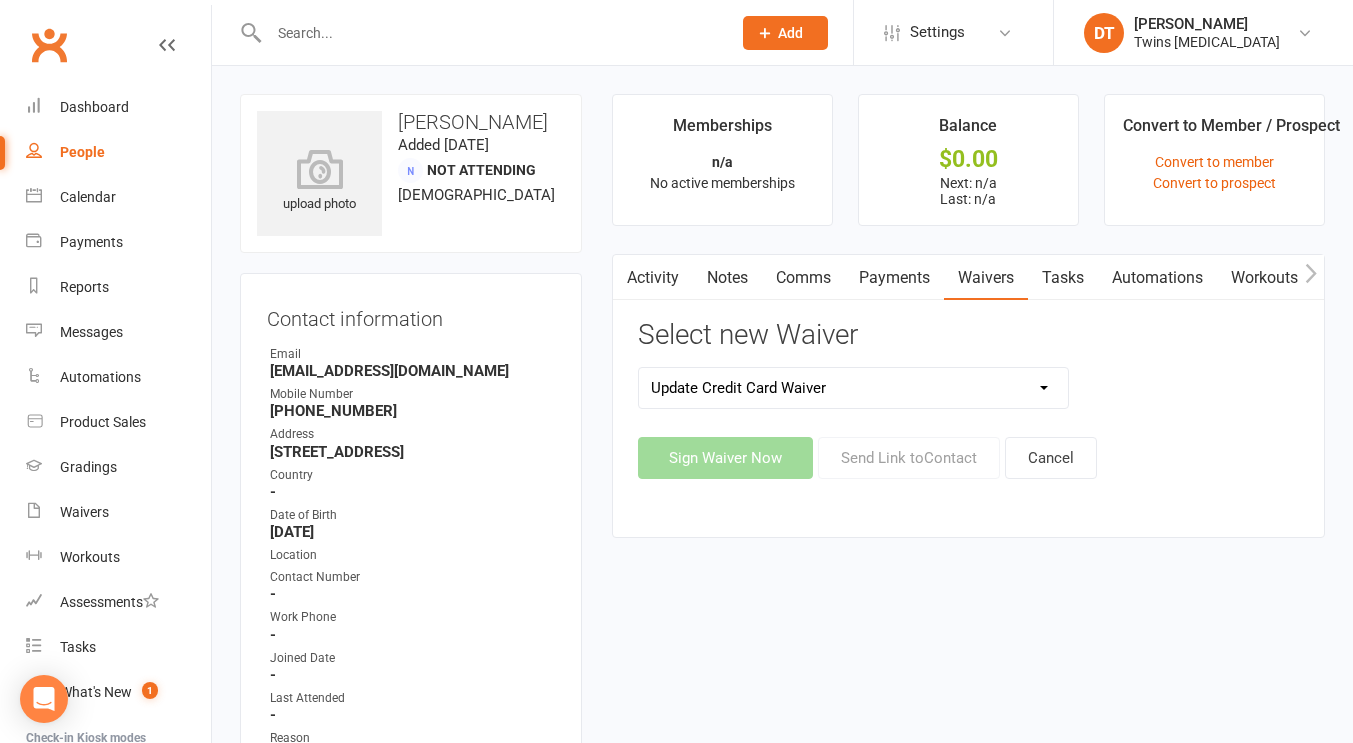 click on "Newport Paid Trial (waiver only) Paid Trial Newport Paid Trial Parkville Paid Trial Westside Sign Up Newport Sign Up Newport to Billbuddy Sign Up Parkville Sign Up Westside Update Credit Card Waiver" at bounding box center (853, 388) 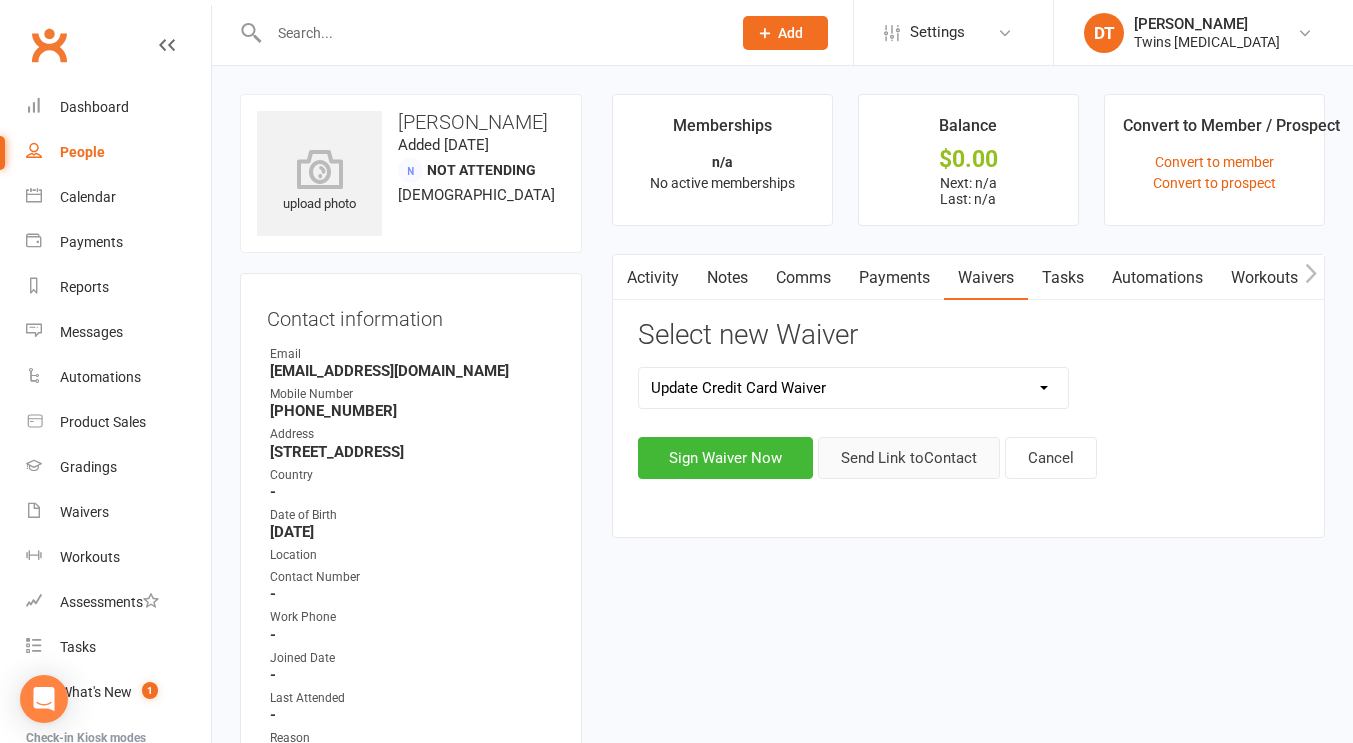 click on "Send Link to  Contact" at bounding box center [909, 458] 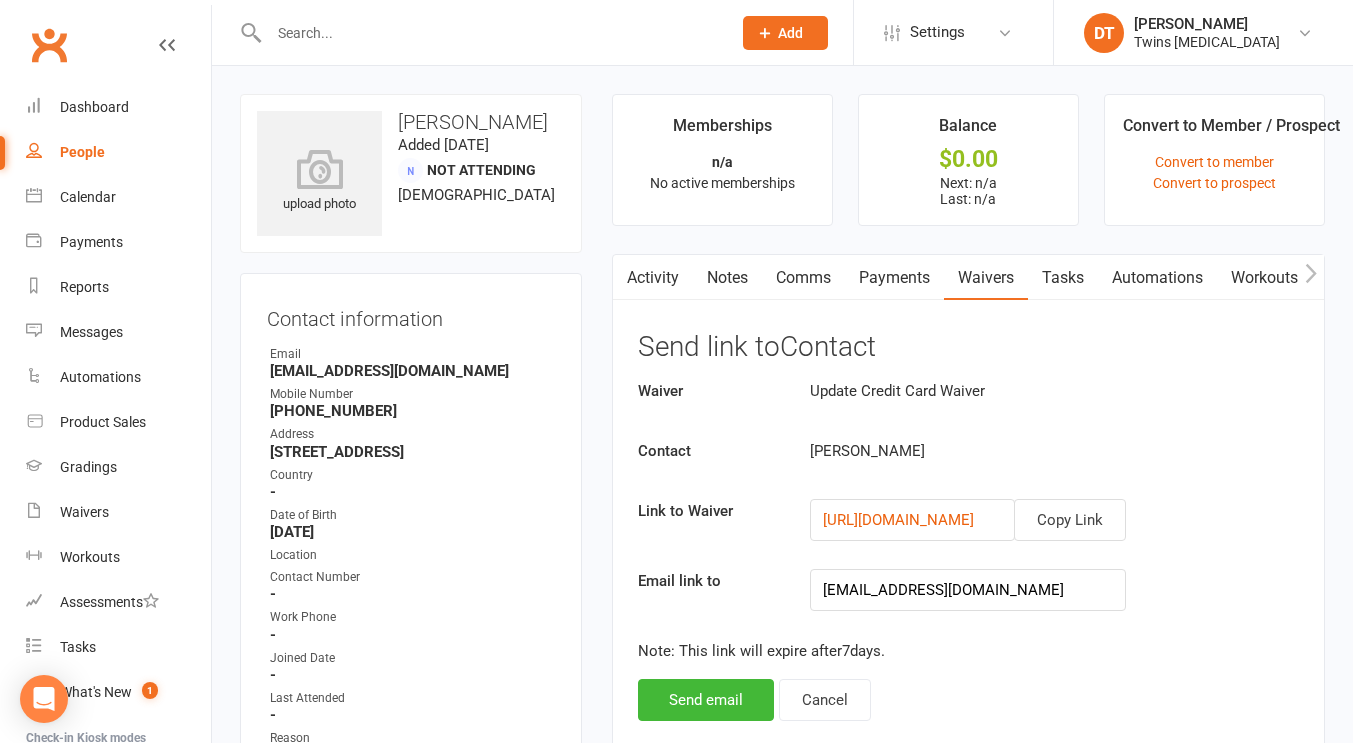 click on "Waiver Update Credit Card Waiver Contact Hasheem Hameed Link to Waiver Copy Link https://app.clubworx.com/websites/twinsmartialarts/waivers/update-credit-card-waiver/signed_waivers/fbbb0f9b-00f3-4d4f-92d8-41bde902332b Email link to hasheemh@gmail.com Note: This link will expire after  7  days. Send email Cancel" at bounding box center (968, 550) 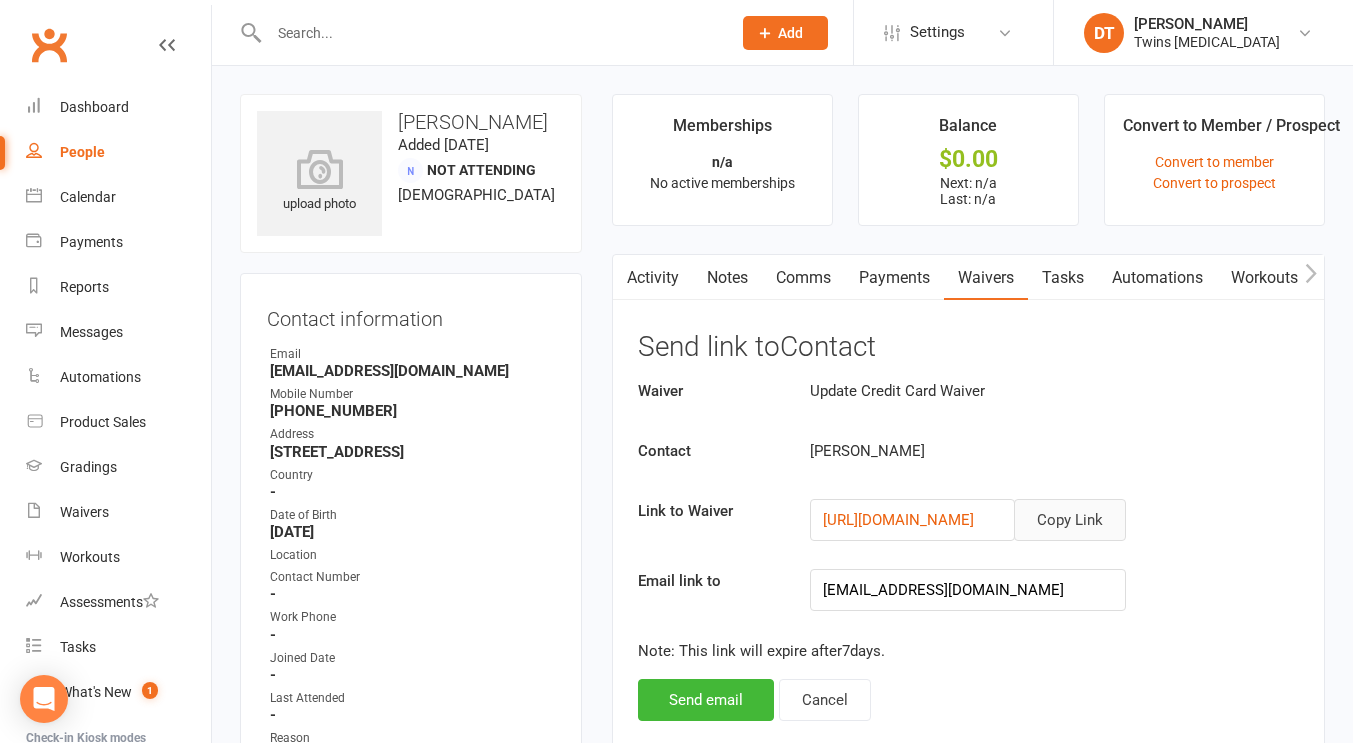 click on "Copy Link" at bounding box center (1070, 520) 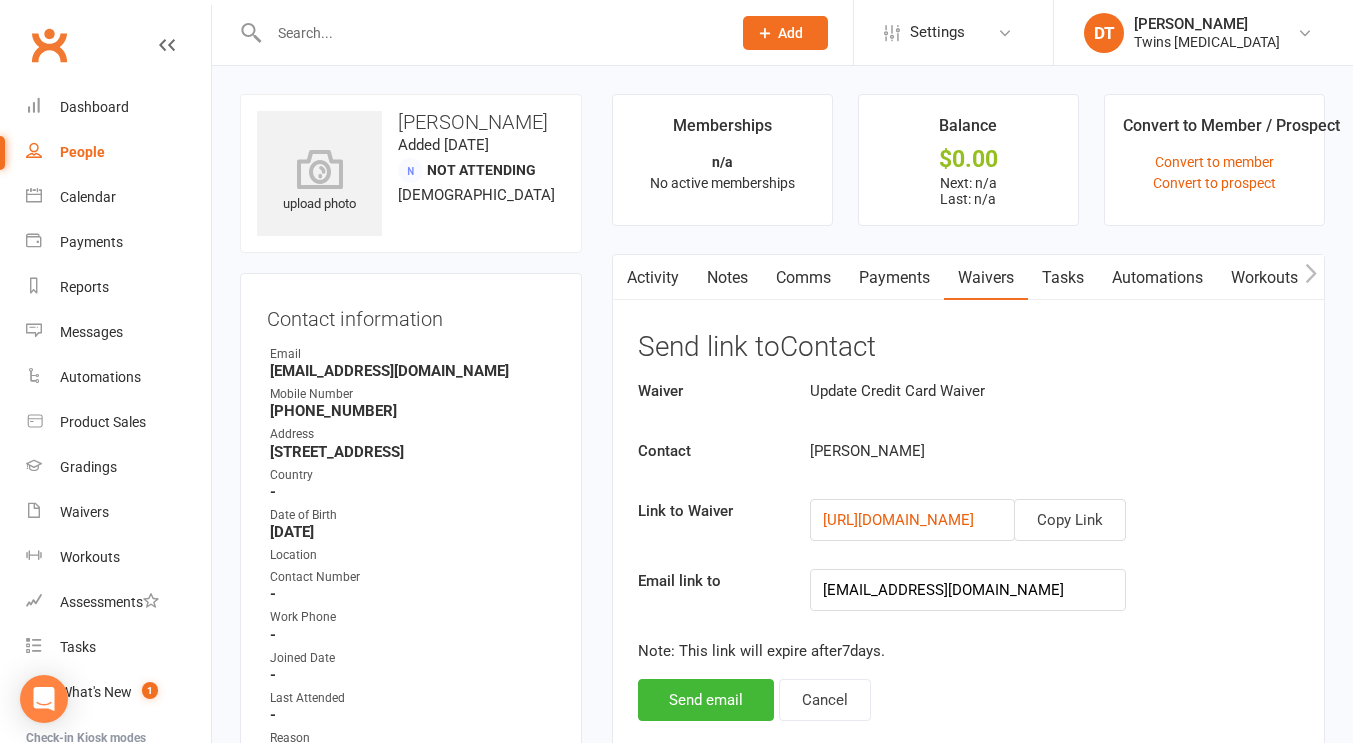 click at bounding box center (490, 33) 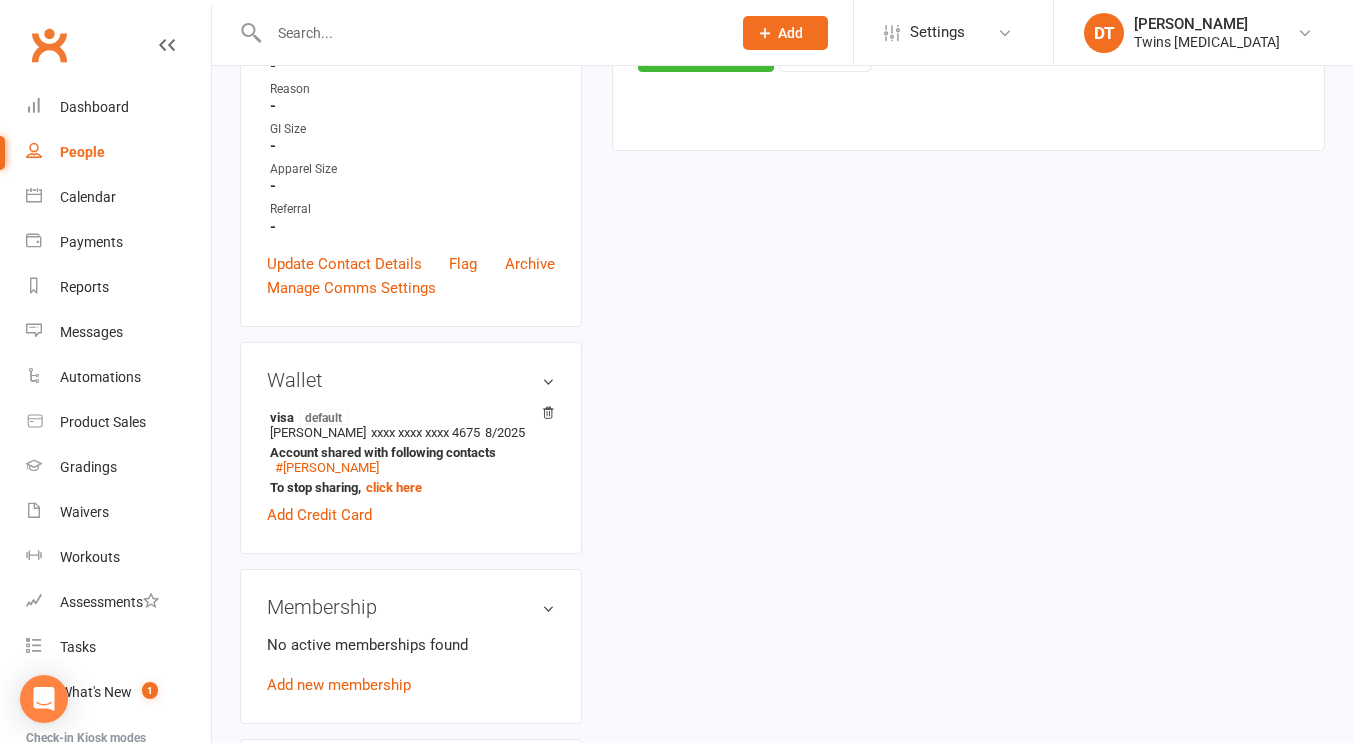 scroll, scrollTop: 669, scrollLeft: 0, axis: vertical 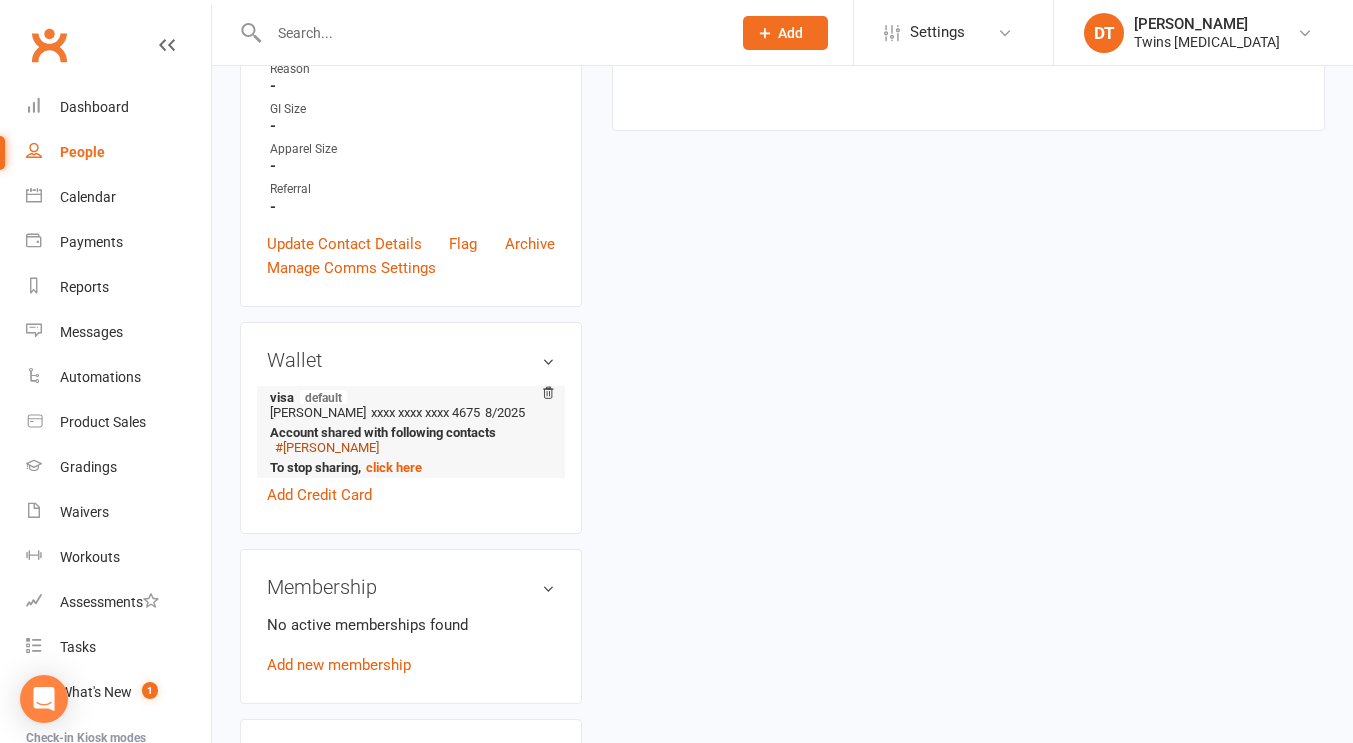 click on "#Hayyan Hasheem" at bounding box center (327, 447) 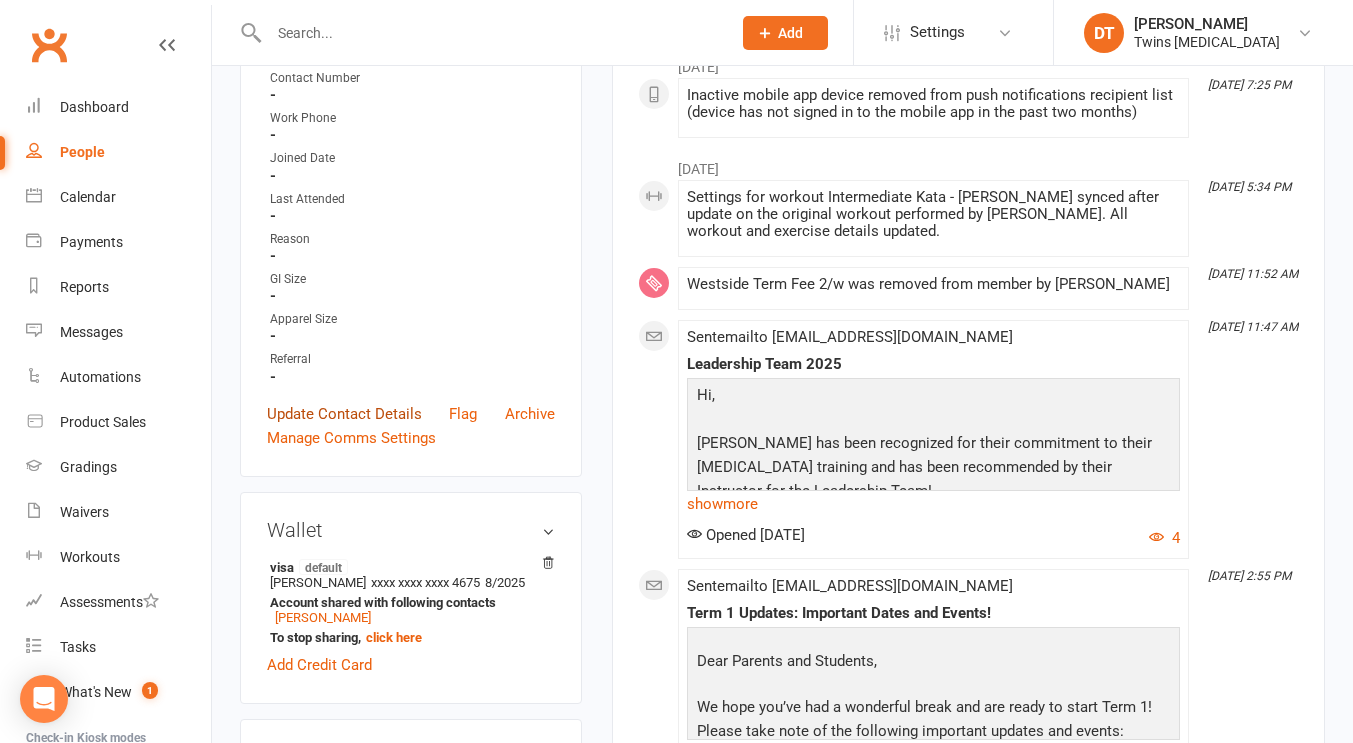 click on "Update Contact Details" at bounding box center (344, 414) 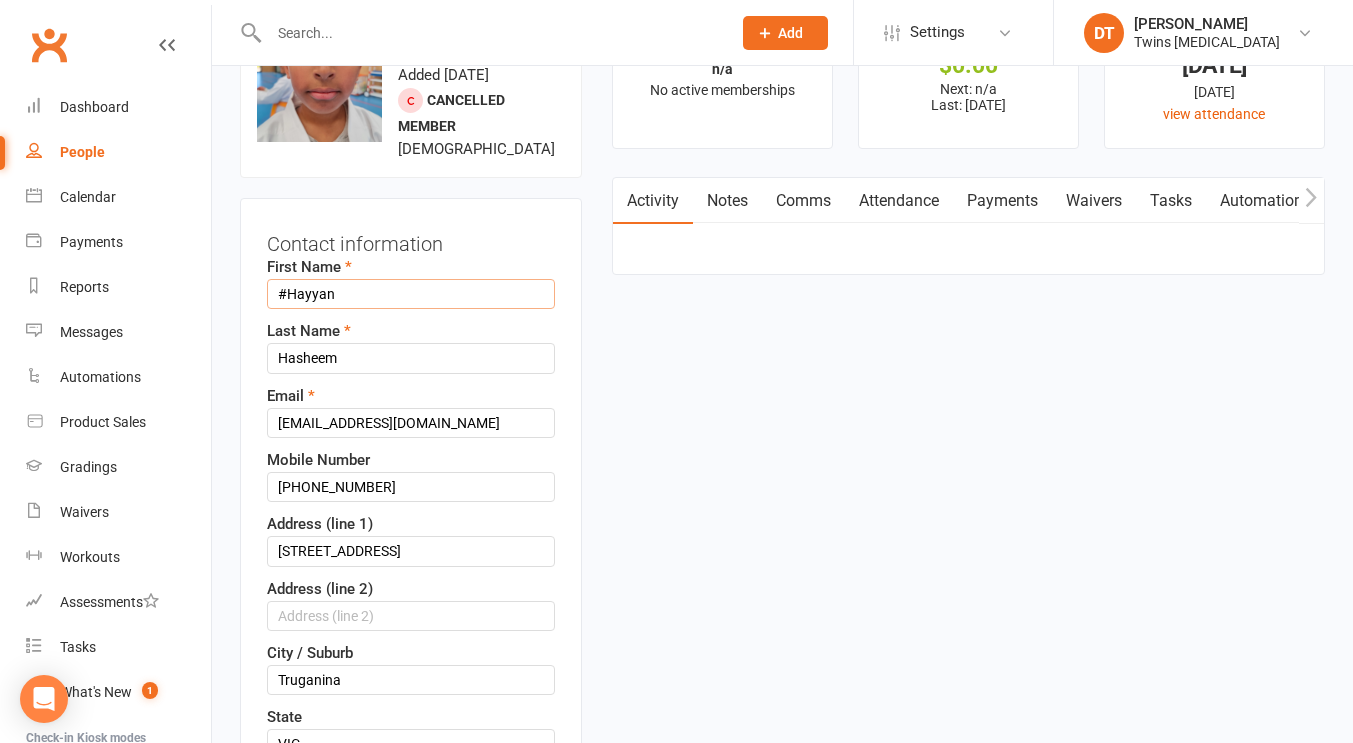 click on "#Hayyan" at bounding box center (411, 294) 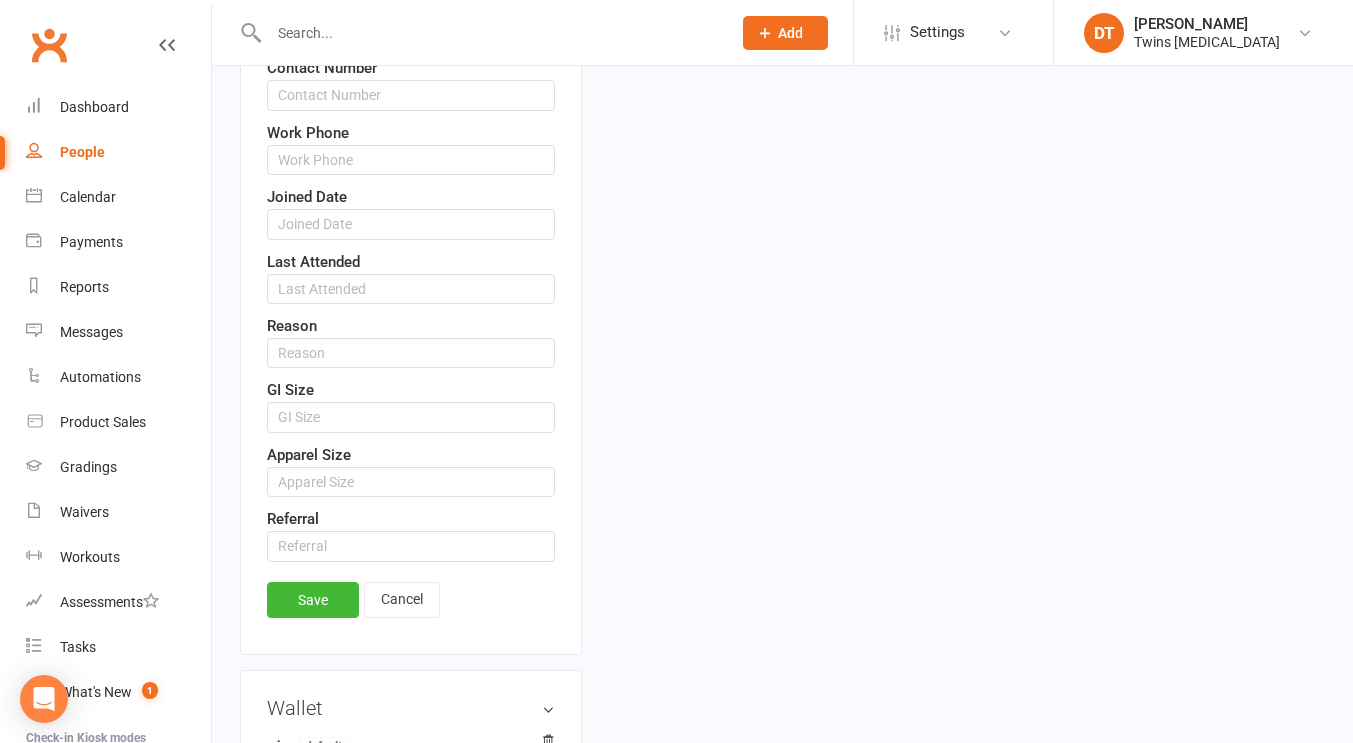 scroll, scrollTop: 1416, scrollLeft: 0, axis: vertical 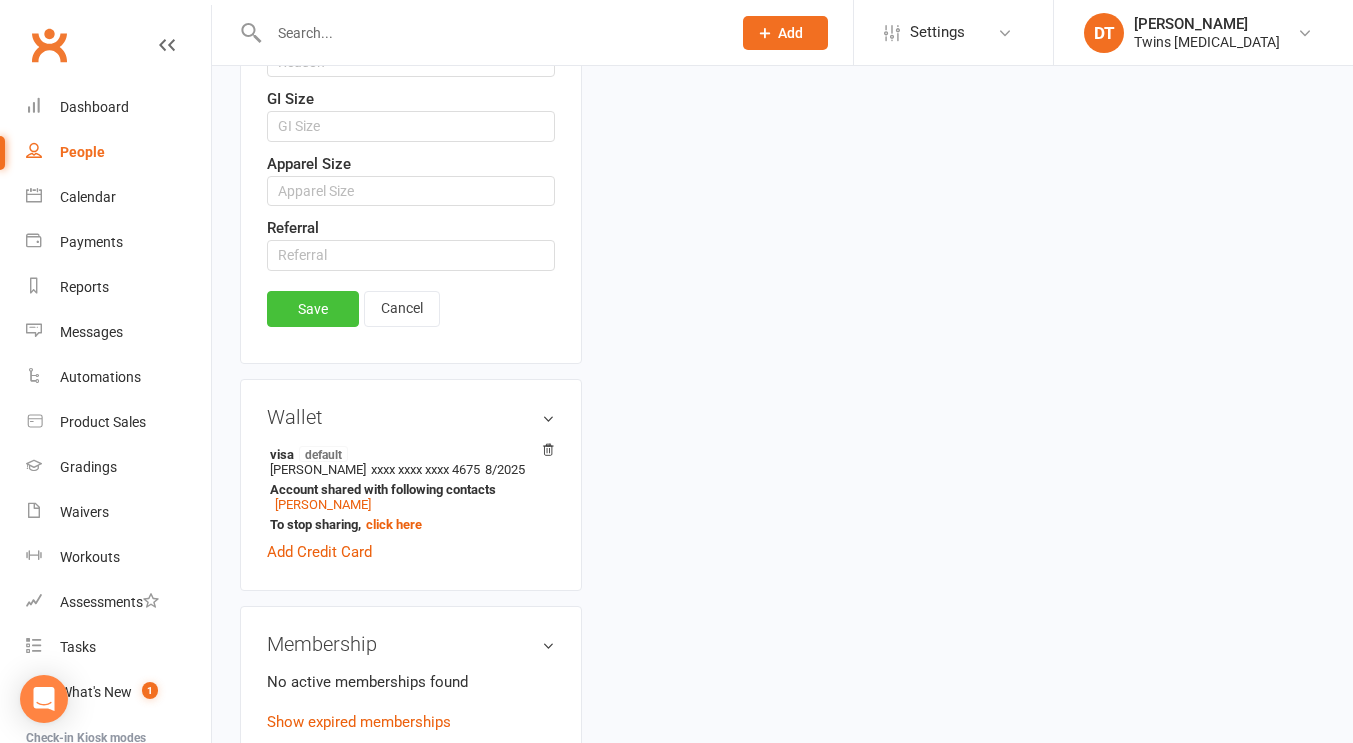 type on "Hayyan" 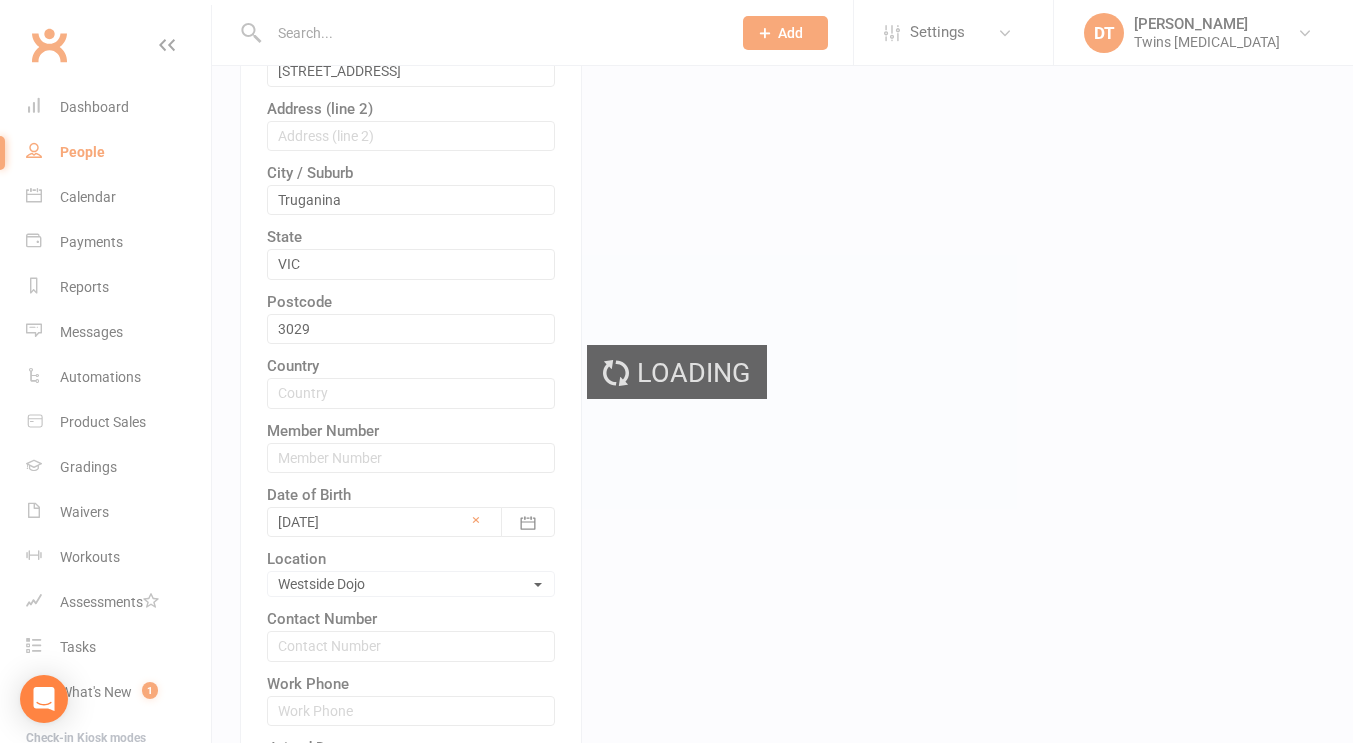 scroll, scrollTop: 0, scrollLeft: 0, axis: both 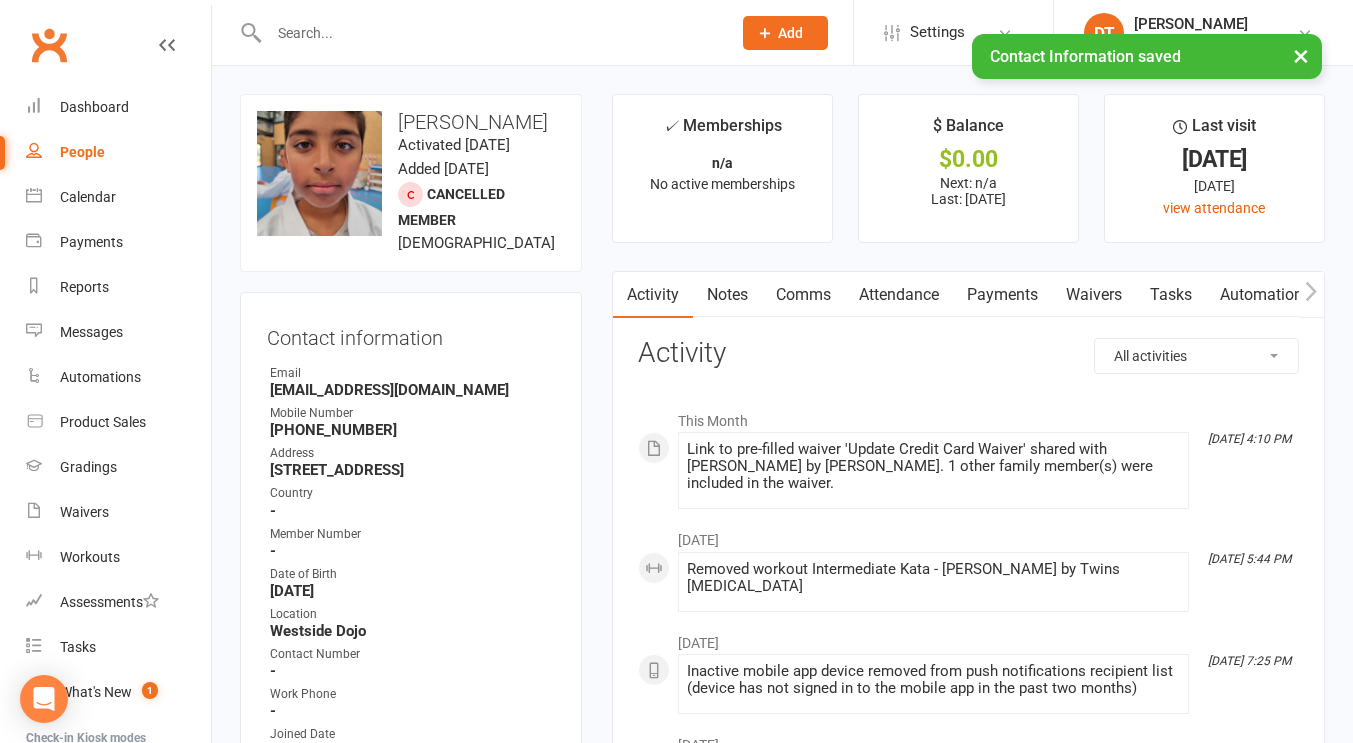 click on "upload photo change photo Hayyan Hasheem Activated 8 February, 2022 Added 7 February, 2022   Cancelled member 13 years old  Contact information Owner   Email  hasheemh@gmail.com
Mobile Number  +61414358293
Address  25 Brightly Boulevard Truganina VIC 3029
Country  -
Member Number  -
Date of Birth  August 8, 2011
Location  Westside Dojo
Contact Number  -
Work Phone  -
Joined Date  -
Last Attended  -
Reason  -
GI Size  -
Apparel Size  -
Referral  -
Update Contact Details Flag Archive Manage Comms Settings
Wallet visa  default   Hasheem Hameed  xxxx xxxx xxxx 4675 8/2025 Account shared with following contacts Hasheem Hameed To stop sharing, click here
Add Credit Card
Membership  No active memberships found Show expired memberships Add new membership
Family Members   Hasheem Hameed - Parent / Guardian Add link to existing contact  Add link to new contact
Suspensions  No active suspensions found. Add new suspension
Email / SMS Subscriptions  edit Unsubscribed from Emails" at bounding box center (411, 1312) 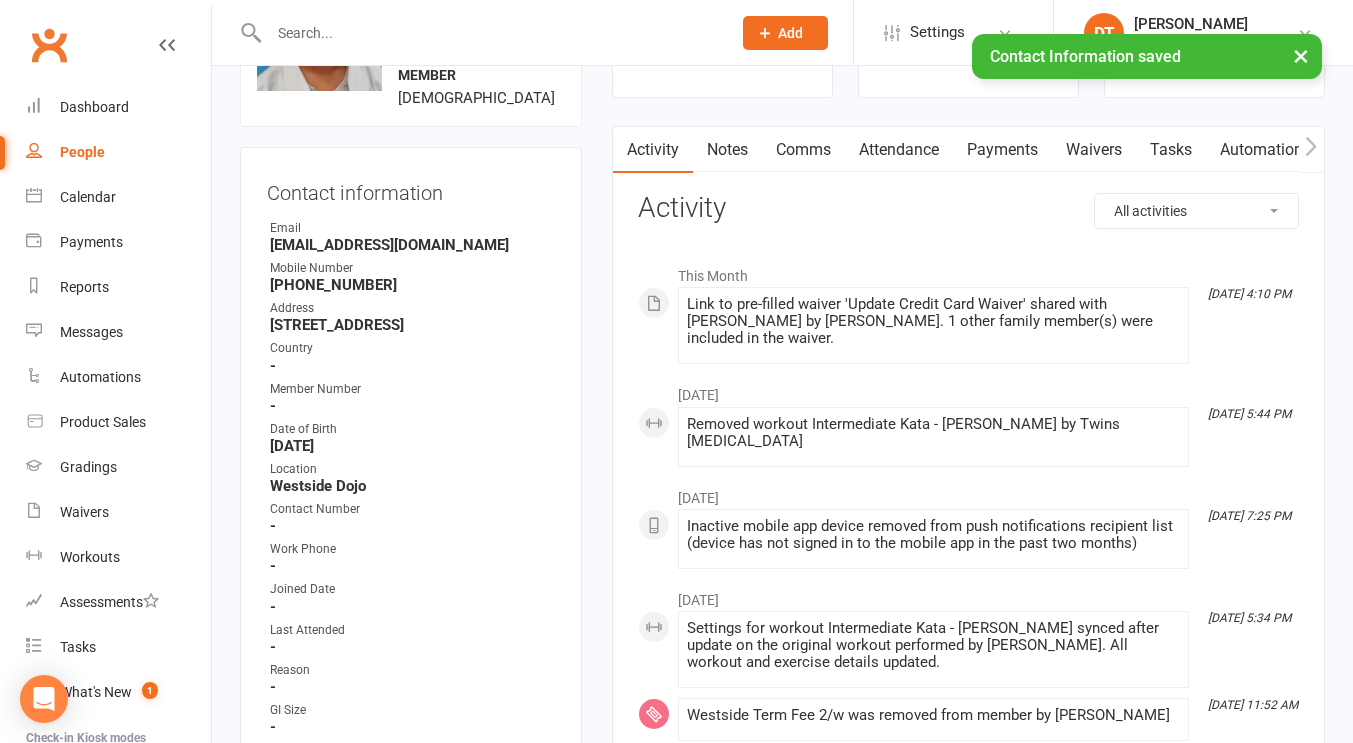 scroll, scrollTop: 151, scrollLeft: 0, axis: vertical 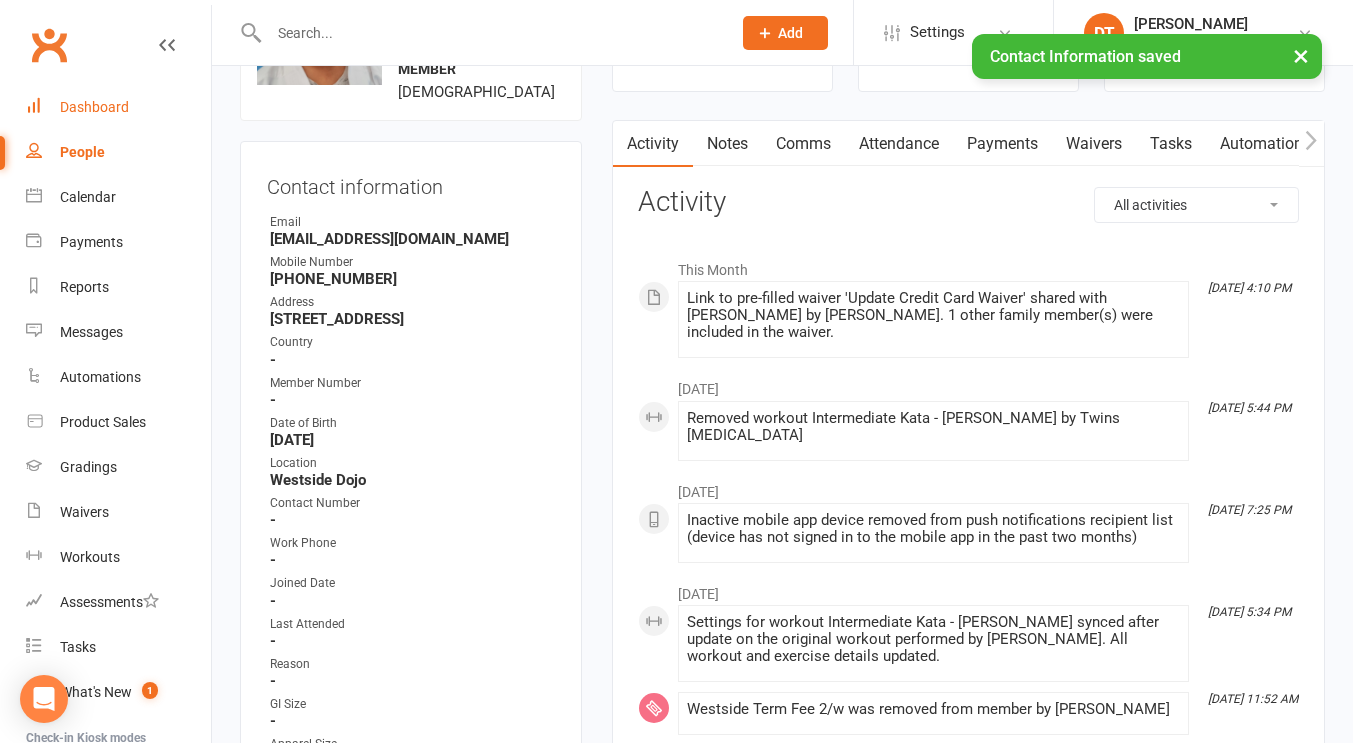 click on "Dashboard" at bounding box center [118, 107] 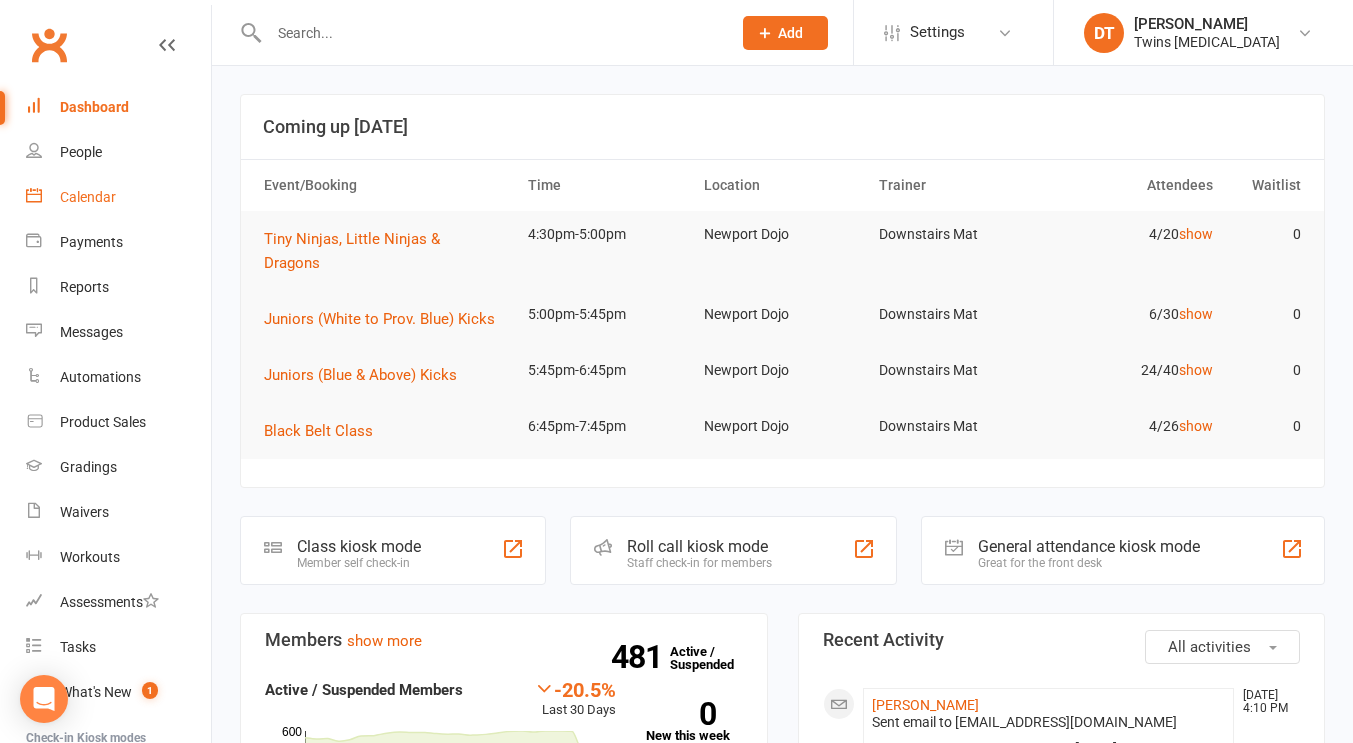 click on "Calendar" at bounding box center (88, 197) 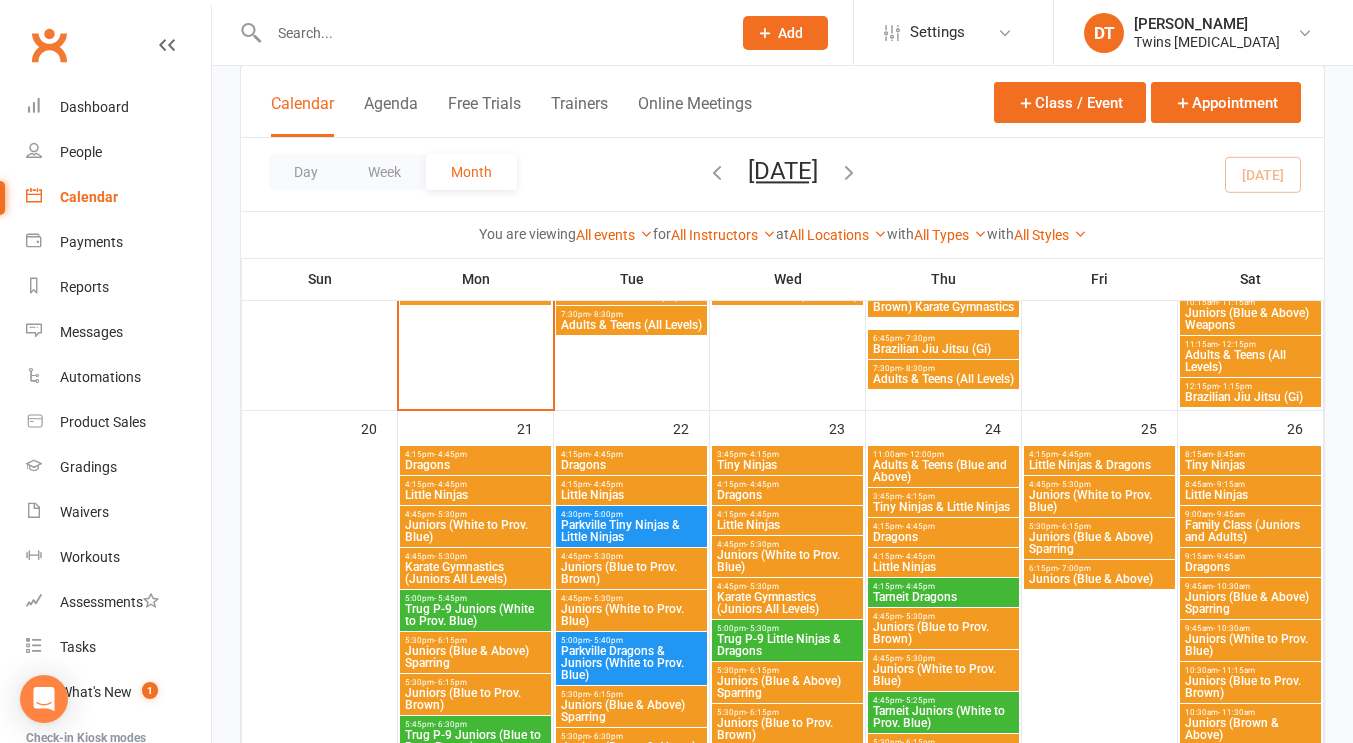 scroll, scrollTop: 1323, scrollLeft: 0, axis: vertical 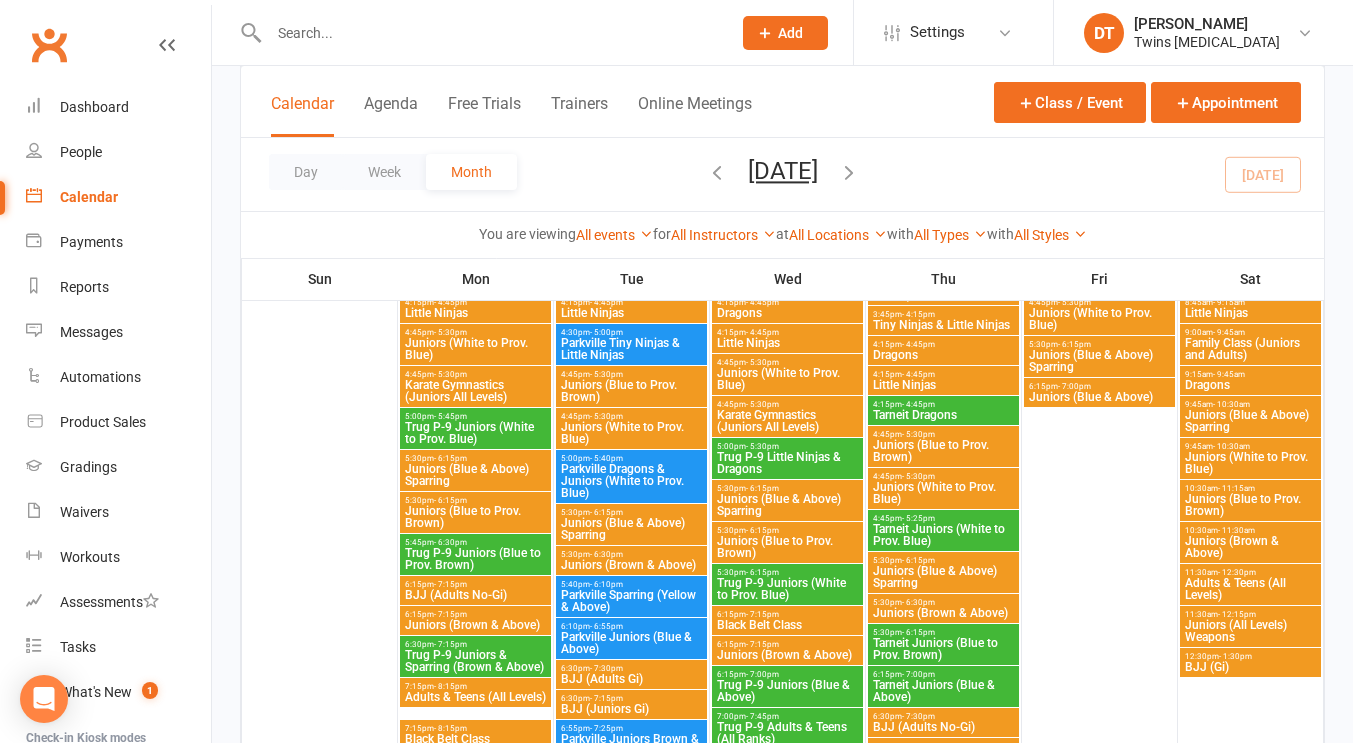 click on "4:30pm  - 5:00pm" at bounding box center (631, 332) 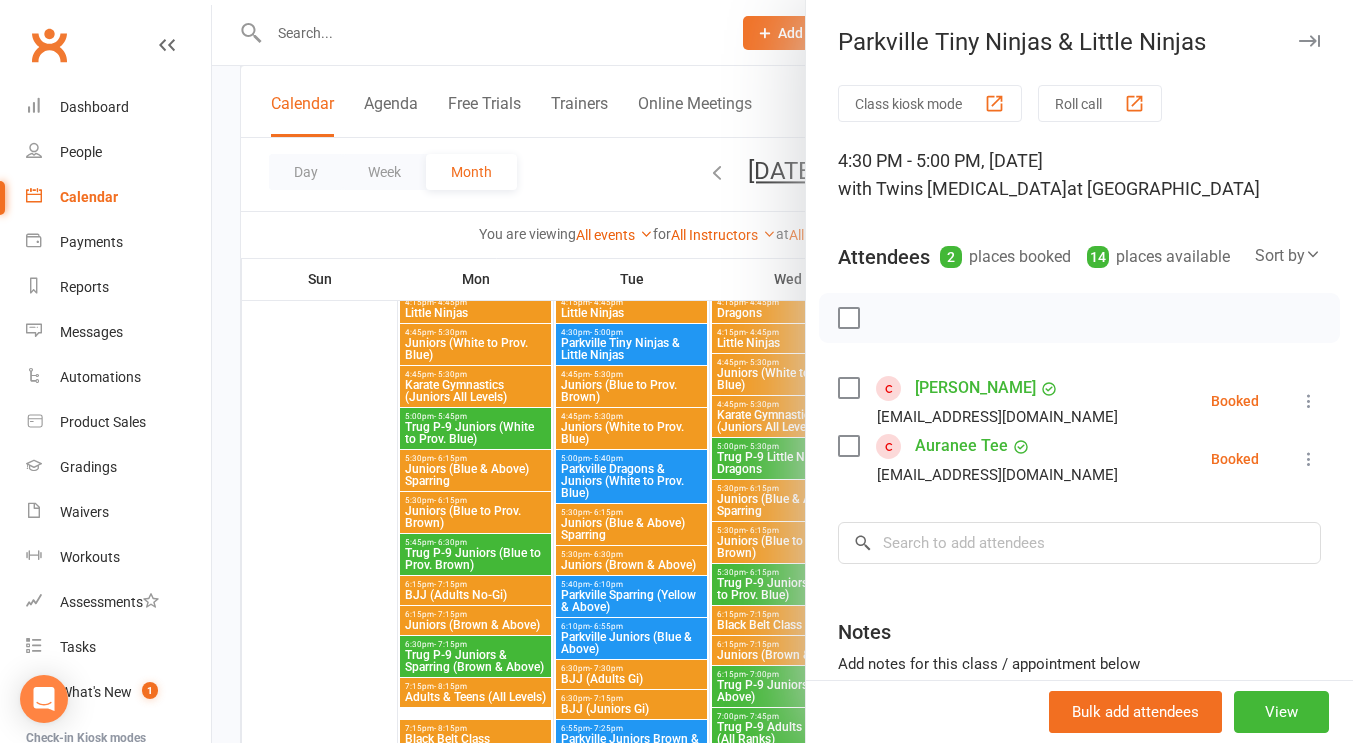 click at bounding box center (1309, 41) 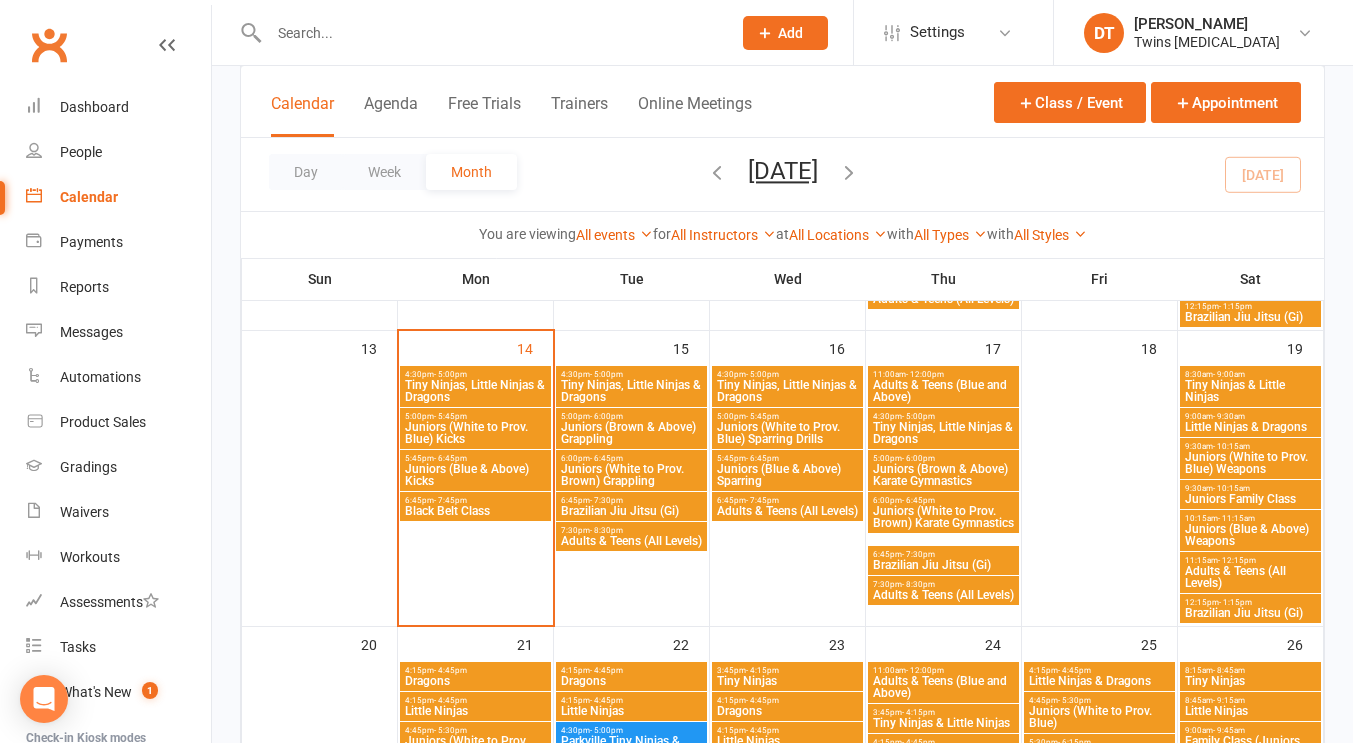 scroll, scrollTop: 924, scrollLeft: 0, axis: vertical 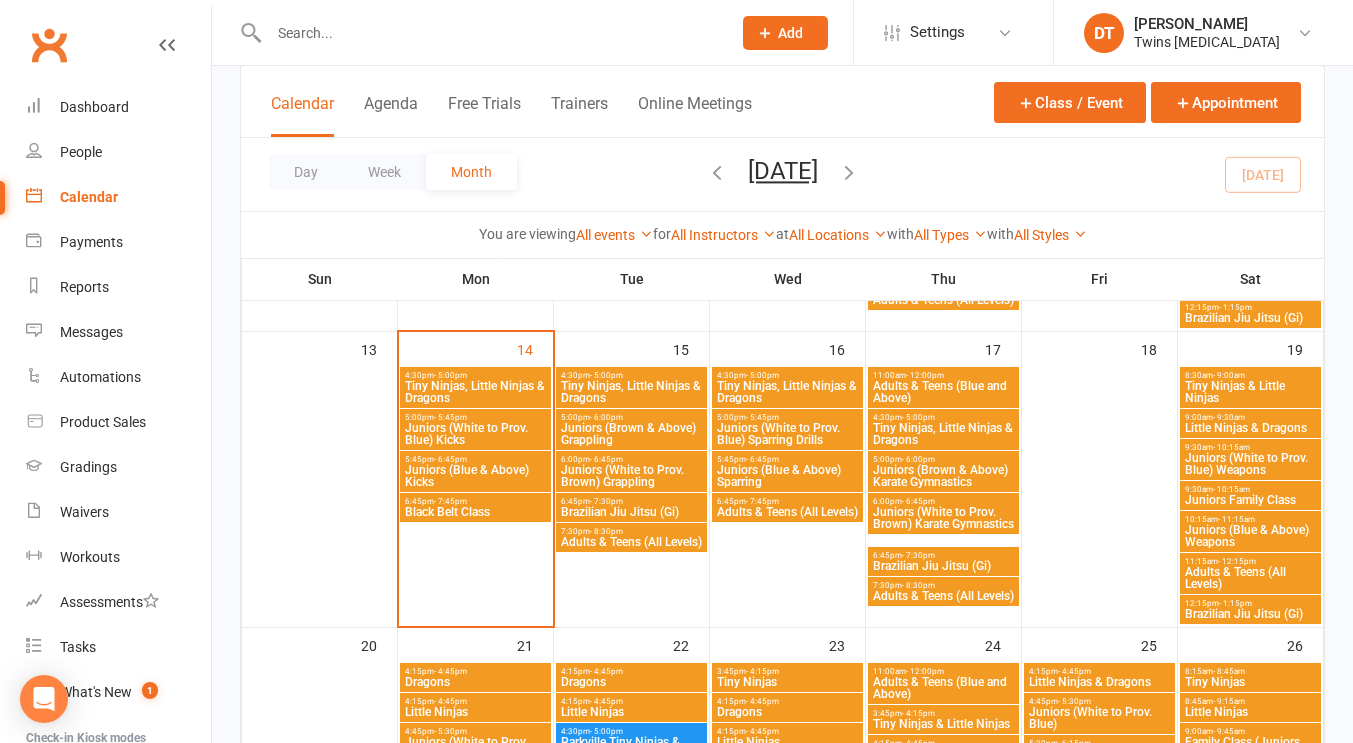 click on "Adults & Teens (All Levels)" at bounding box center [631, 542] 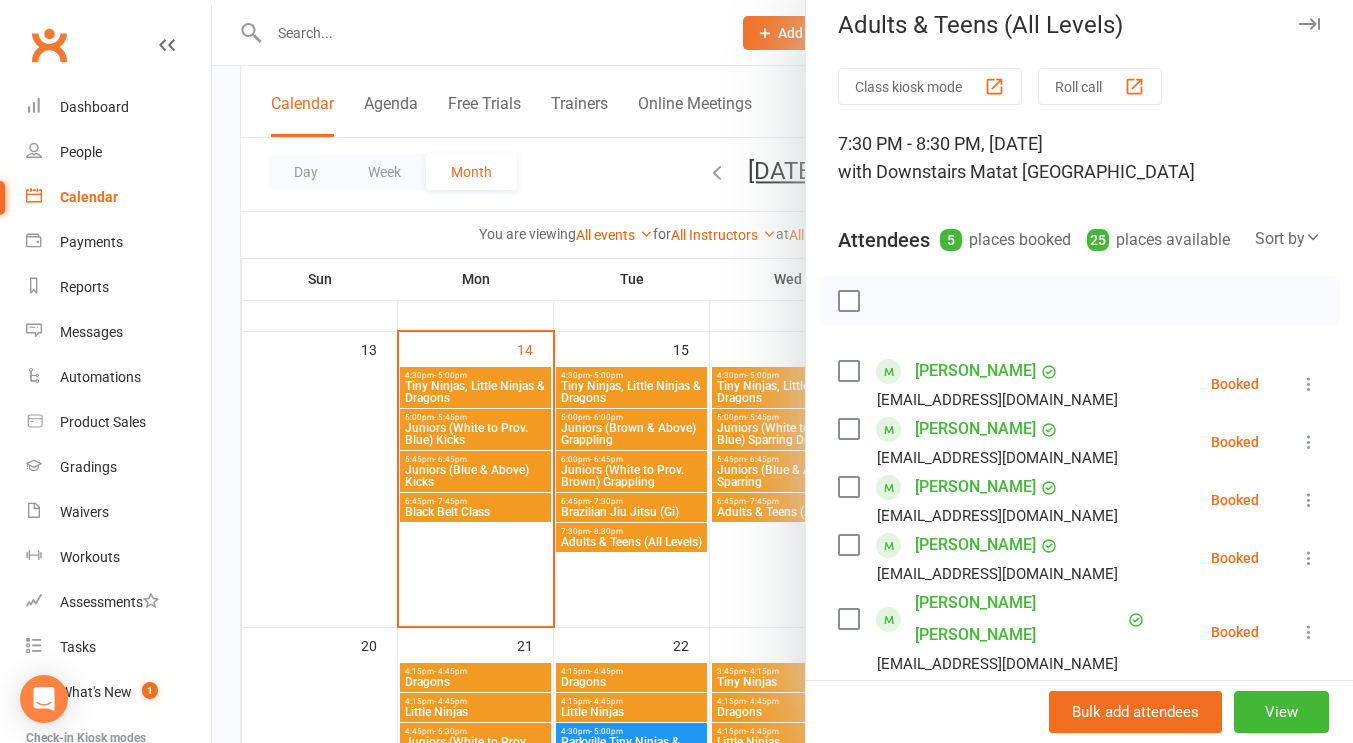 scroll, scrollTop: 16, scrollLeft: 0, axis: vertical 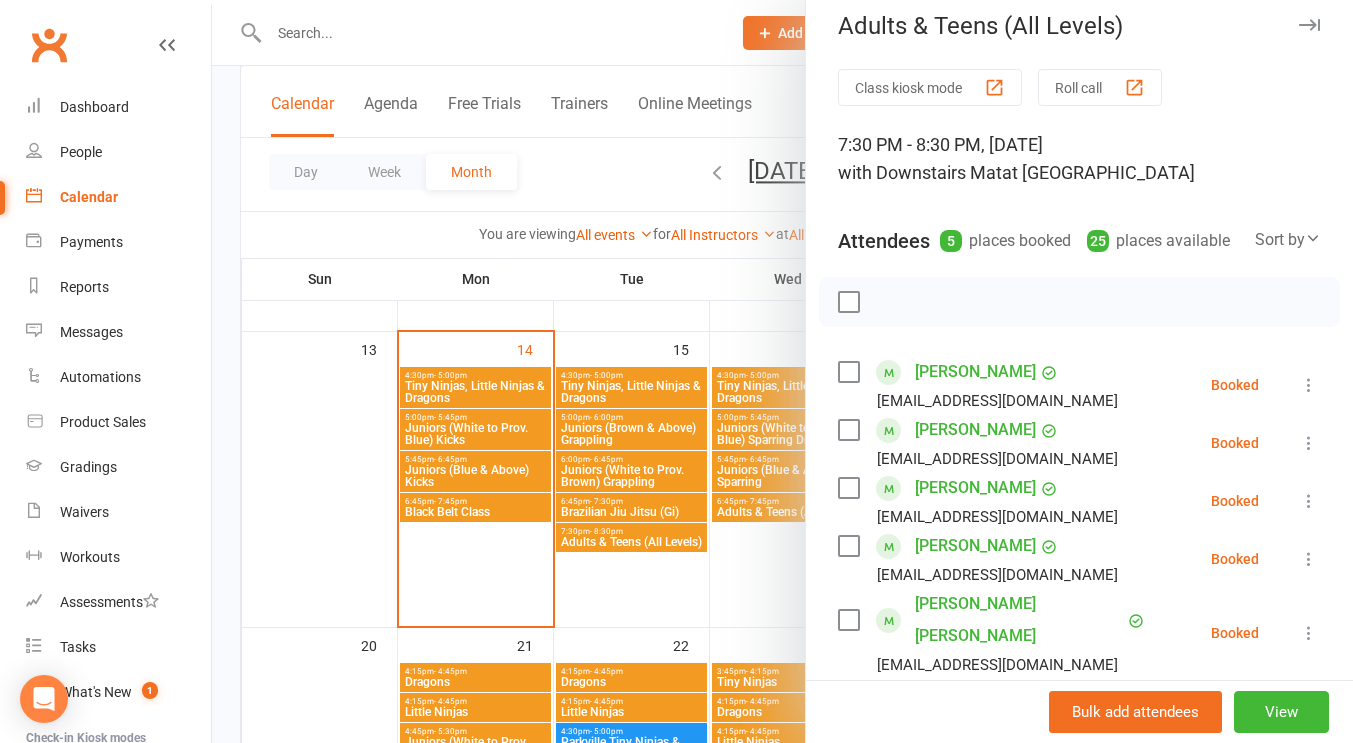 click at bounding box center [1309, 25] 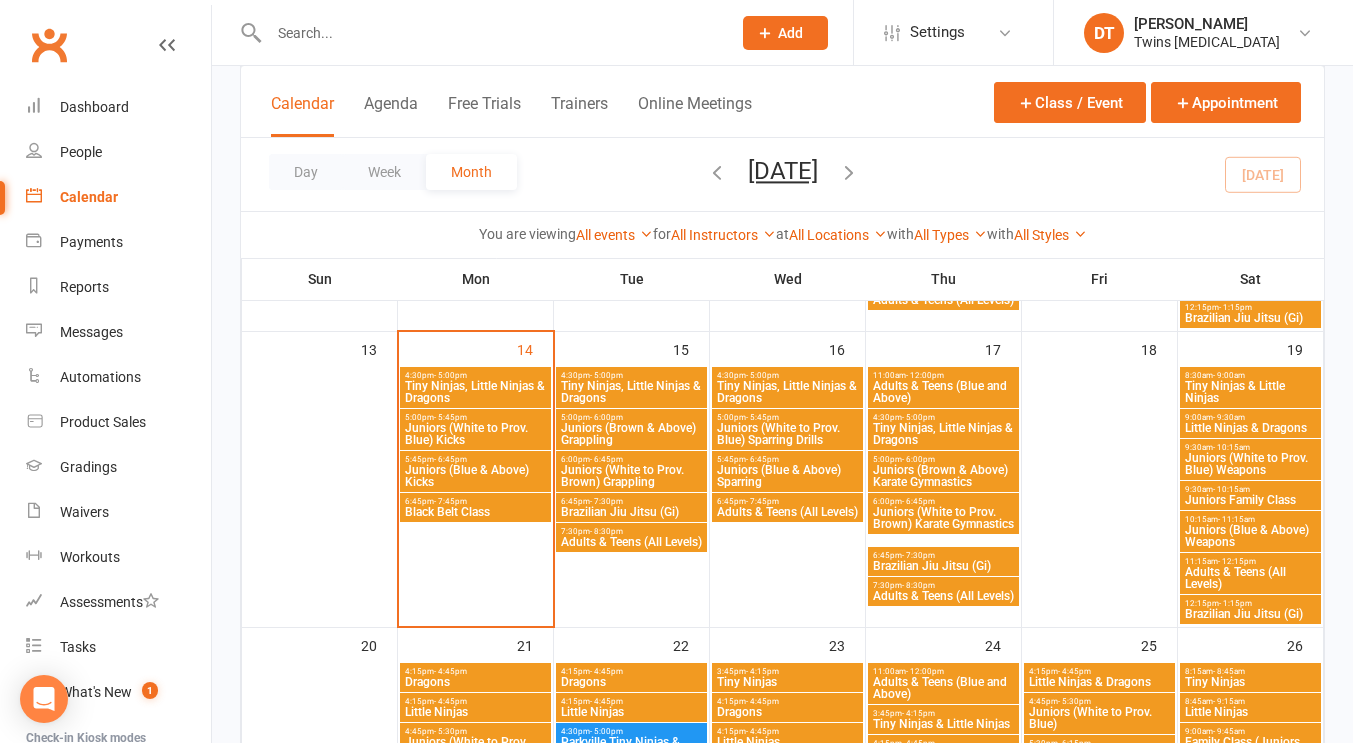 click on "Adults & Teens (All Levels)" at bounding box center [787, 512] 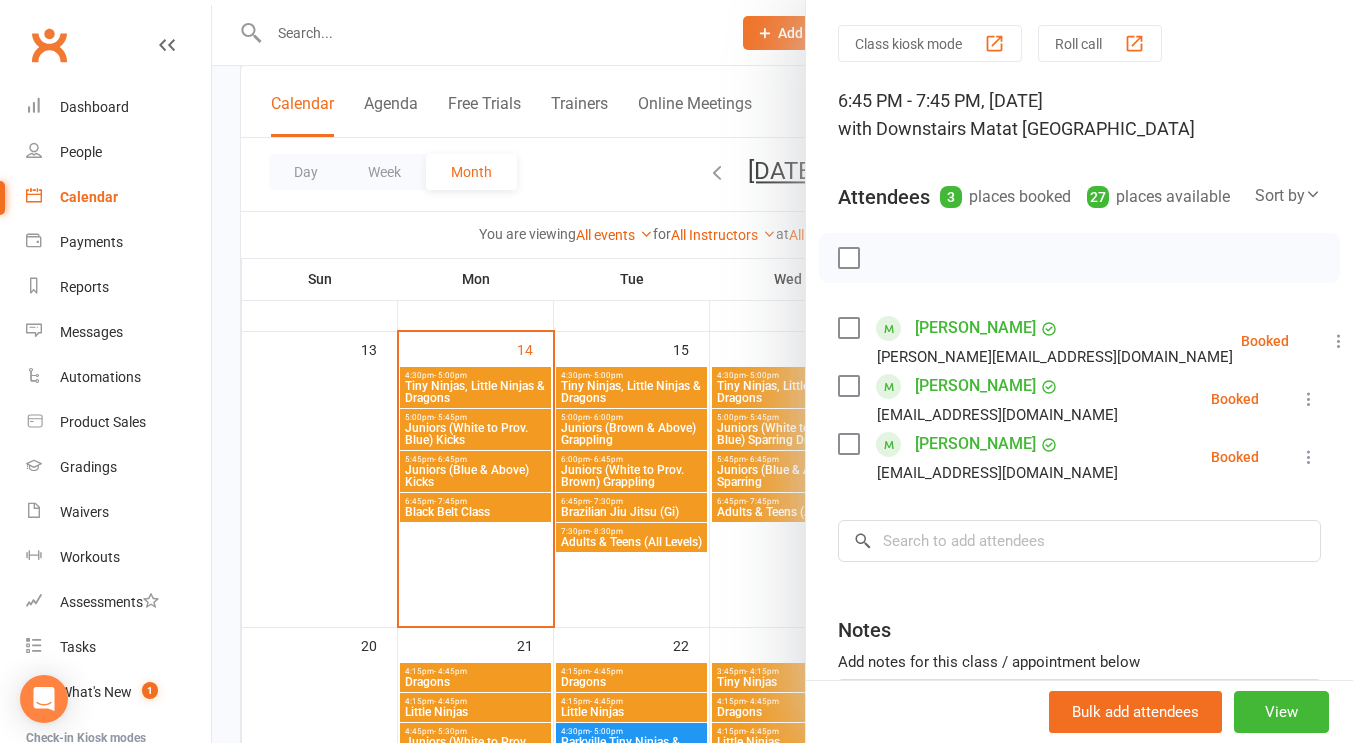 scroll, scrollTop: 0, scrollLeft: 0, axis: both 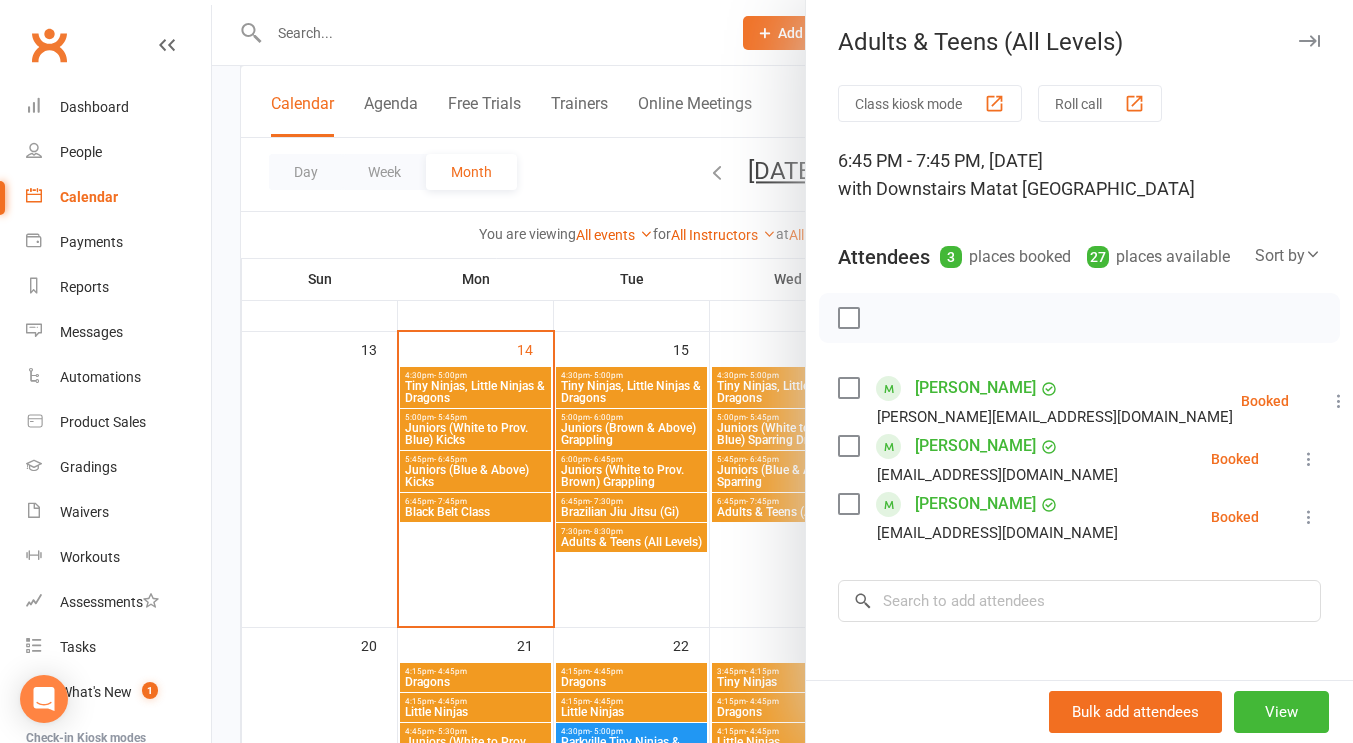 click at bounding box center [1309, 41] 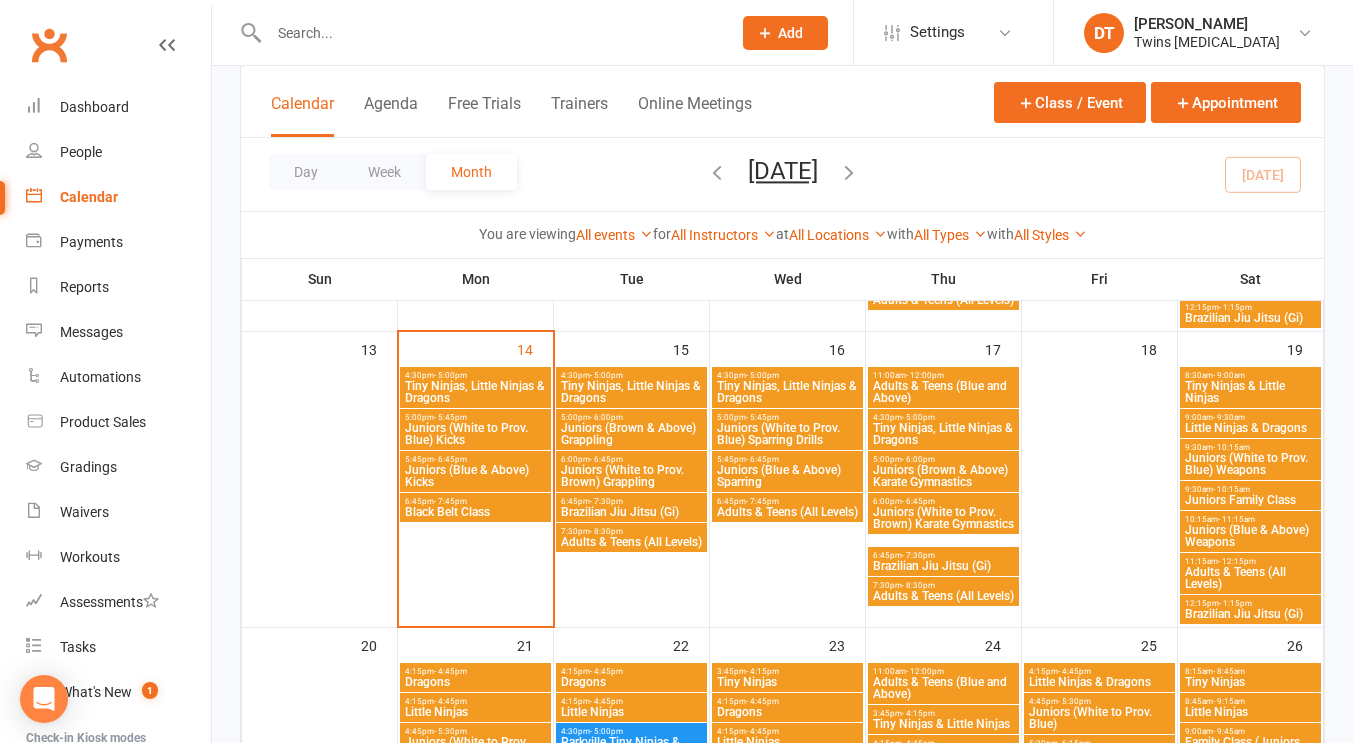 click on "Adults & Teens (All Levels)" at bounding box center (943, 596) 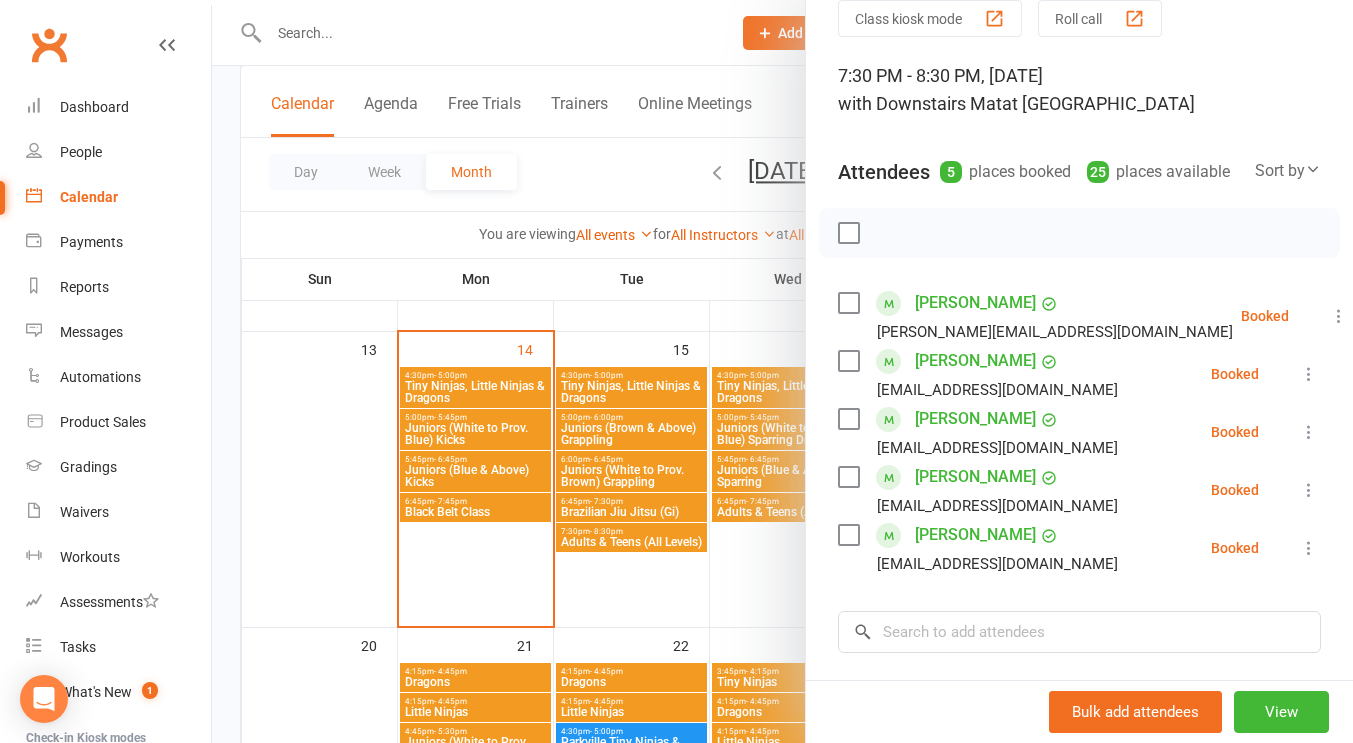 scroll, scrollTop: 0, scrollLeft: 0, axis: both 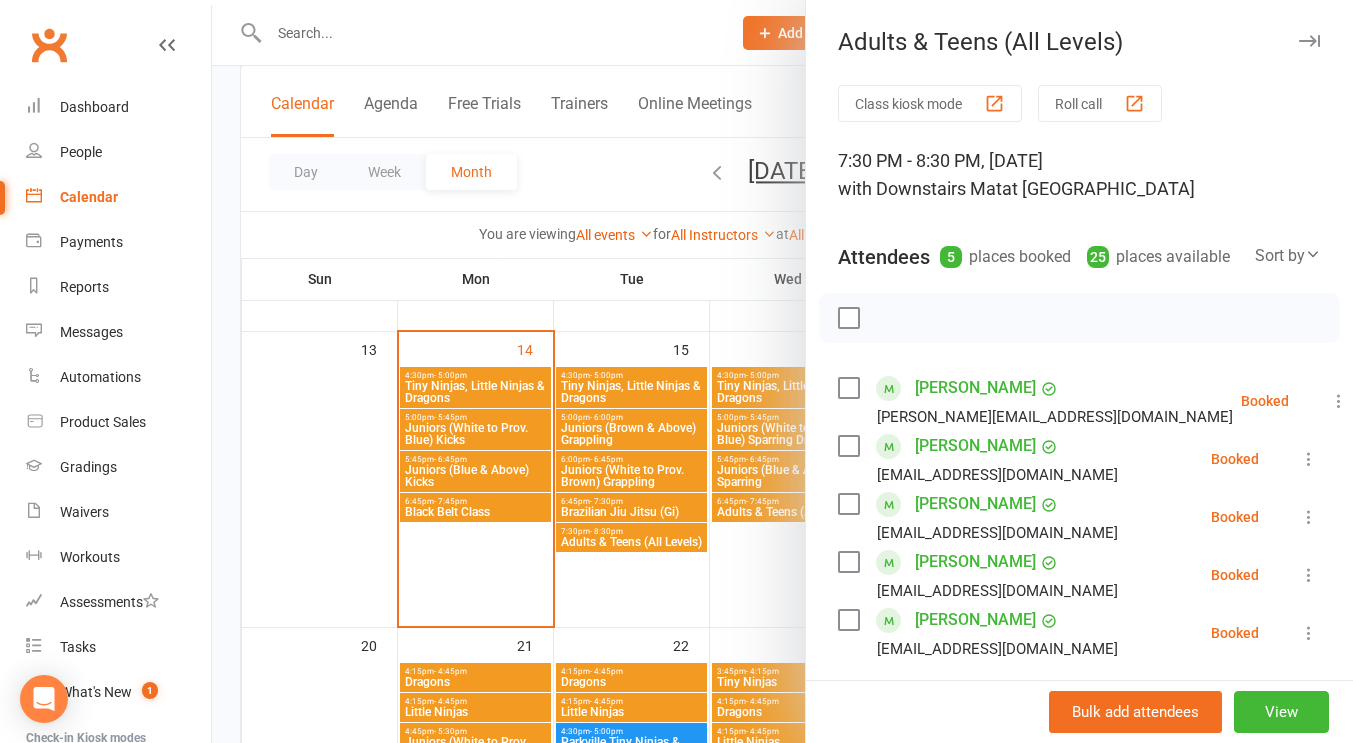 click at bounding box center [1309, 41] 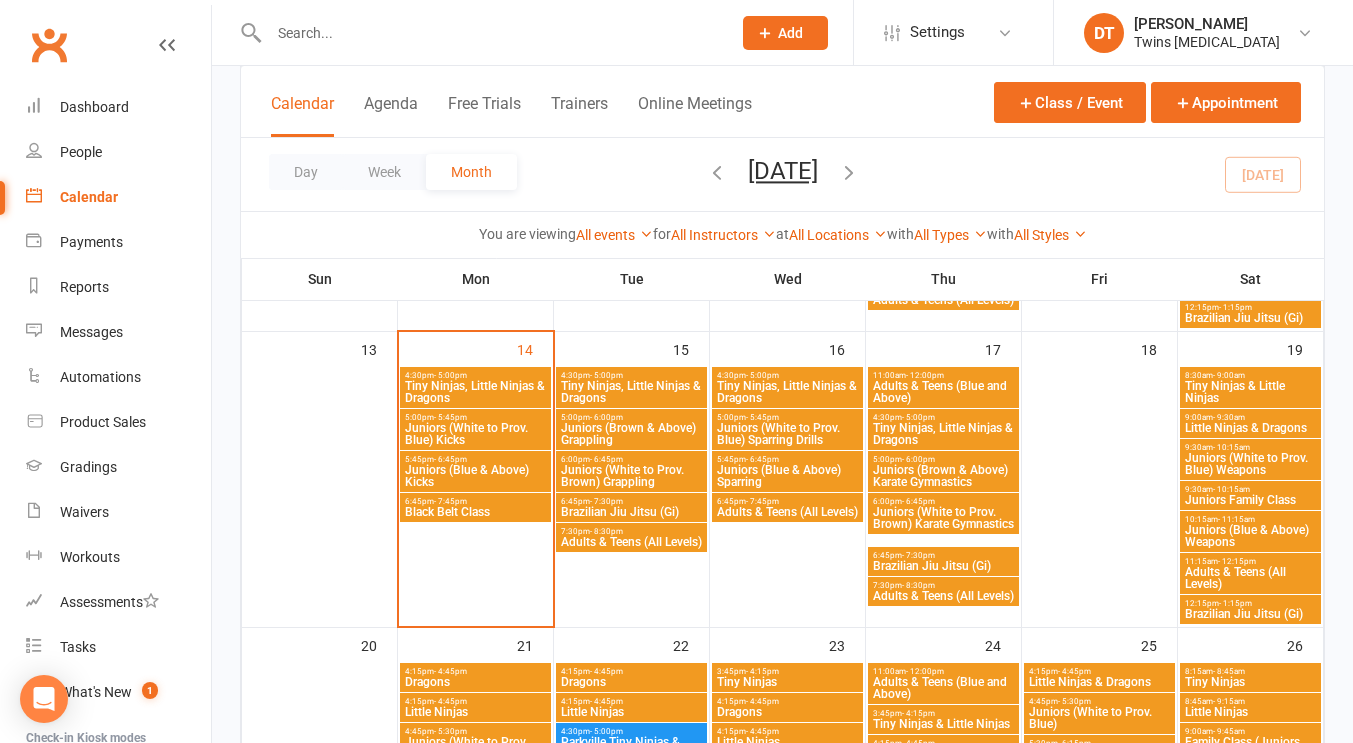click on "Juniors (White to Prov. Brown) Karate Gymnastics" at bounding box center [943, 518] 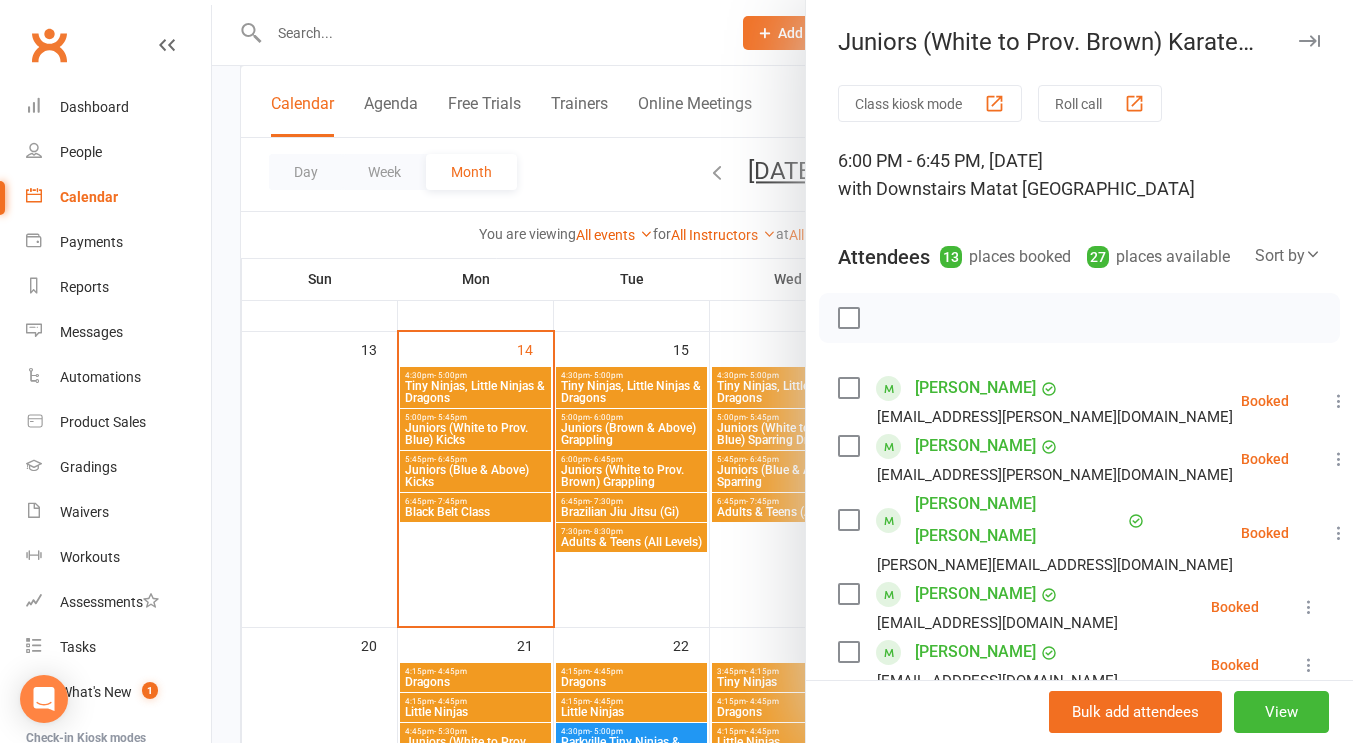 click at bounding box center (1309, 41) 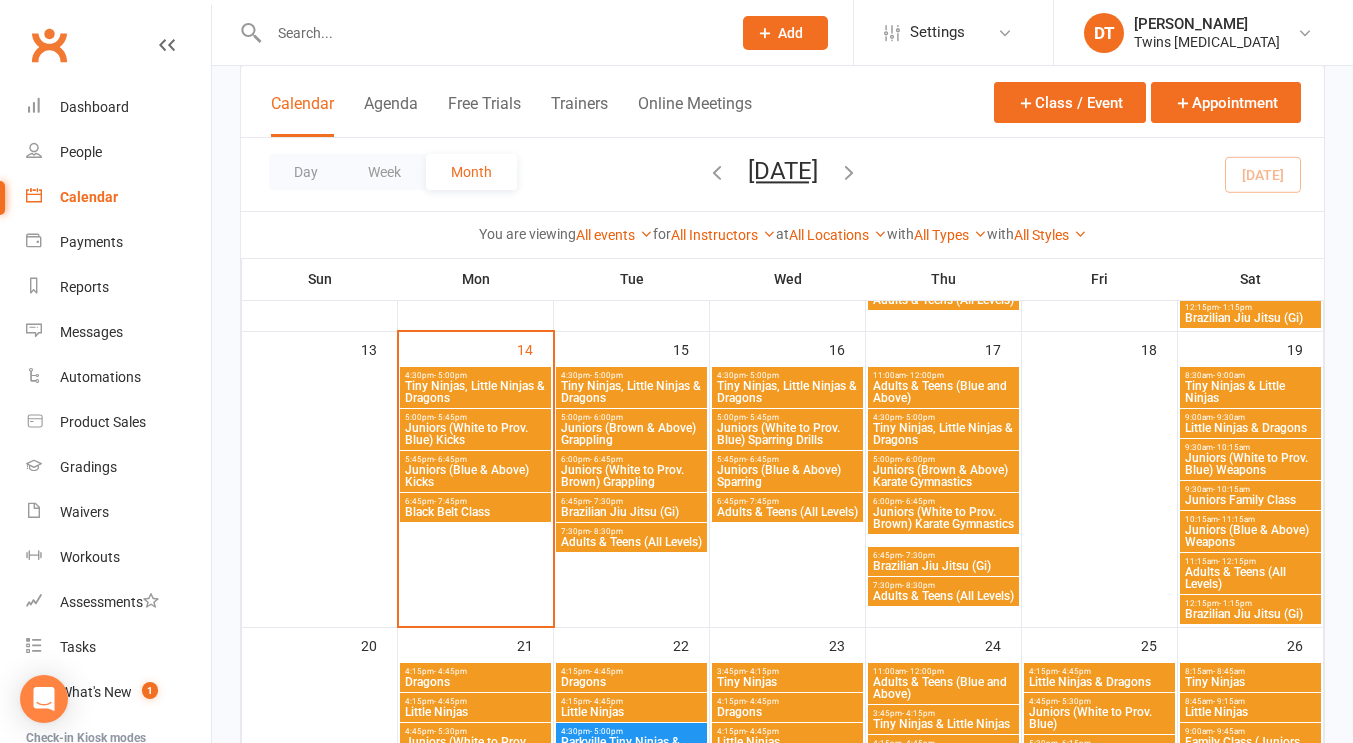 click on "Juniors (Brown & Above) Karate Gymnastics" at bounding box center [943, 476] 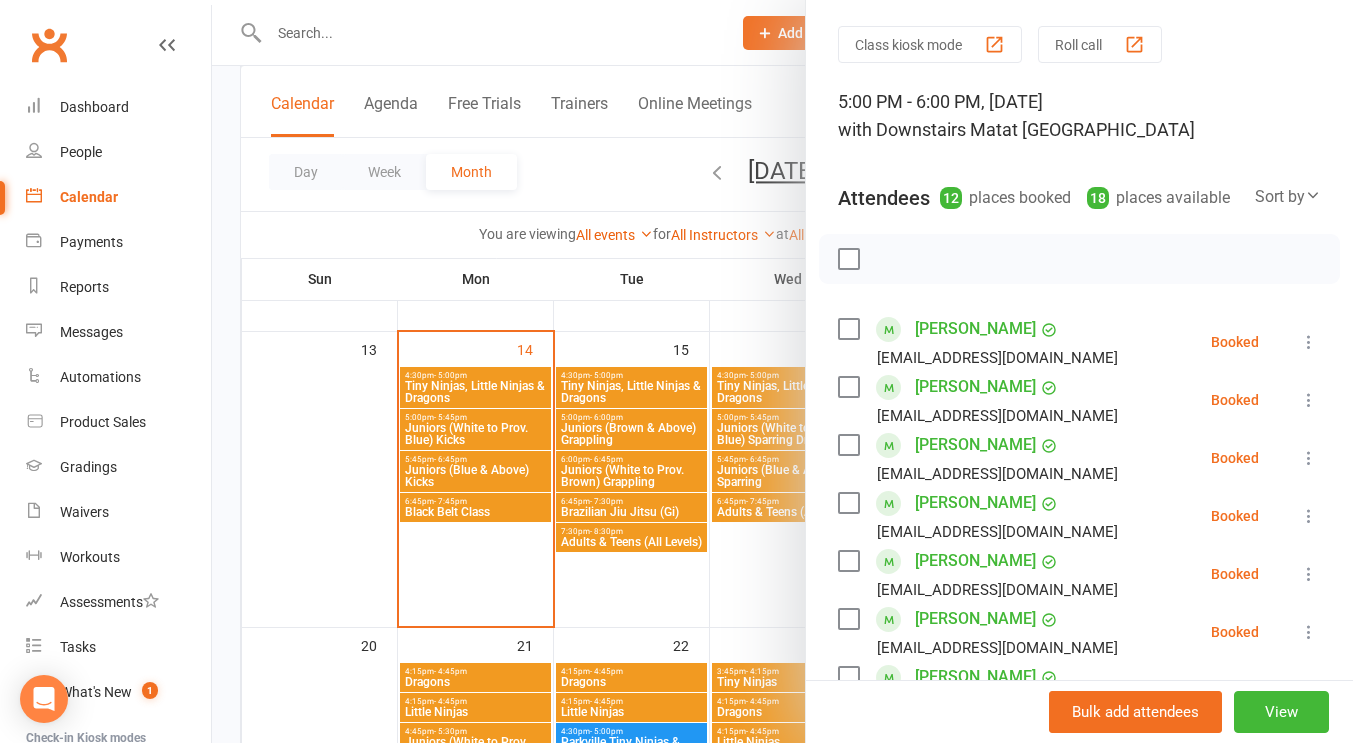 scroll, scrollTop: 10, scrollLeft: 0, axis: vertical 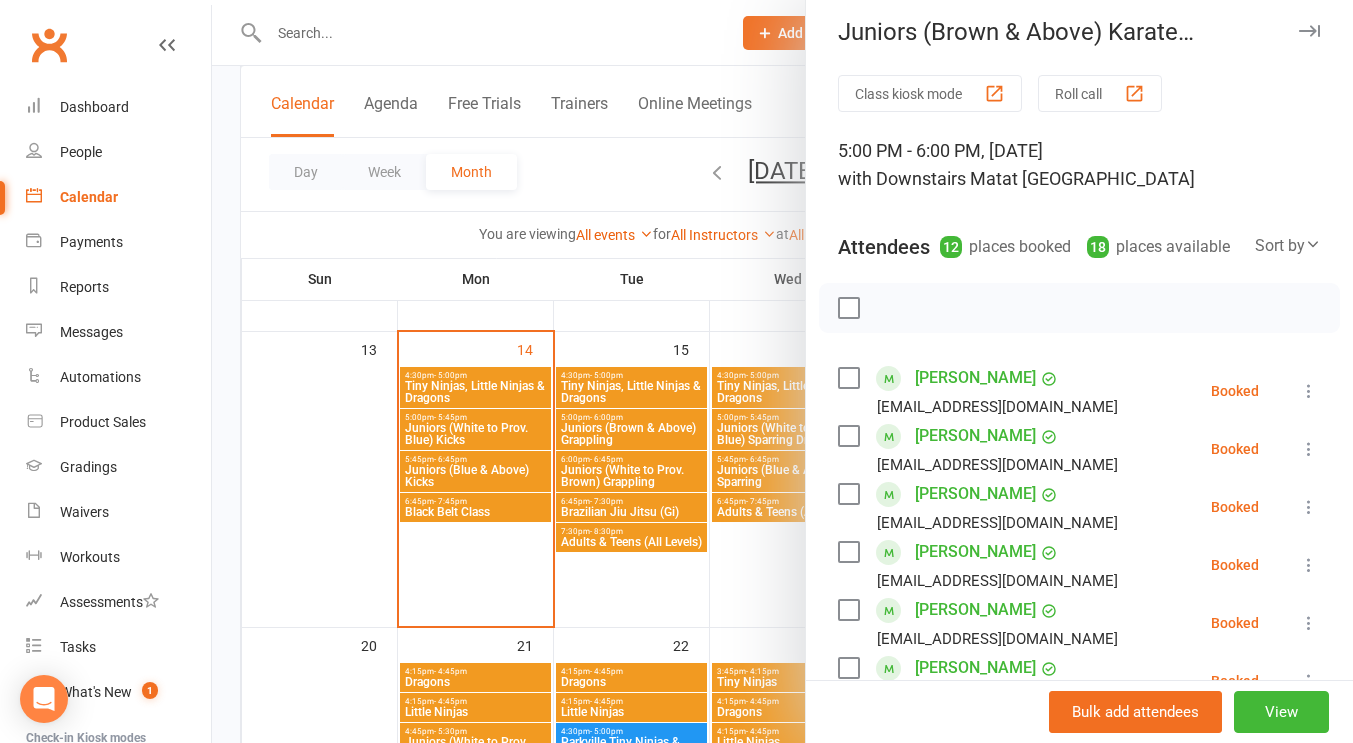 click at bounding box center (1309, 31) 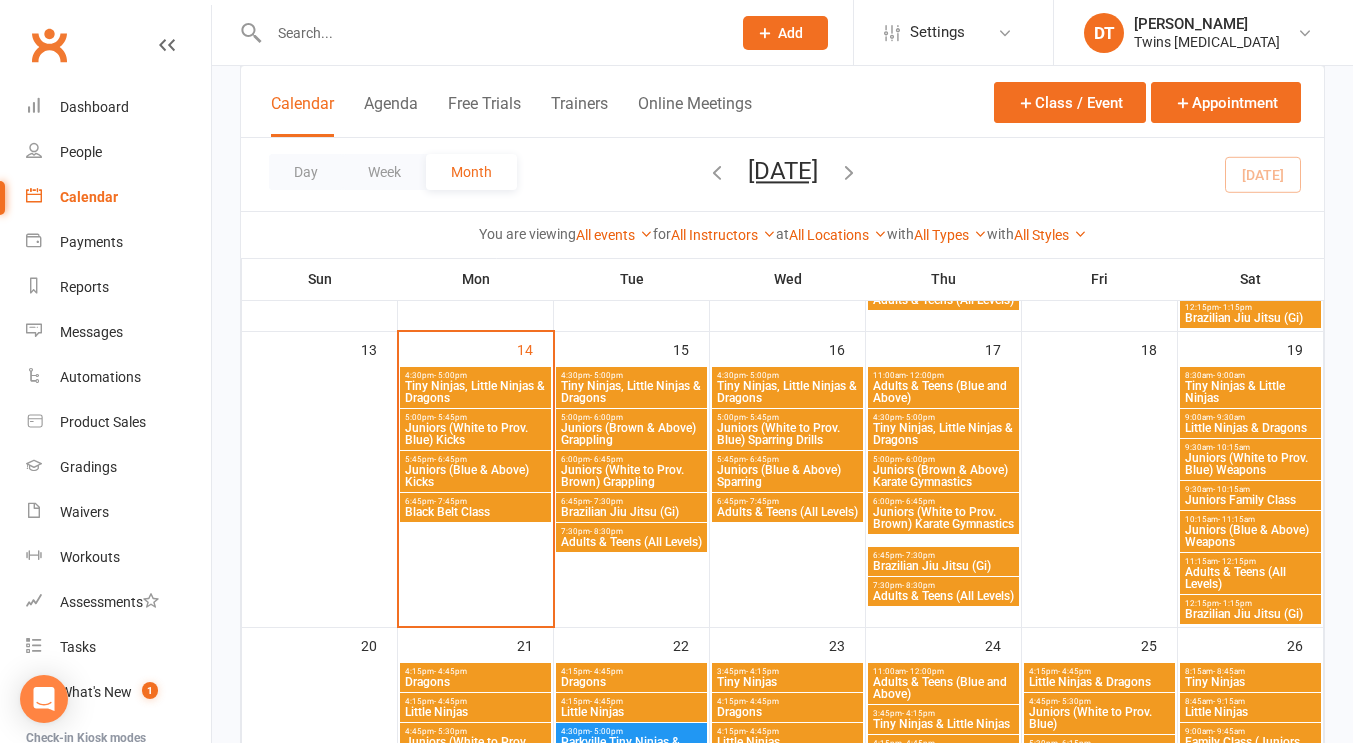 click on "Adults & Teens (Blue and Above)" at bounding box center (943, 392) 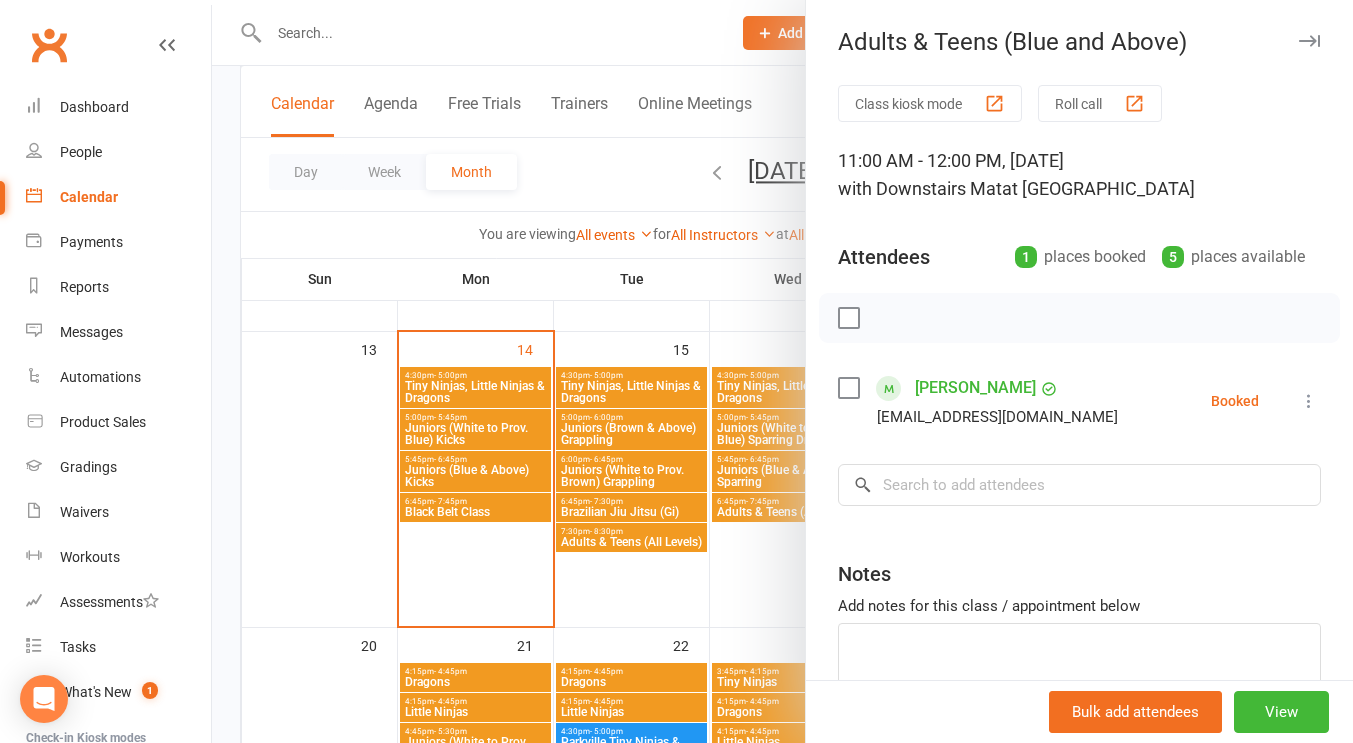 click at bounding box center (1309, 41) 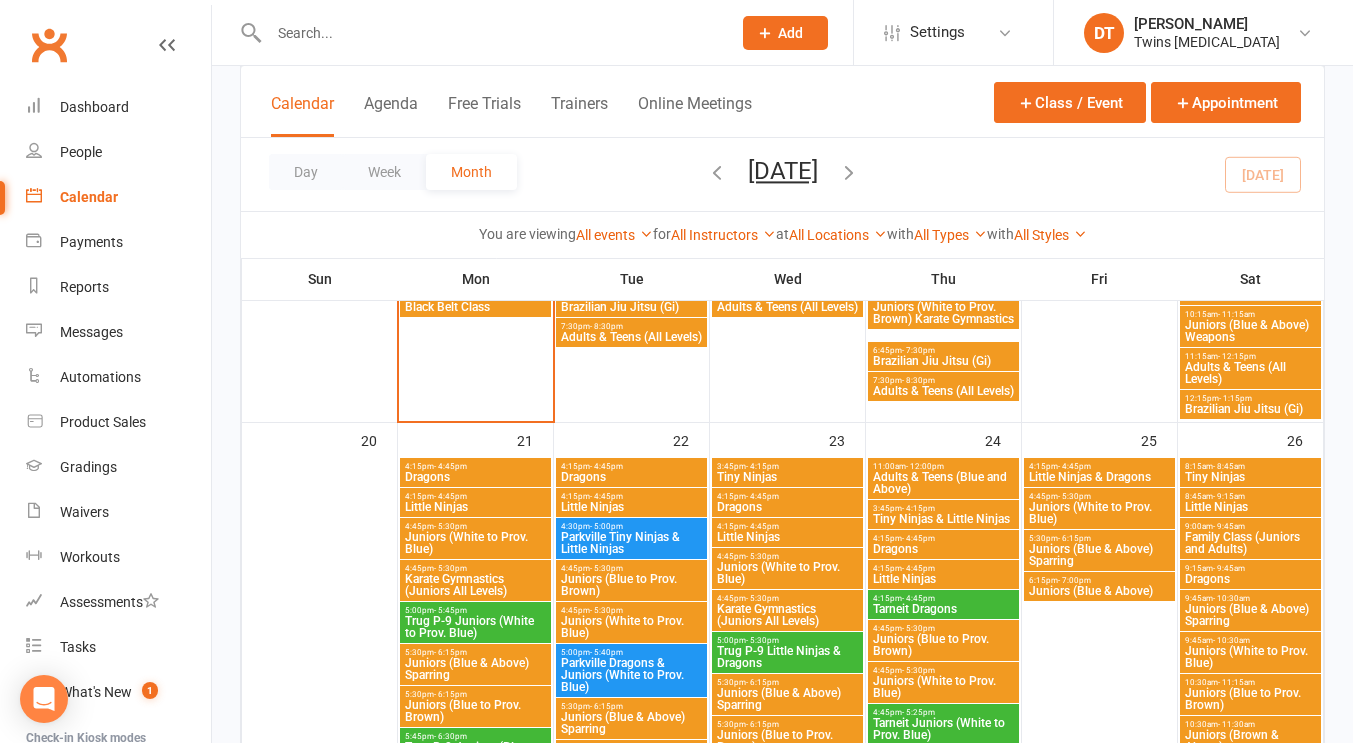scroll, scrollTop: 1130, scrollLeft: 0, axis: vertical 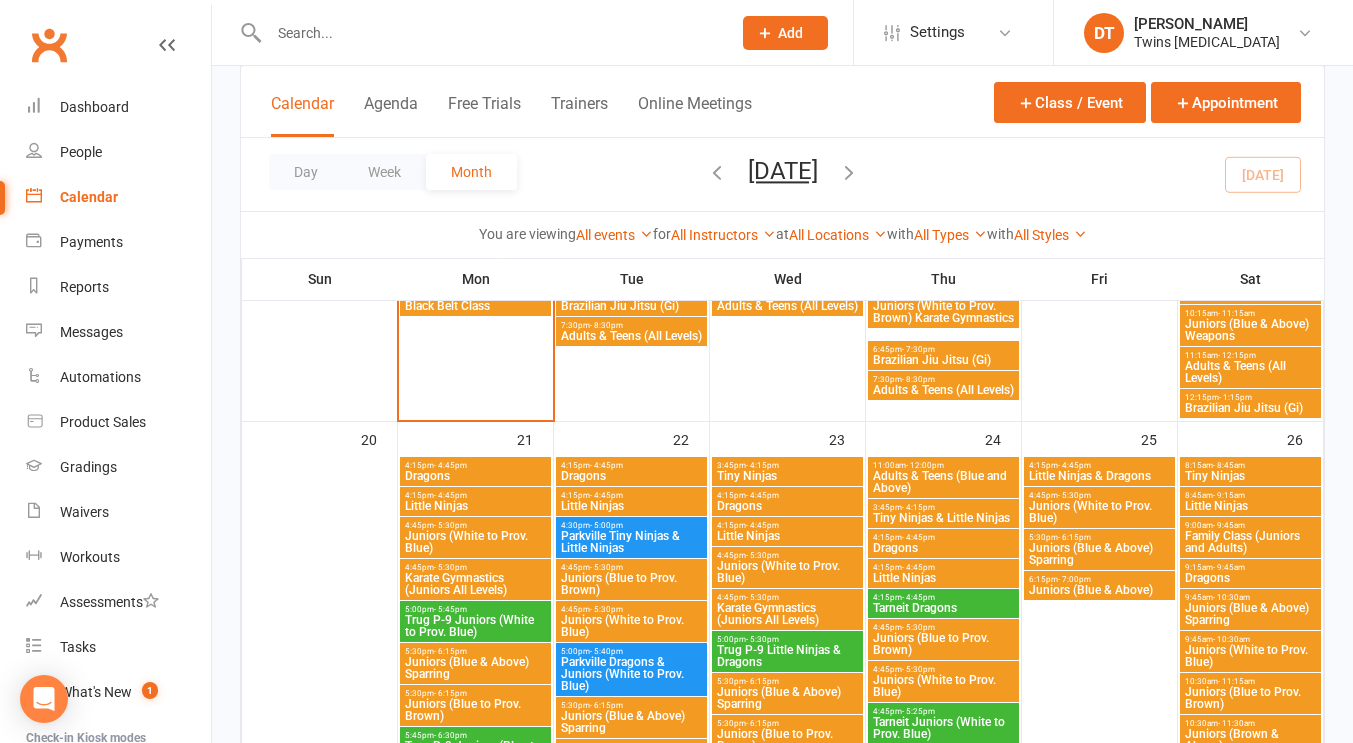 click on "Adults & Teens (Blue and Above)" at bounding box center (943, 482) 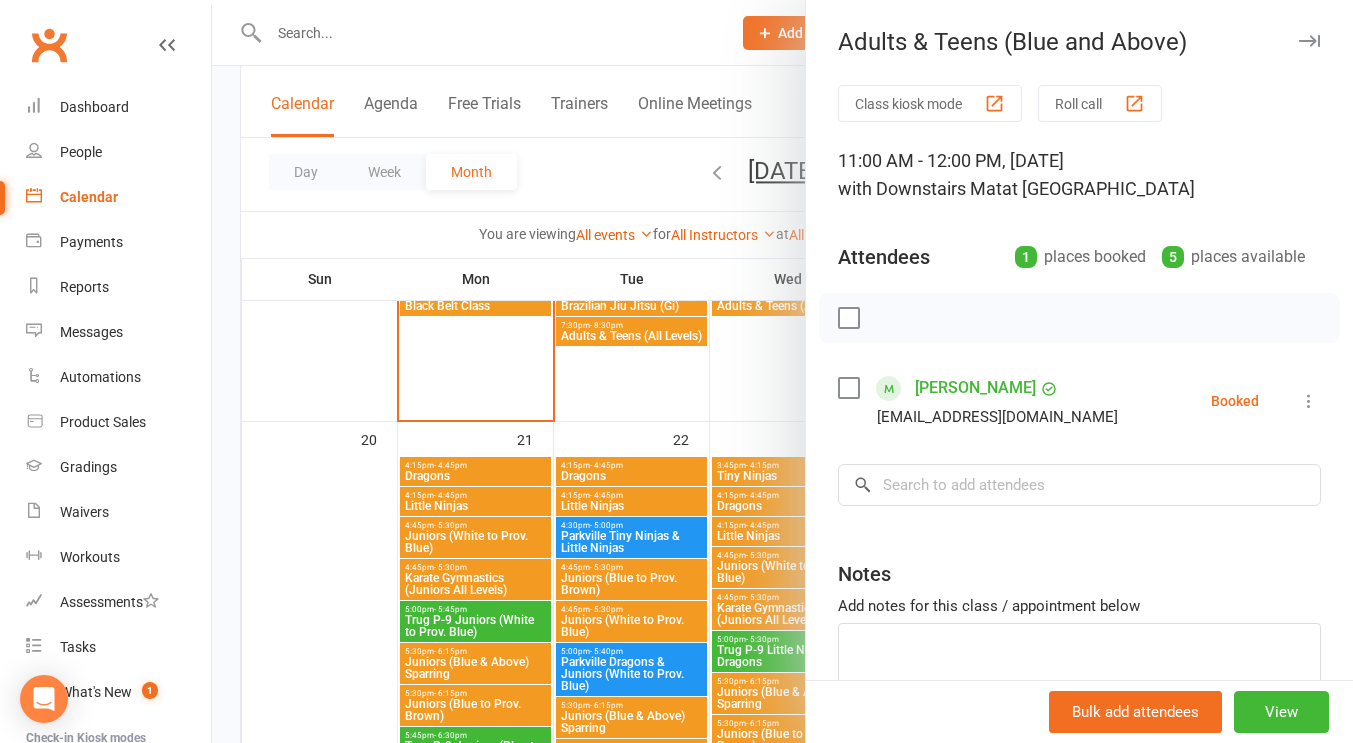 click at bounding box center (1309, 41) 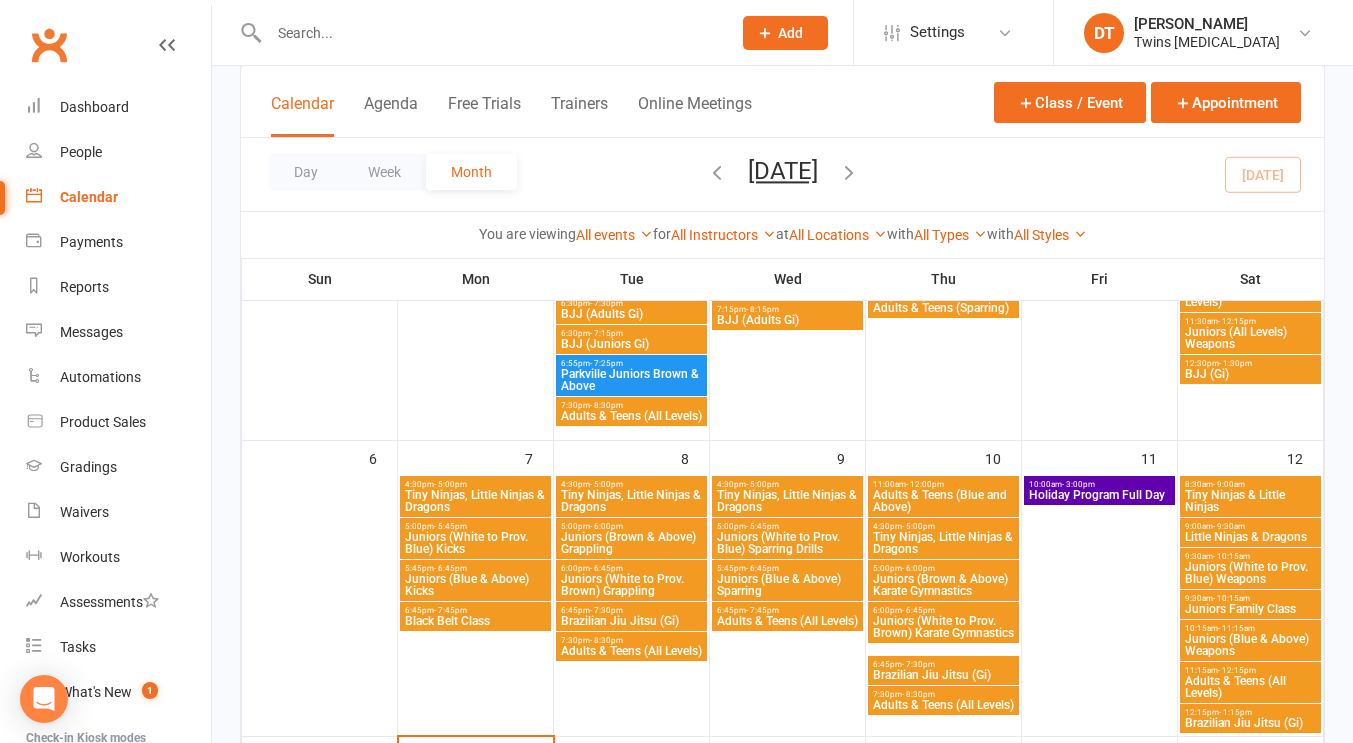 scroll, scrollTop: 516, scrollLeft: 0, axis: vertical 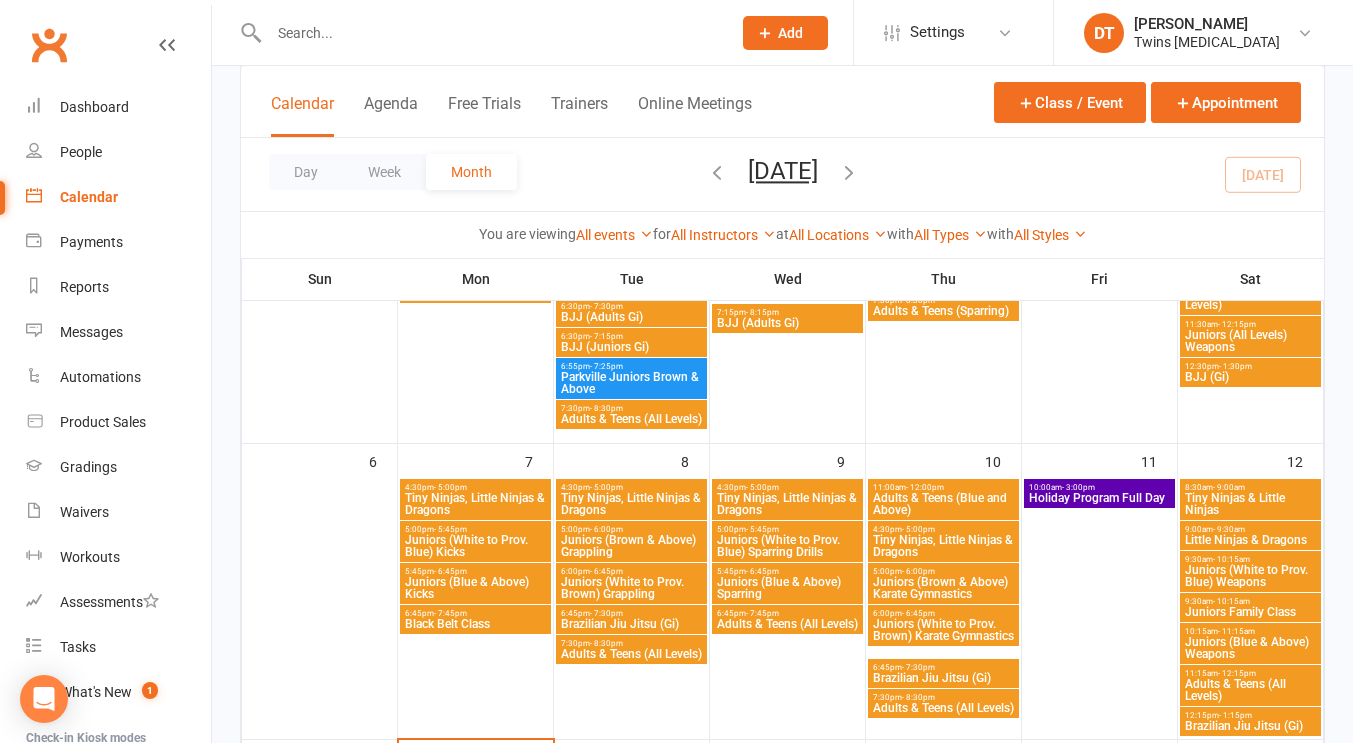 click on "Holiday Program Full Day" at bounding box center (1099, 498) 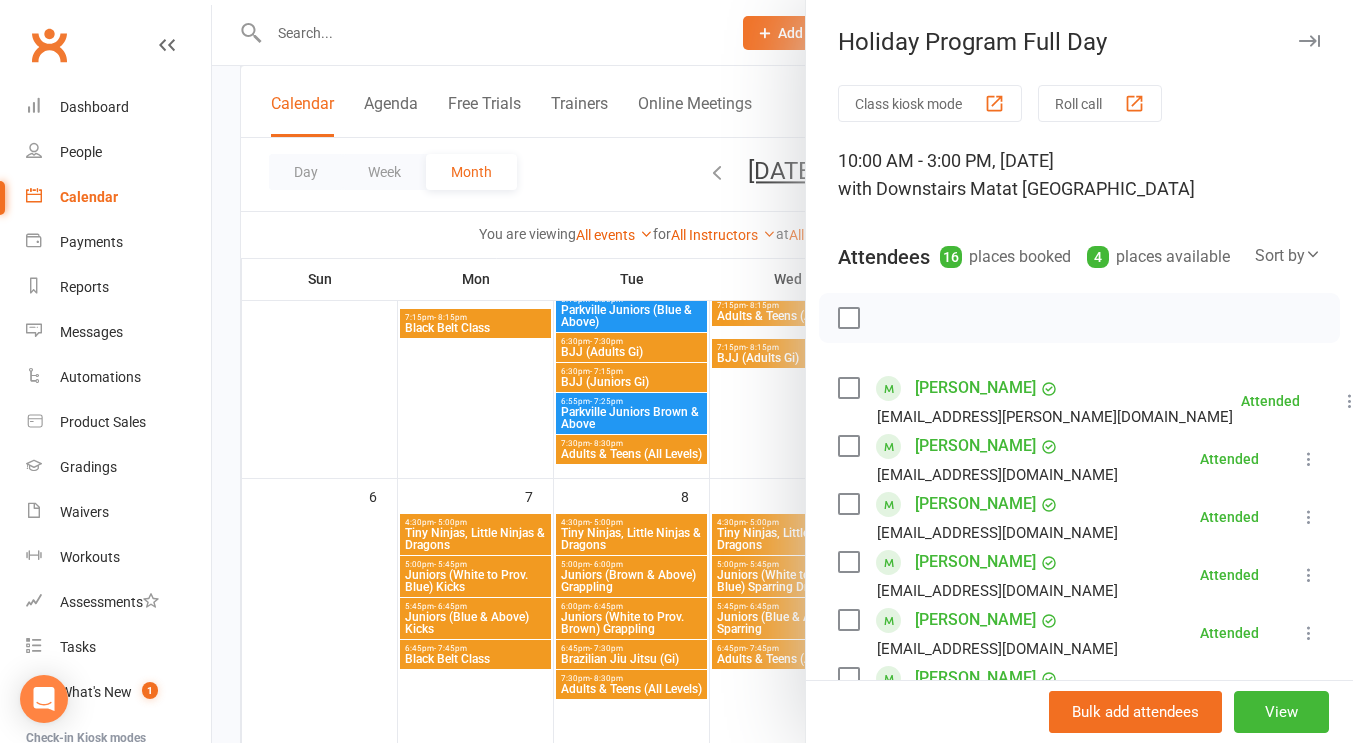scroll, scrollTop: 480, scrollLeft: 0, axis: vertical 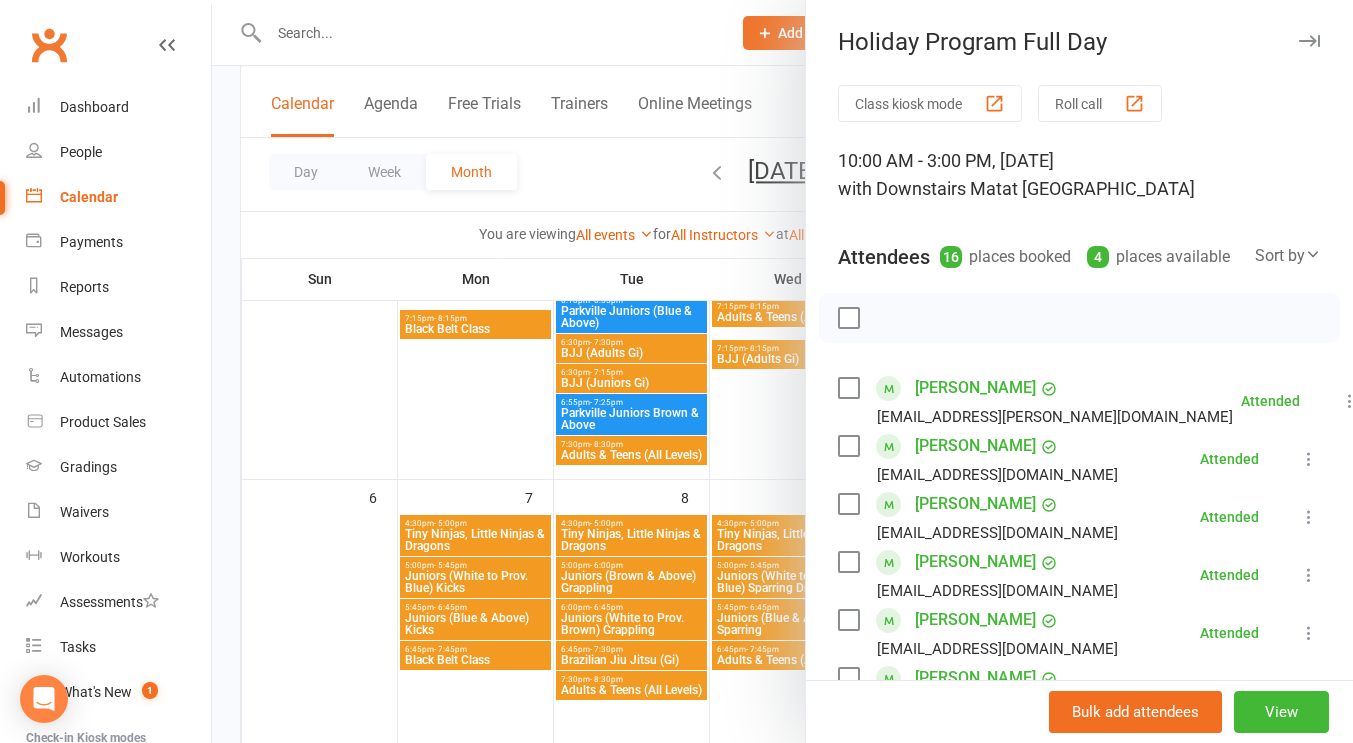 click at bounding box center [1309, 41] 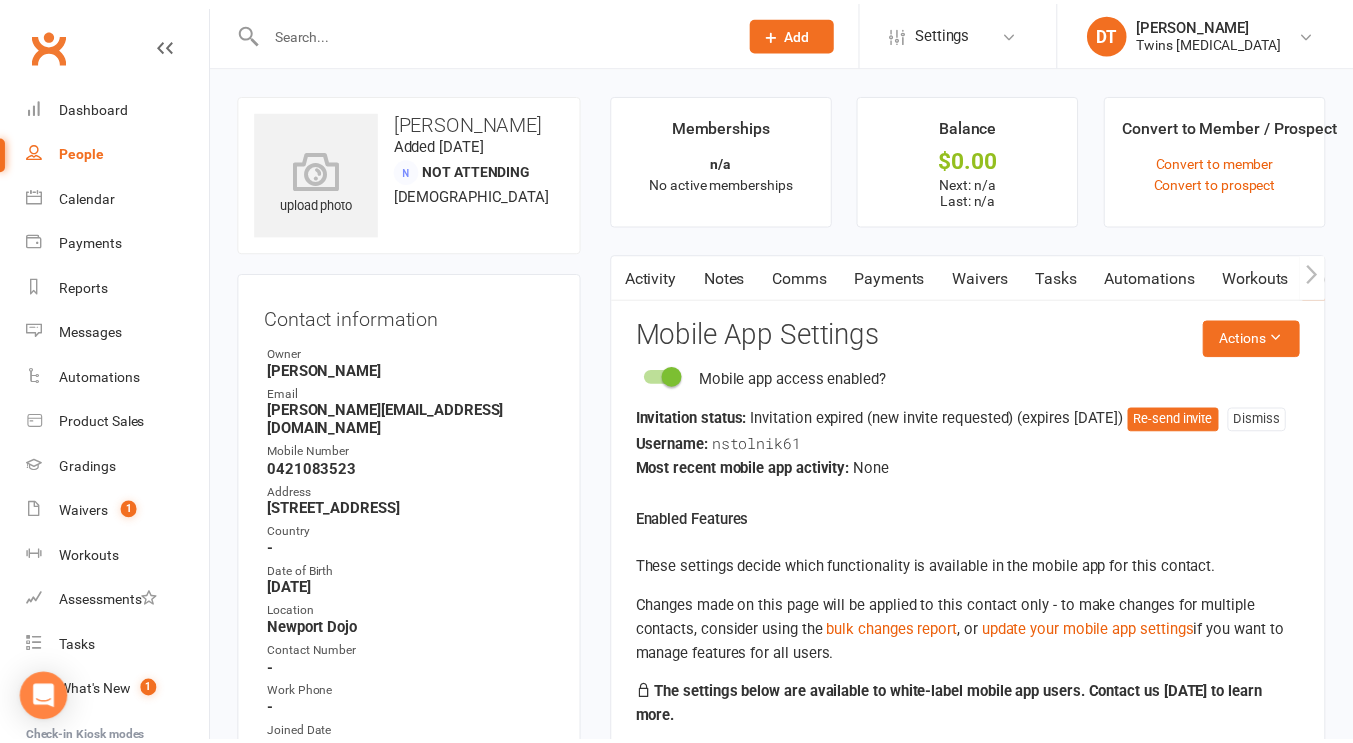 scroll, scrollTop: 0, scrollLeft: 0, axis: both 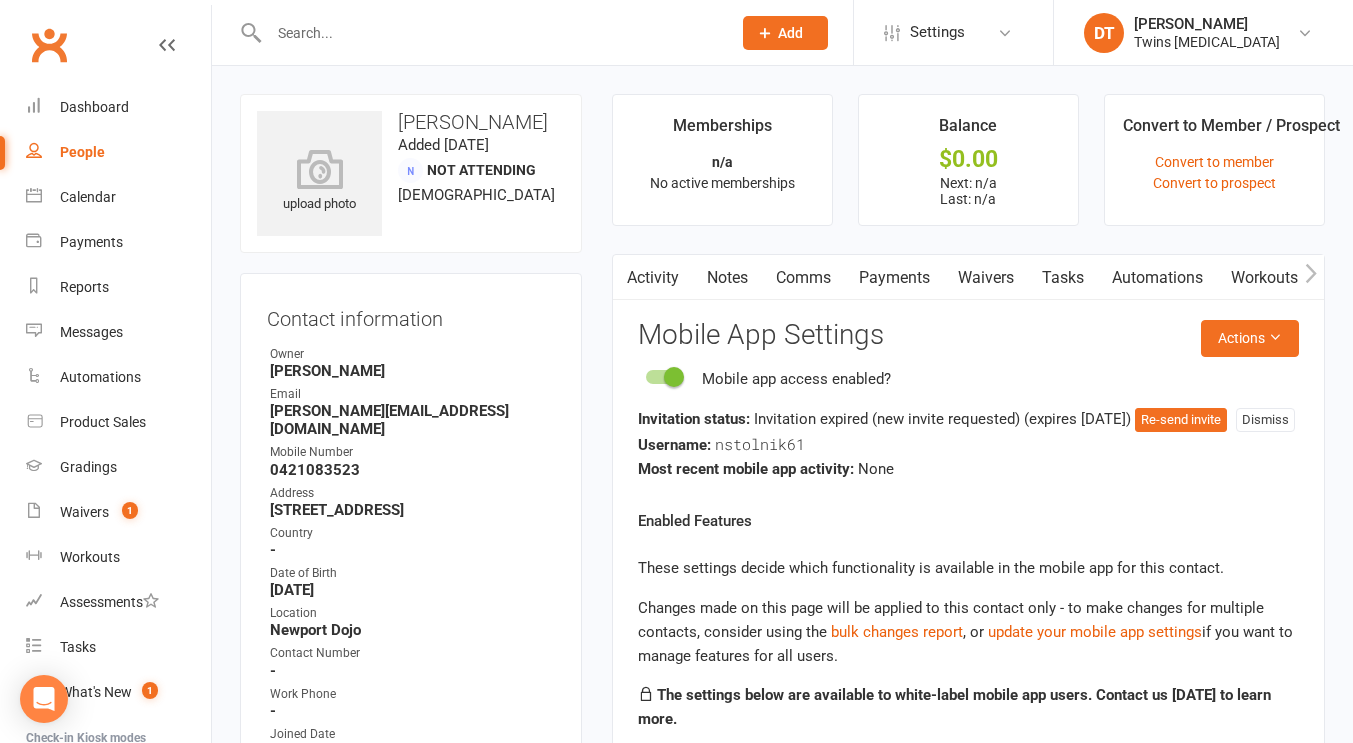 click on "Invitation status:   Invitation expired (new invite requested)   (expires   23 days ago )     Re-send invite   Dismiss" at bounding box center (968, 419) 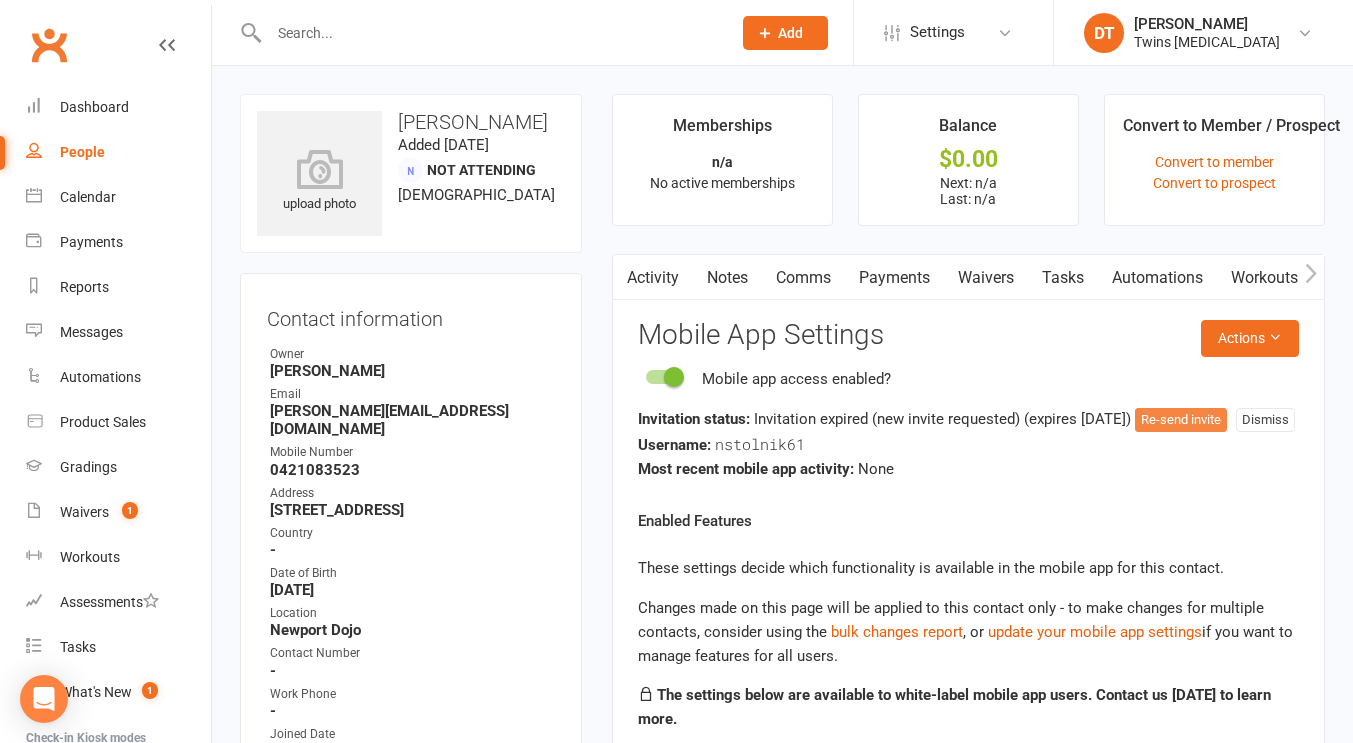 click on "Re-send invite" at bounding box center (1181, 420) 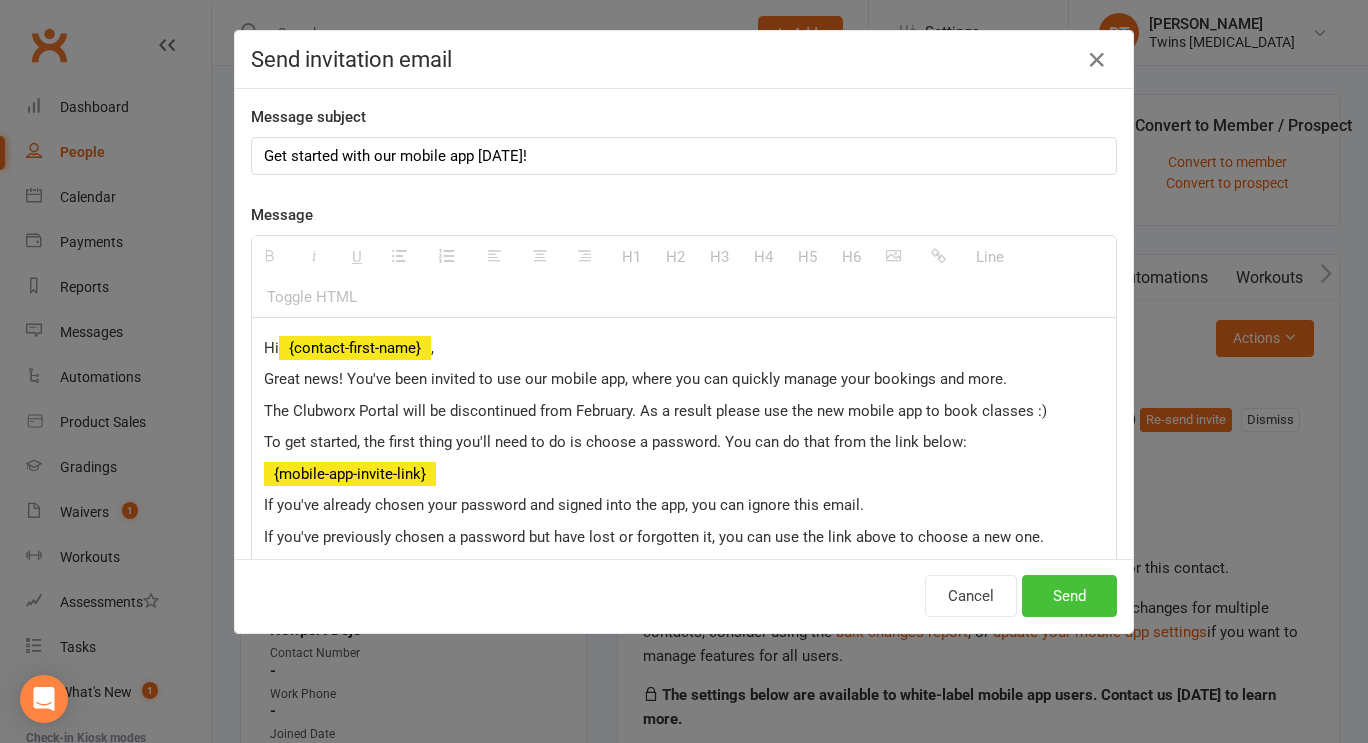 click on "Send" at bounding box center [1069, 596] 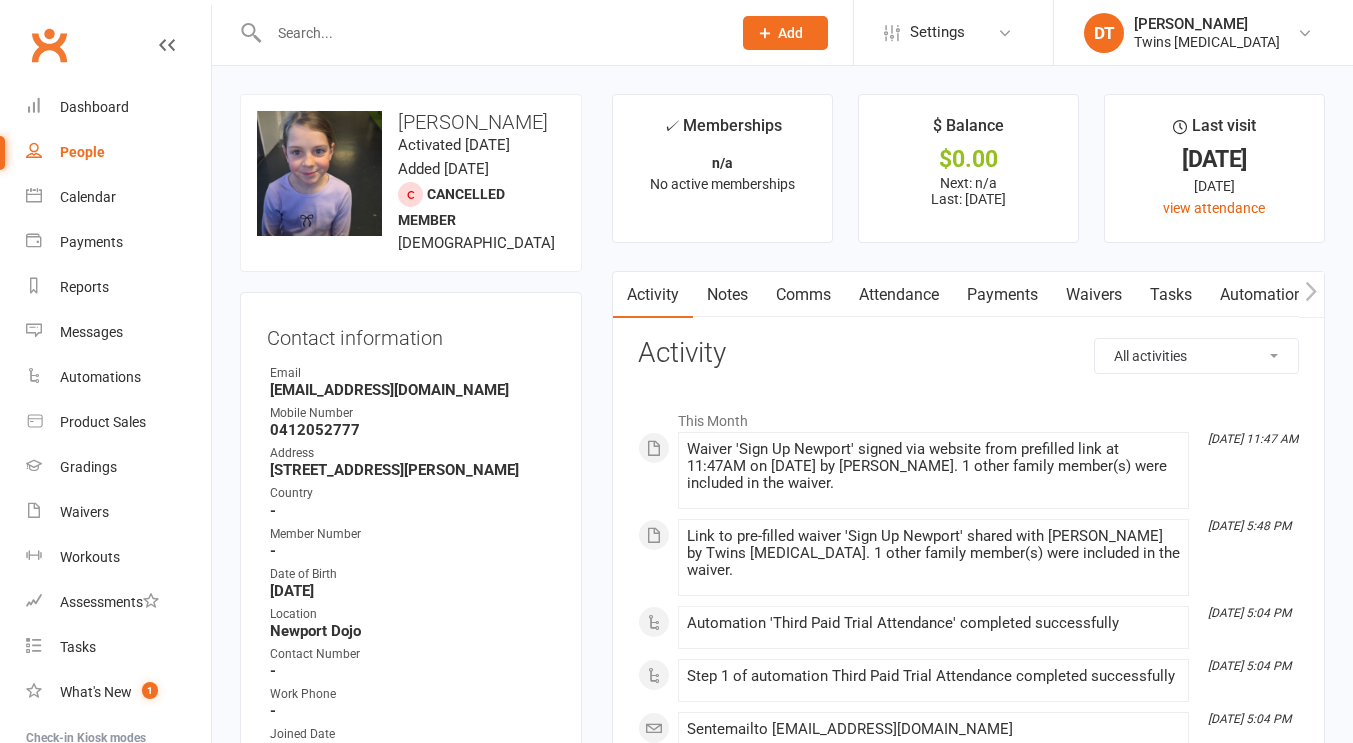 scroll, scrollTop: 0, scrollLeft: 0, axis: both 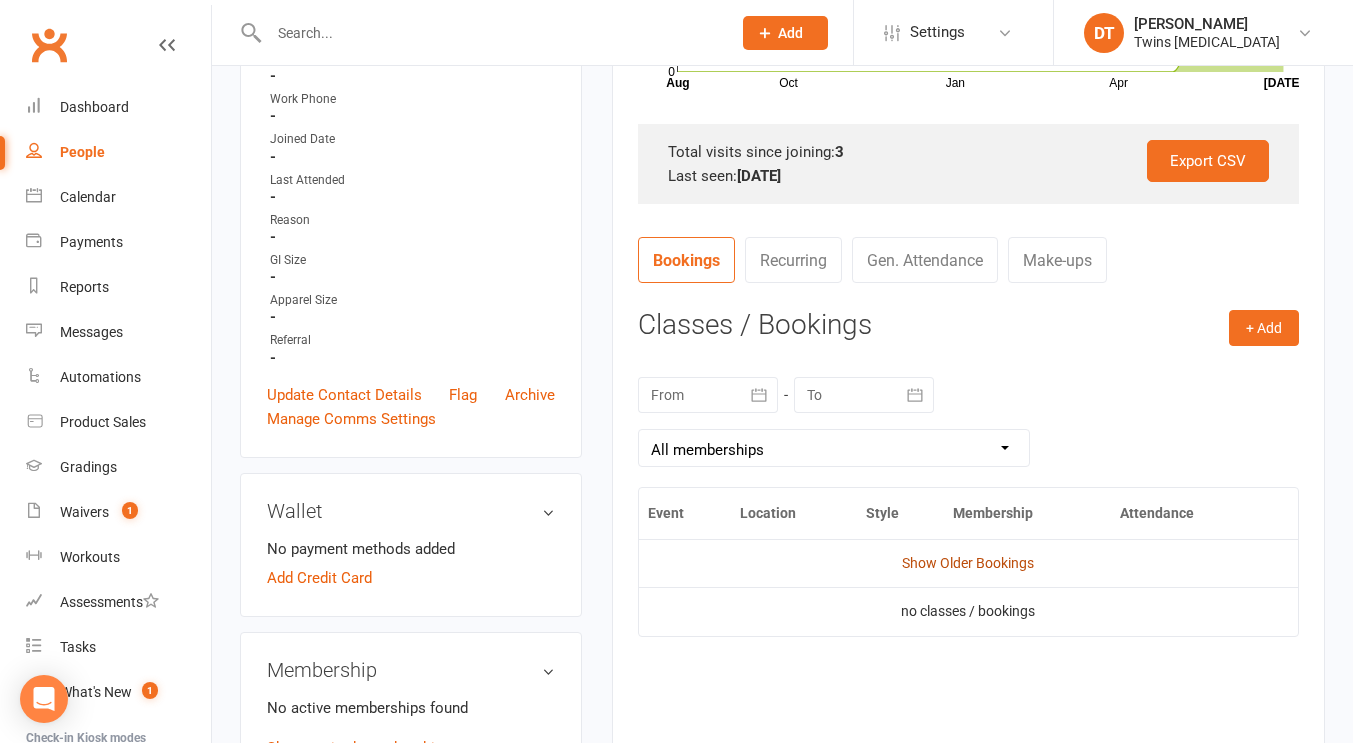 click on "Show Older Bookings" at bounding box center (968, 563) 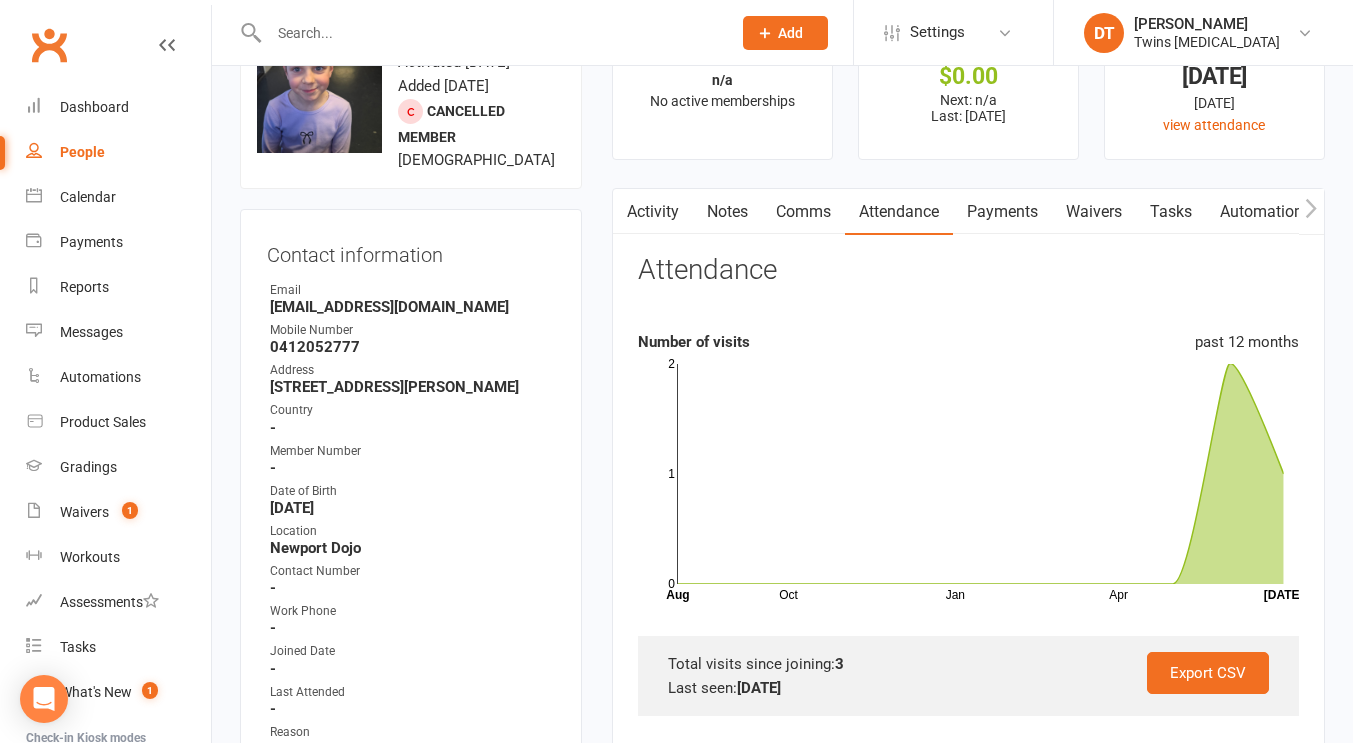 scroll, scrollTop: 41, scrollLeft: 0, axis: vertical 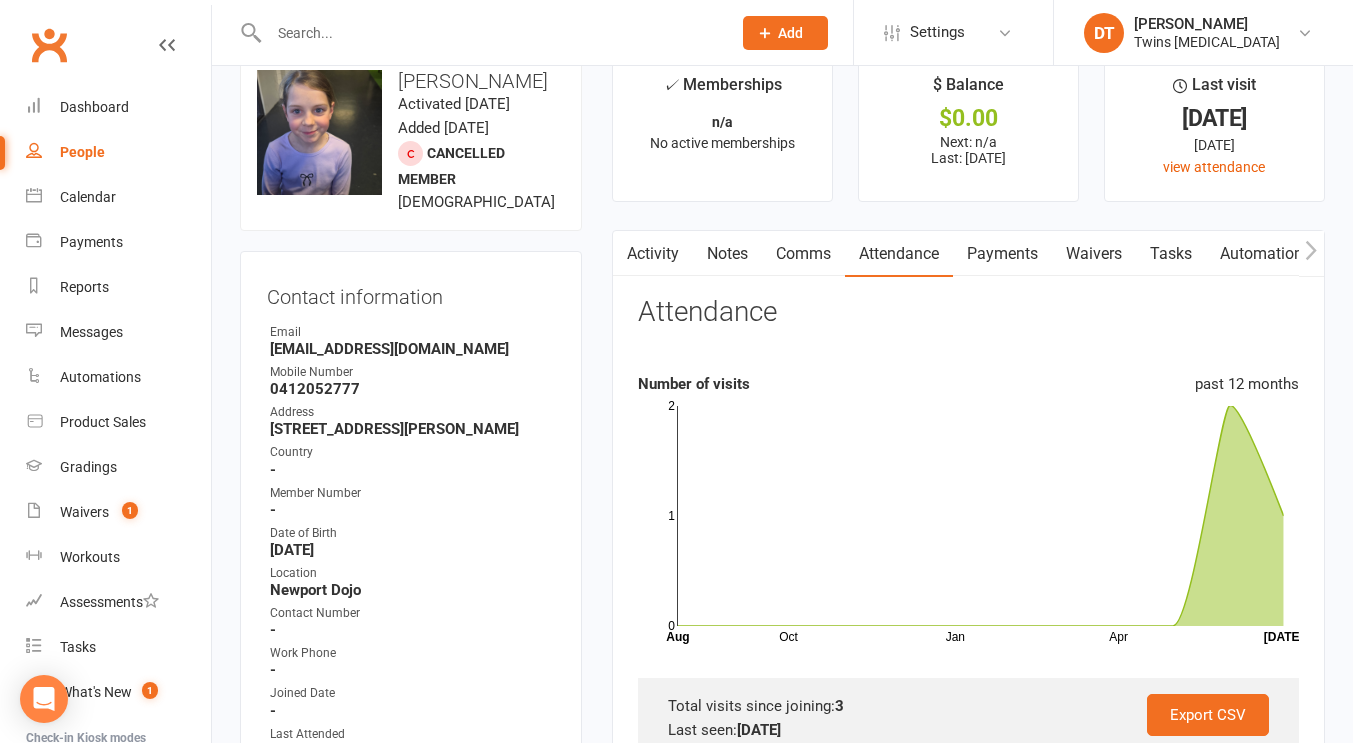 drag, startPoint x: 512, startPoint y: 426, endPoint x: 251, endPoint y: 434, distance: 261.1226 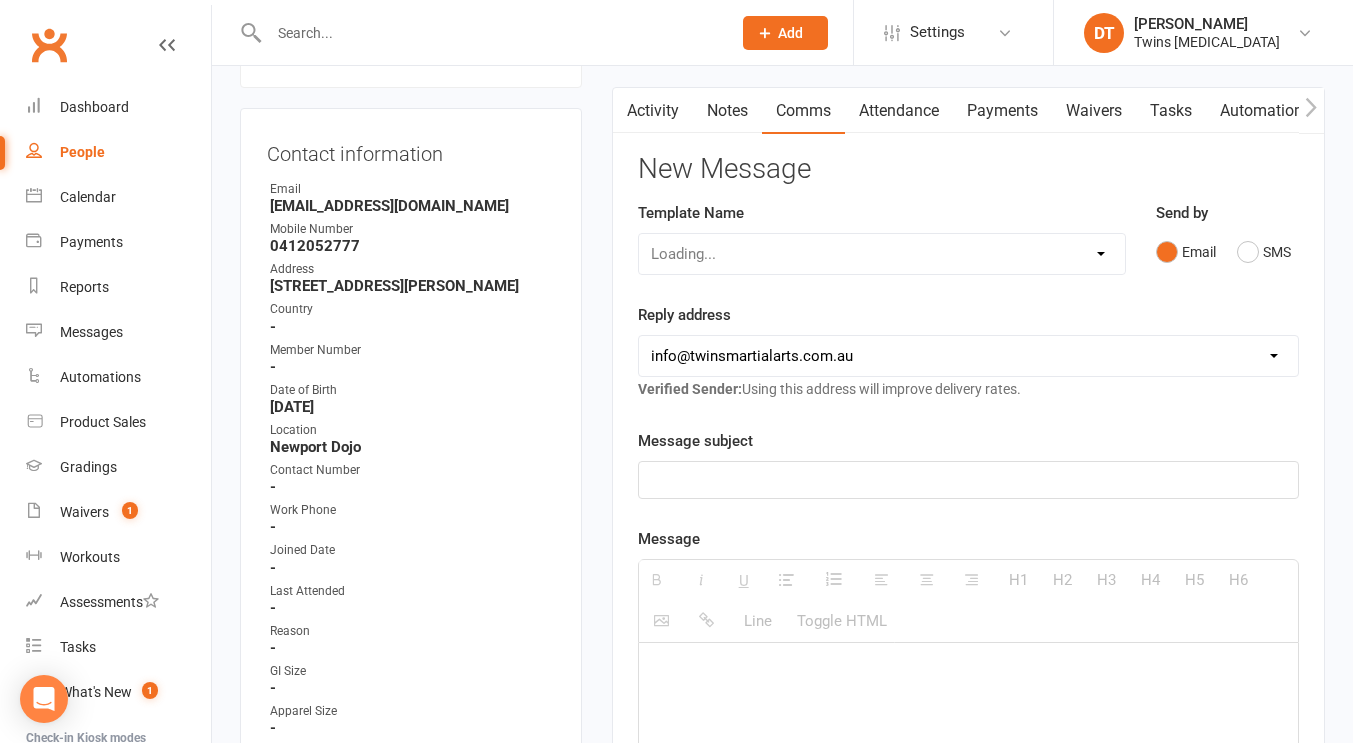scroll, scrollTop: 192, scrollLeft: 0, axis: vertical 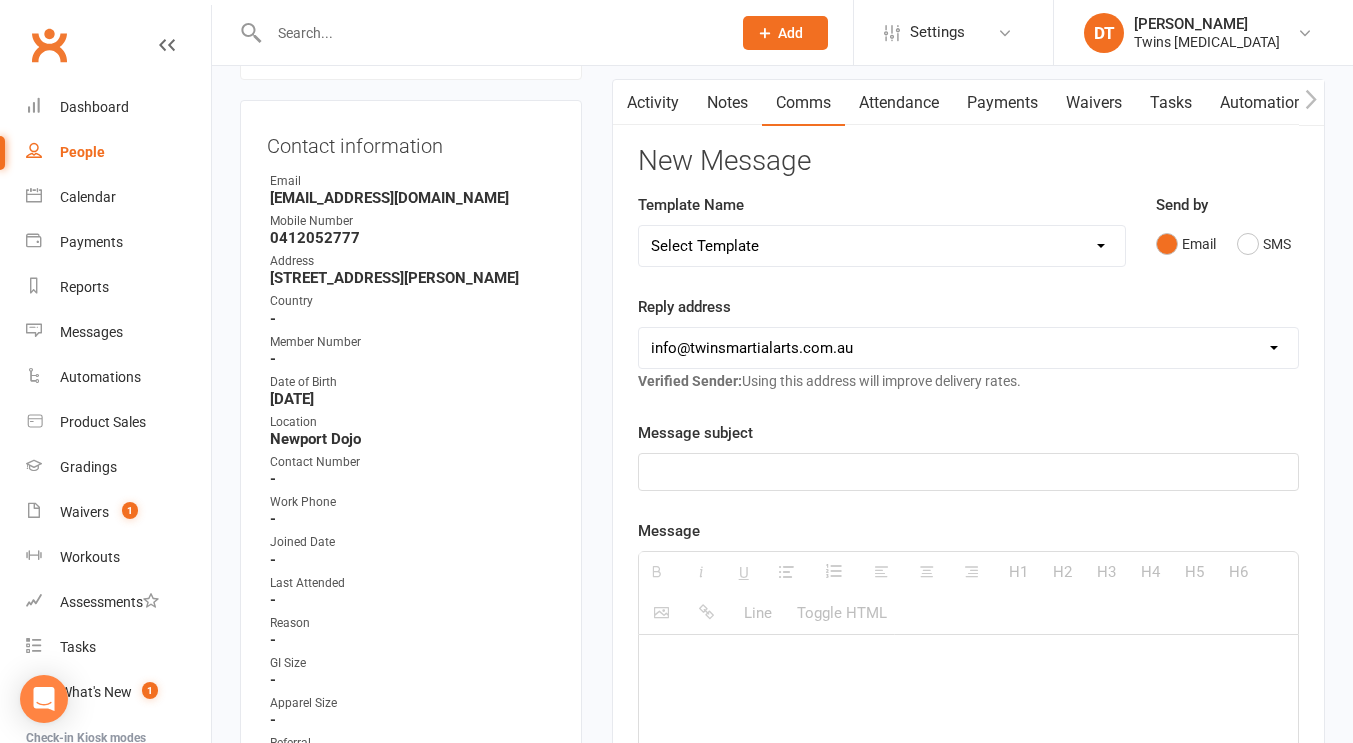 click on "Select Template [Email] Declined transaction [Email] Finished Paid Trial at Twins Martial Arts and Did Not Sign Up [SMS] Finished Trial SMS [Email] Instructor Feedback Survey Email [Email] Lockdown Template [Email] Newport PT training during holidays [Email] No Front Desk [Email] Reminder to book classes [Email] Reminder to book classes on app [Email] reminder to set up mobile app [Email] Start of Term Email [Email] Term kata now available on the Clubworx App [Email] test sending booking details [Email] Today's classes front entrance [Email] Trial Did Not Participate [Email] Twins TV Resource Library [Email] Westside - After Sign up waiver accepted [Email] Westside leadership team invite 2021 [Email] Westside Paid Trial Confirmation & Details Tarneit [Email] Westside Paid Trial Confirmation & Details Trug [Email] Parkville - After sign up waiver accepted [Email] Parkville email to inactive [Email] Parkville - Paid Trial Confirmation & Details [Email] Semi Private Template [Email] Flagged diverse needs" at bounding box center [882, 246] 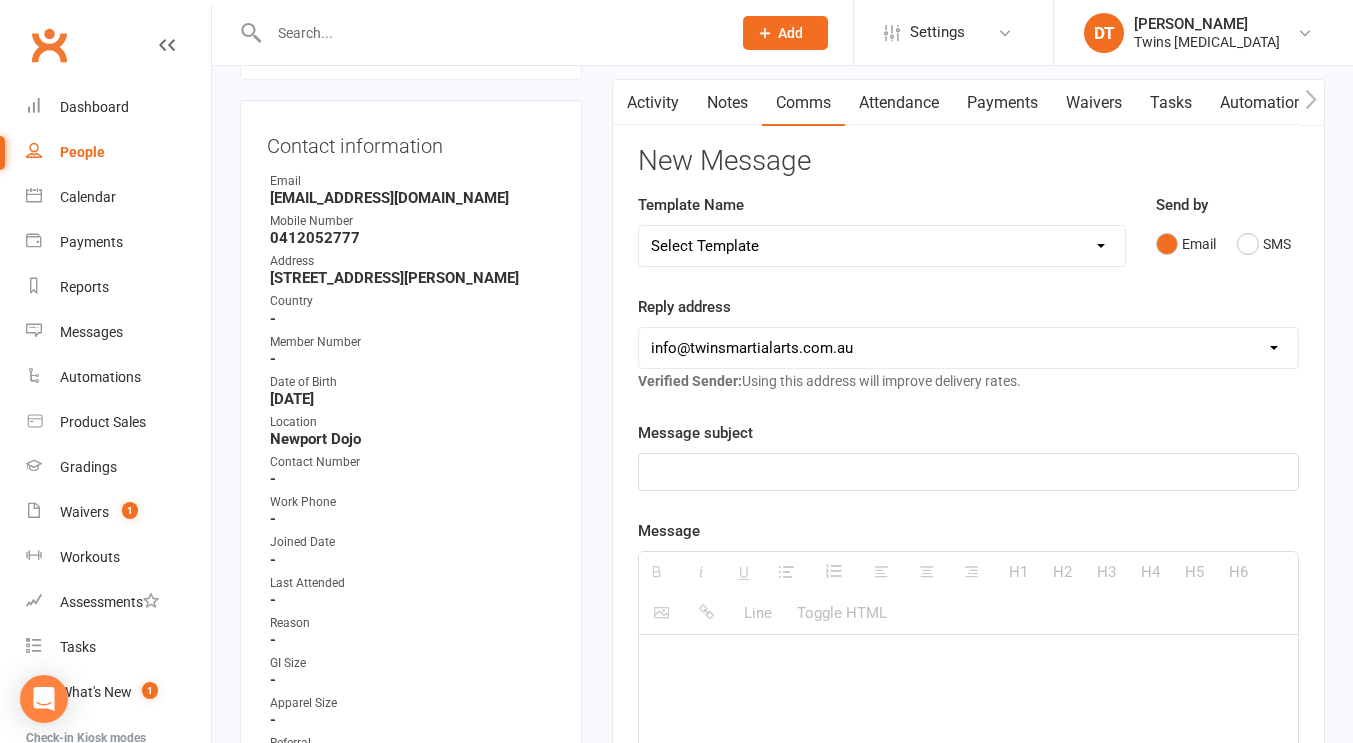 select on "24" 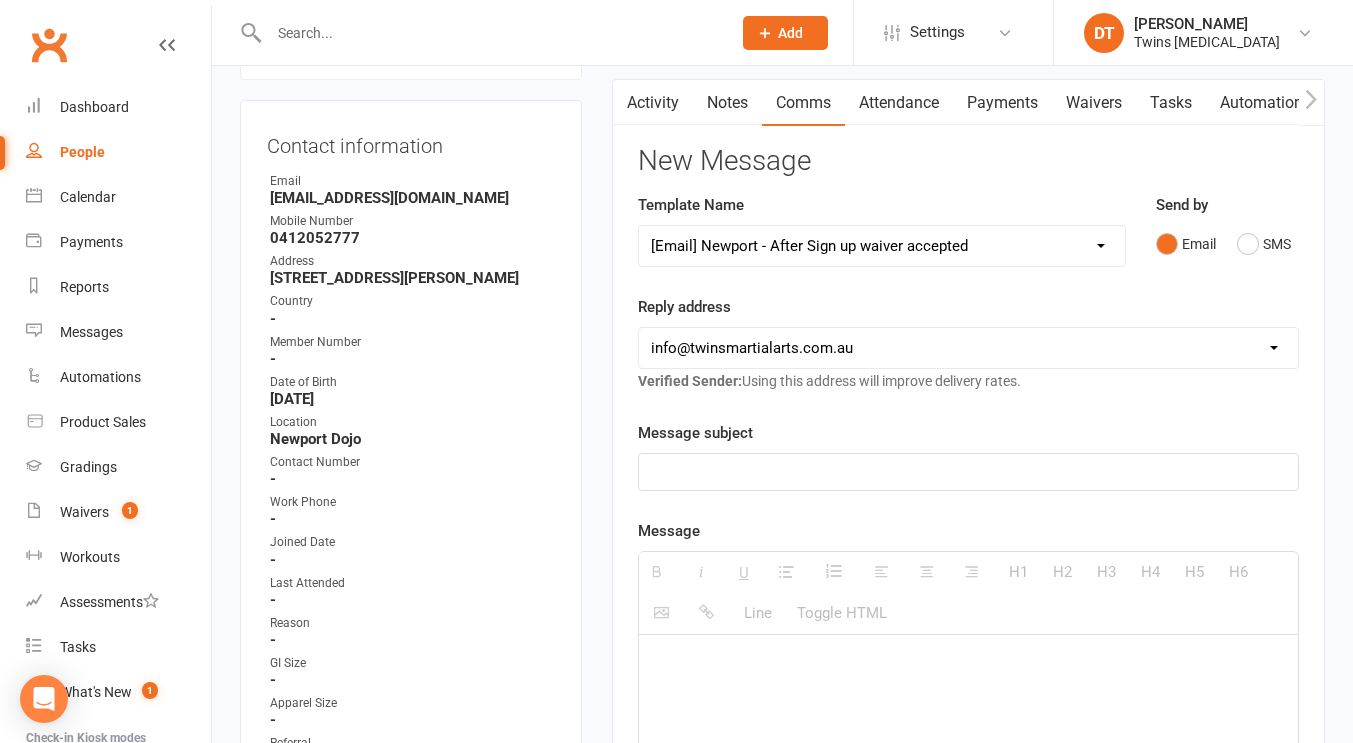 click on "Select Template [Email] Declined transaction [Email] Finished Paid Trial at Twins Martial Arts and Did Not Sign Up [SMS] Finished Trial SMS [Email] Instructor Feedback Survey Email [Email] Lockdown Template [Email] Newport PT training during holidays [Email] No Front Desk [Email] Reminder to book classes [Email] Reminder to book classes on app [Email] reminder to set up mobile app [Email] Start of Term Email [Email] Term kata now available on the Clubworx App [Email] test sending booking details [Email] Today's classes front entrance [Email] Trial Did Not Participate [Email] Twins TV Resource Library [Email] Westside - After Sign up waiver accepted [Email] Westside leadership team invite 2021 [Email] Westside Paid Trial Confirmation & Details Tarneit [Email] Westside Paid Trial Confirmation & Details Trug [Email] Parkville - After sign up waiver accepted [Email] Parkville email to inactive [Email] Parkville - Paid Trial Confirmation & Details [Email] Semi Private Template [Email] Flagged diverse needs" at bounding box center [882, 246] 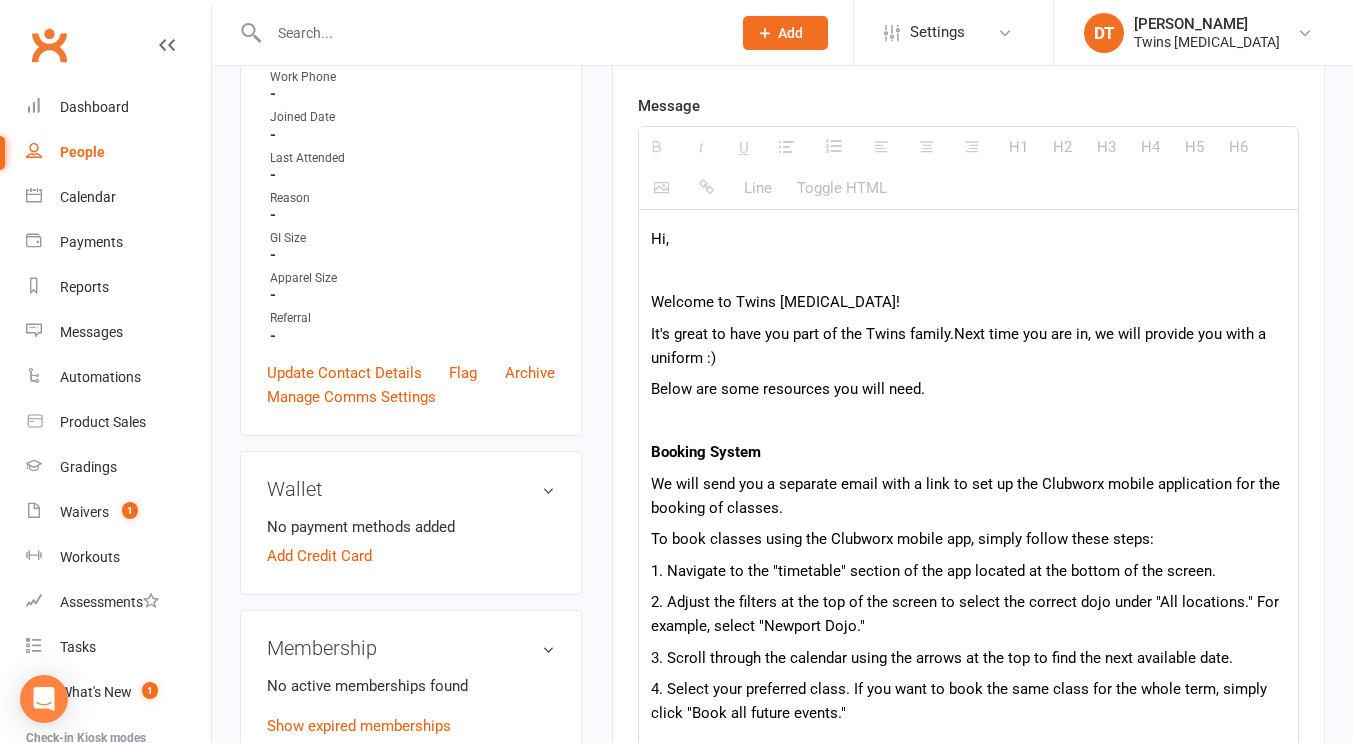 scroll, scrollTop: 613, scrollLeft: 0, axis: vertical 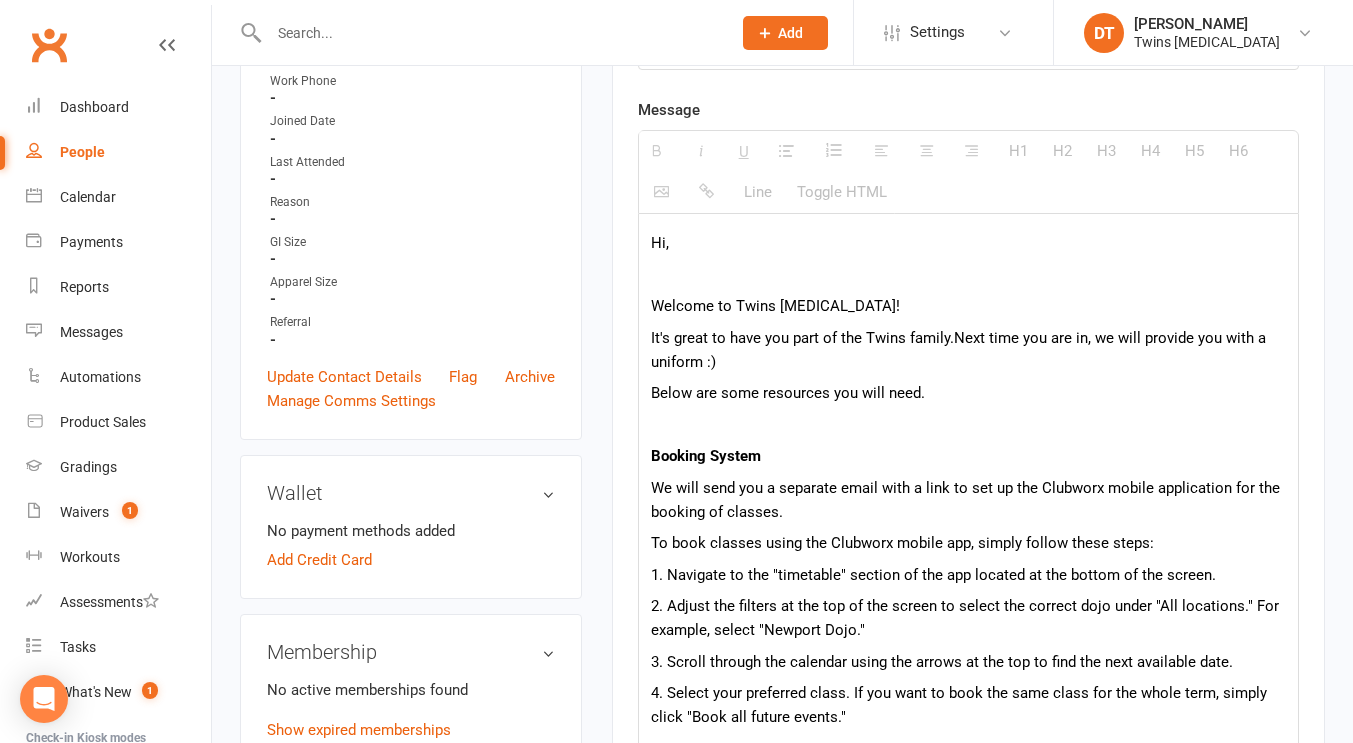click on "Hi," at bounding box center [968, 243] 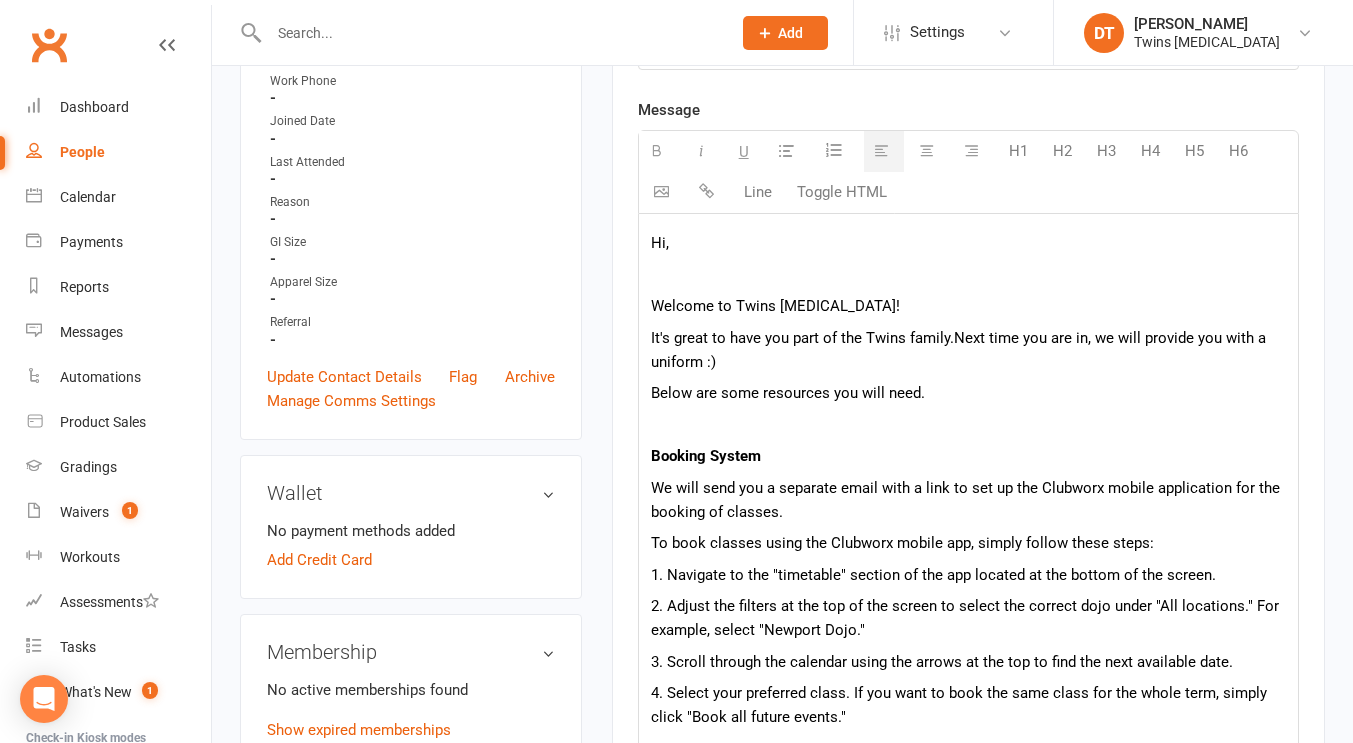 type 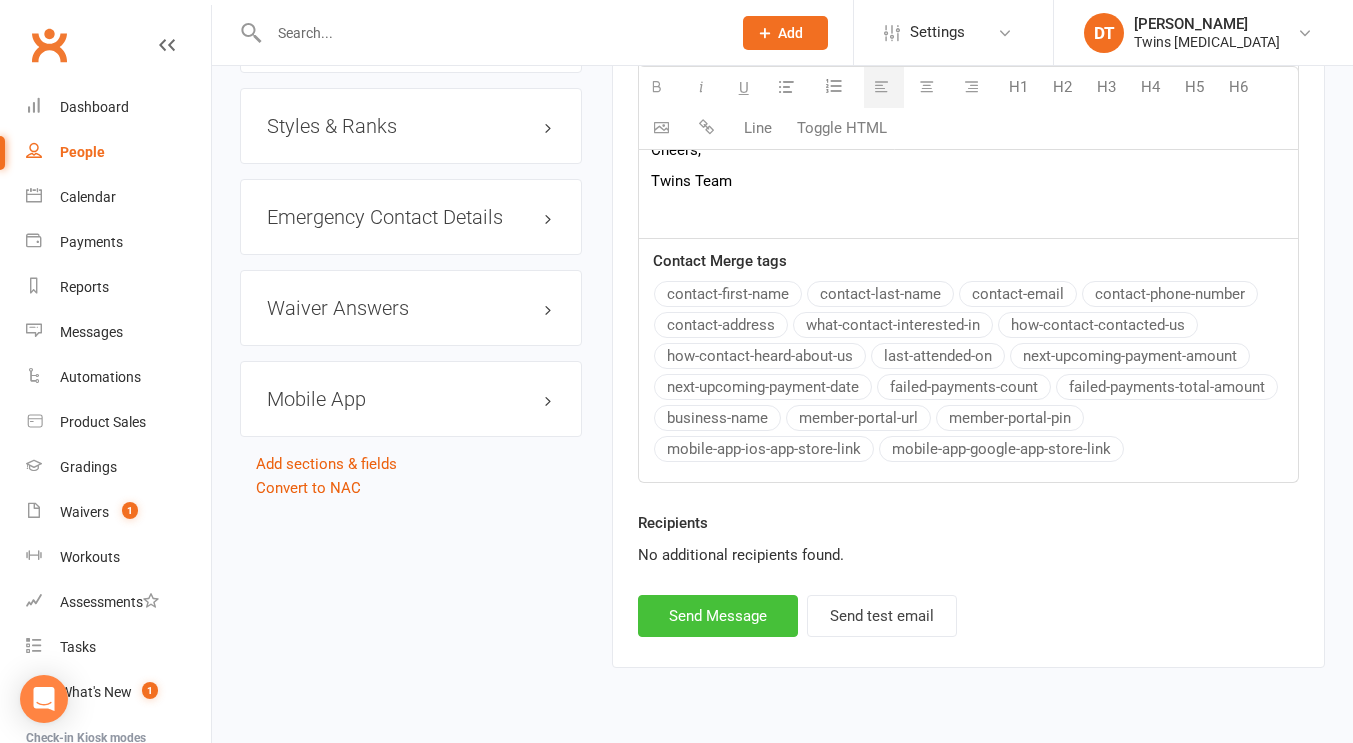 click on "Send Message" at bounding box center [718, 616] 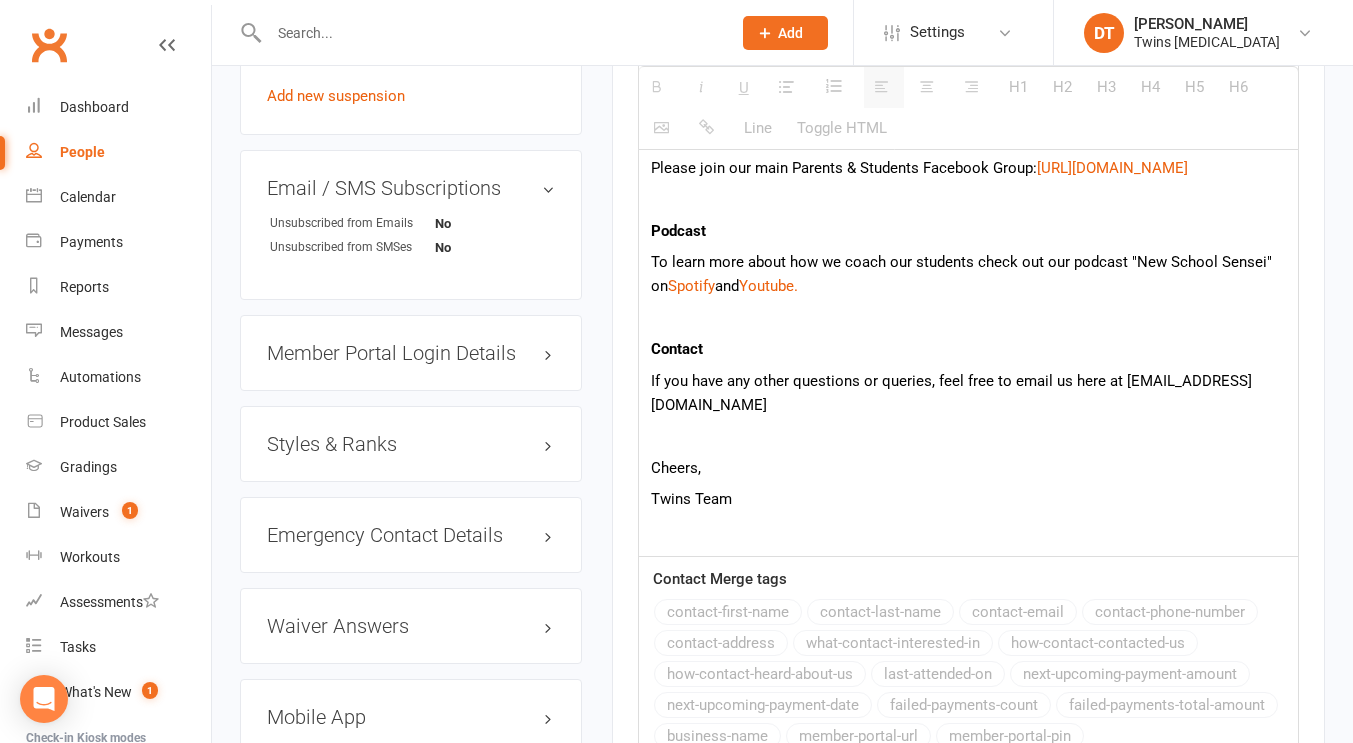 scroll, scrollTop: 1579, scrollLeft: 0, axis: vertical 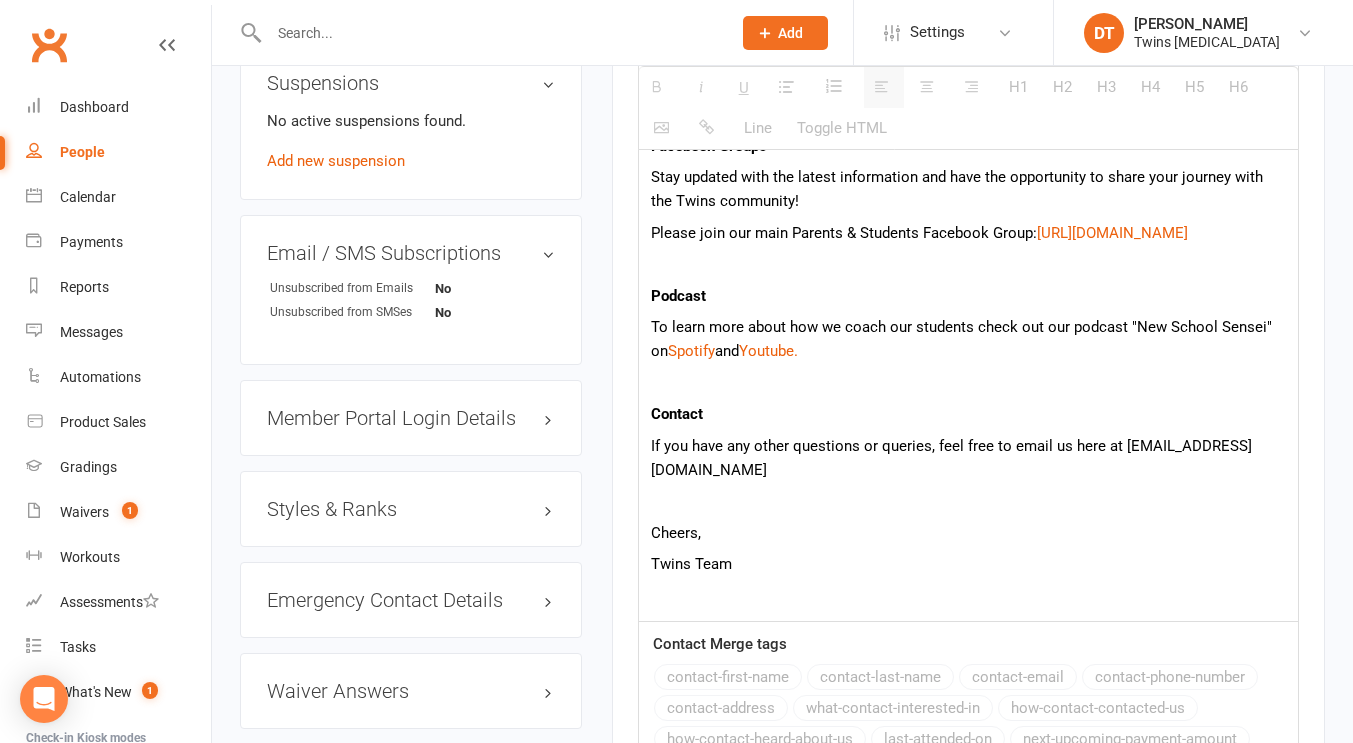 select 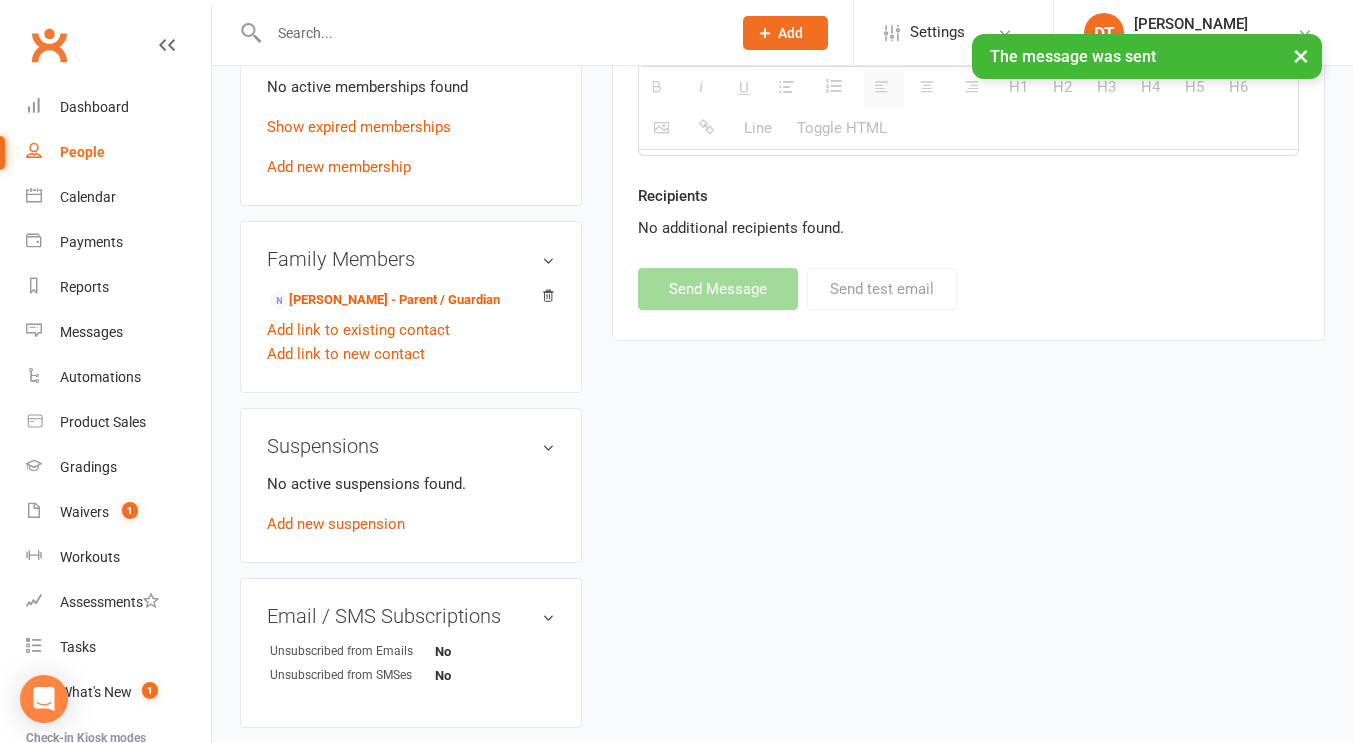 scroll, scrollTop: 1211, scrollLeft: 0, axis: vertical 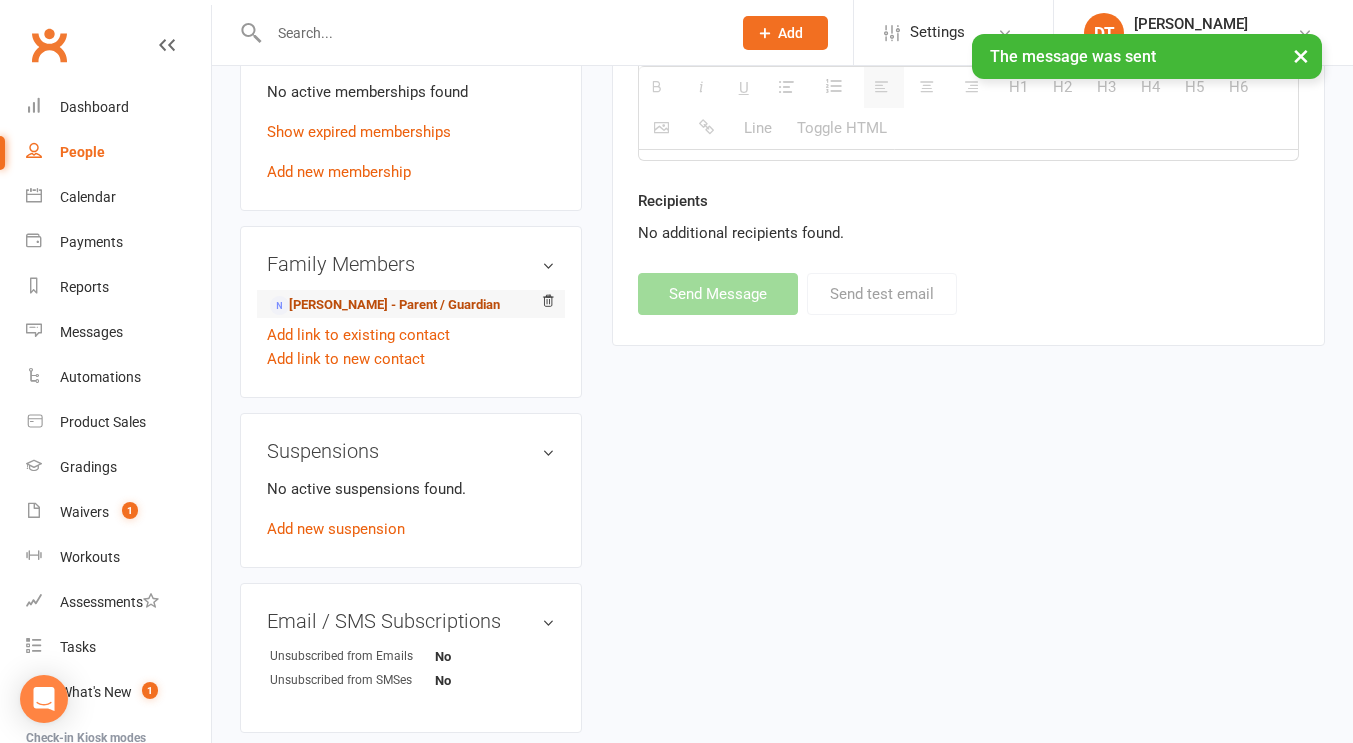 click on "Paul Losifidis - Parent / Guardian" at bounding box center (385, 305) 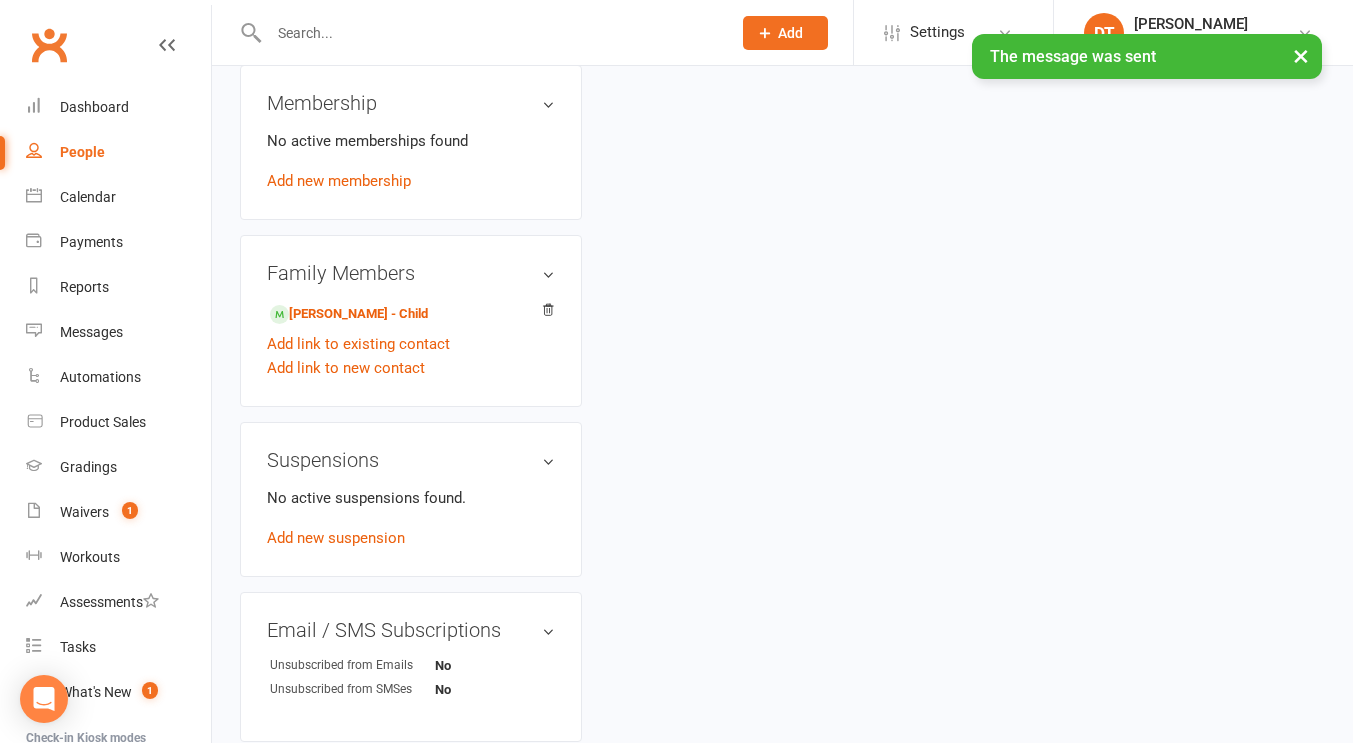 scroll, scrollTop: 0, scrollLeft: 0, axis: both 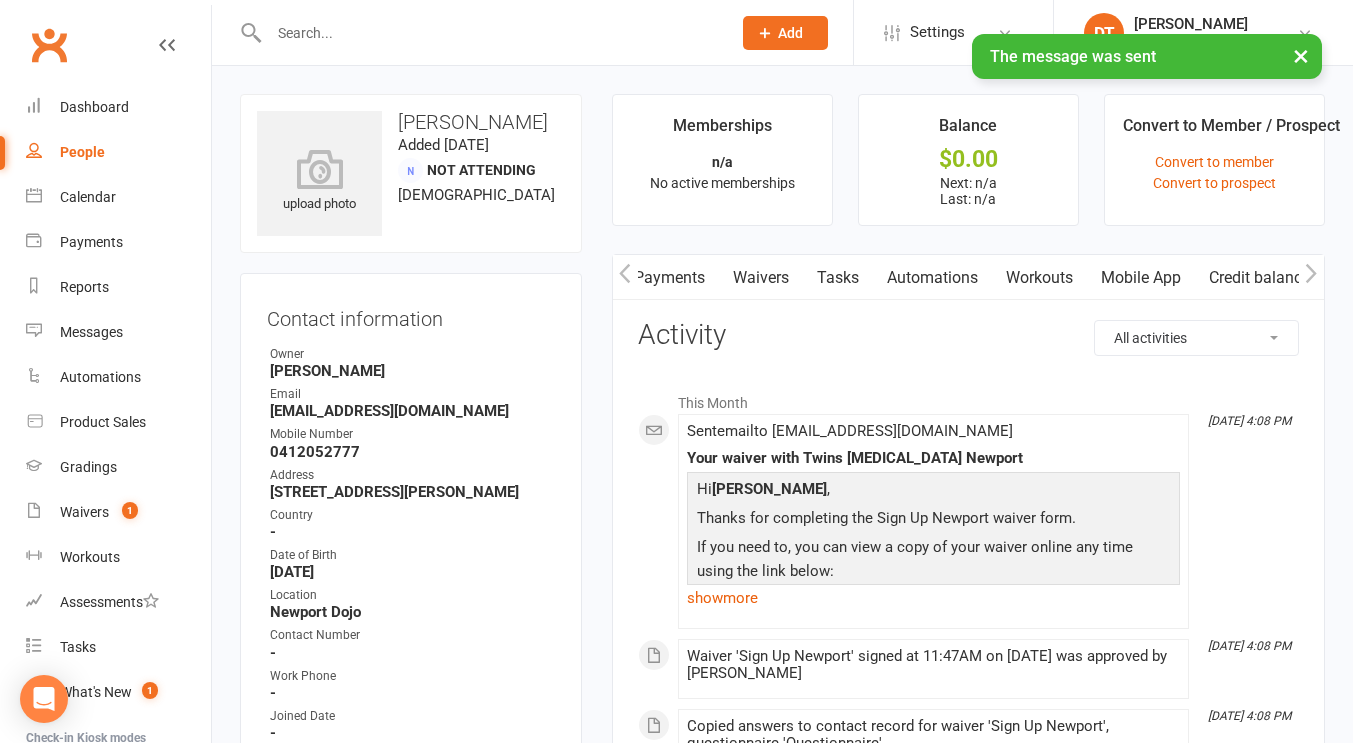 click on "Mobile App" at bounding box center (1141, 278) 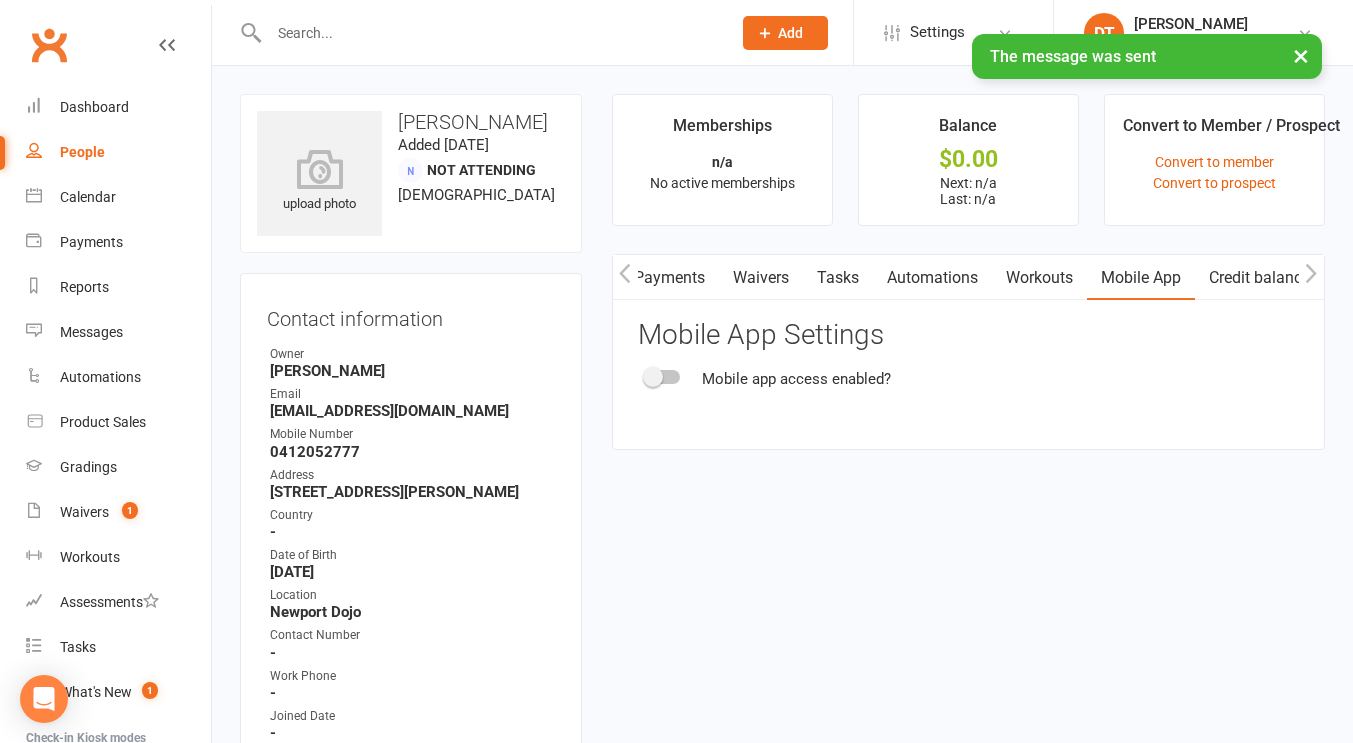 click at bounding box center [663, 377] 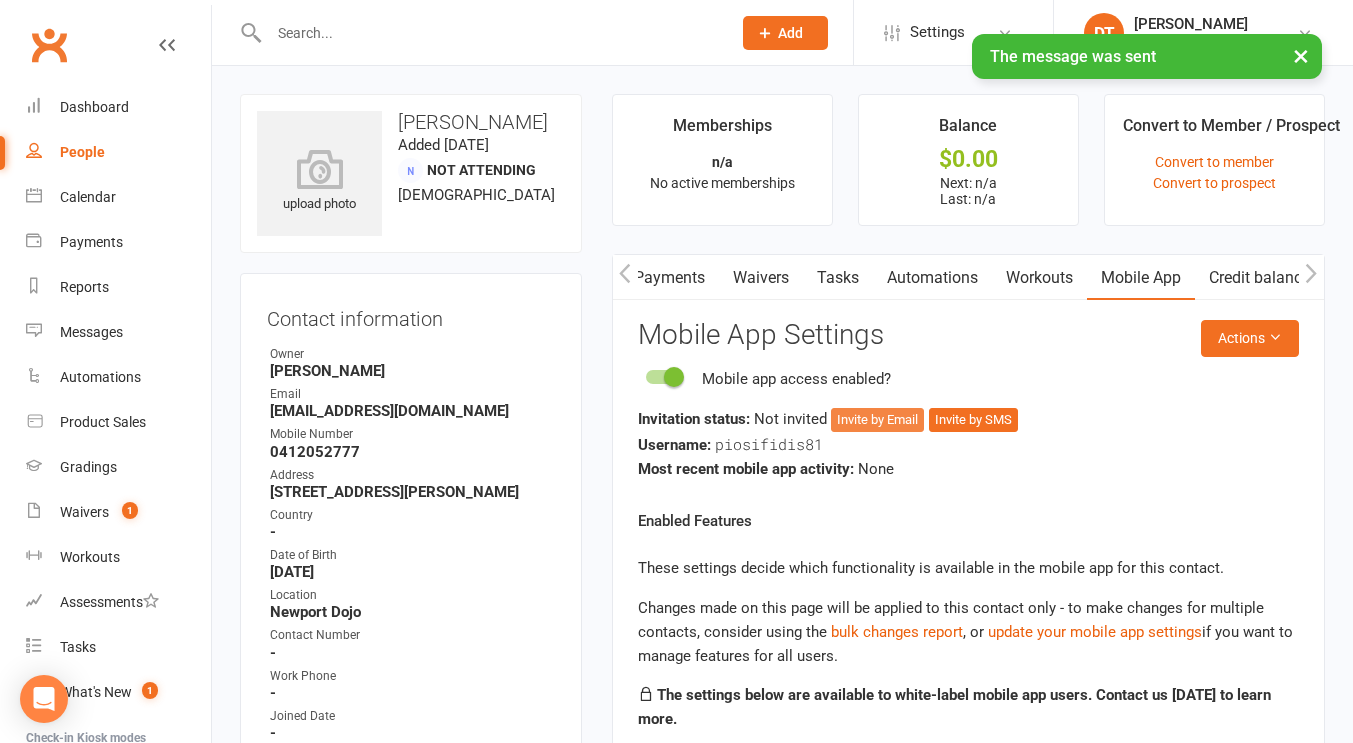 click on "Invite by Email" at bounding box center (877, 420) 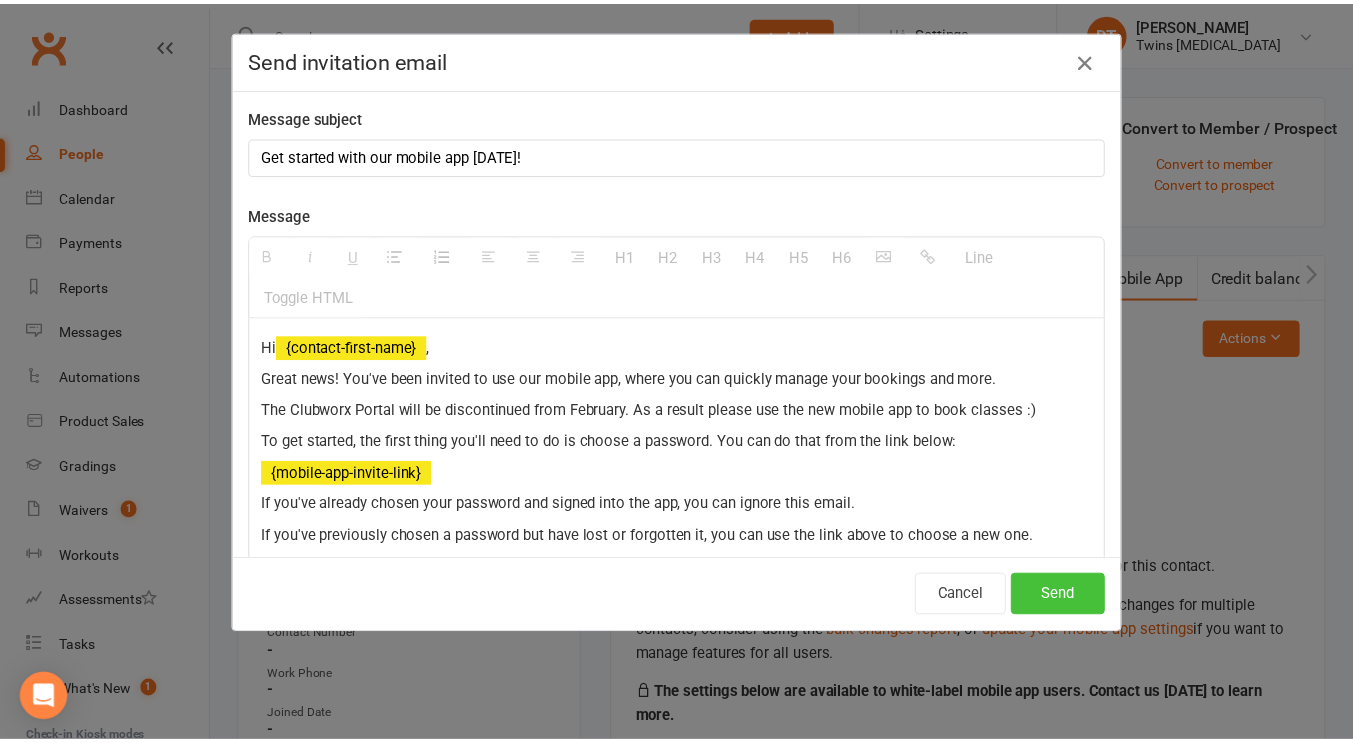 scroll, scrollTop: 0, scrollLeft: 222, axis: horizontal 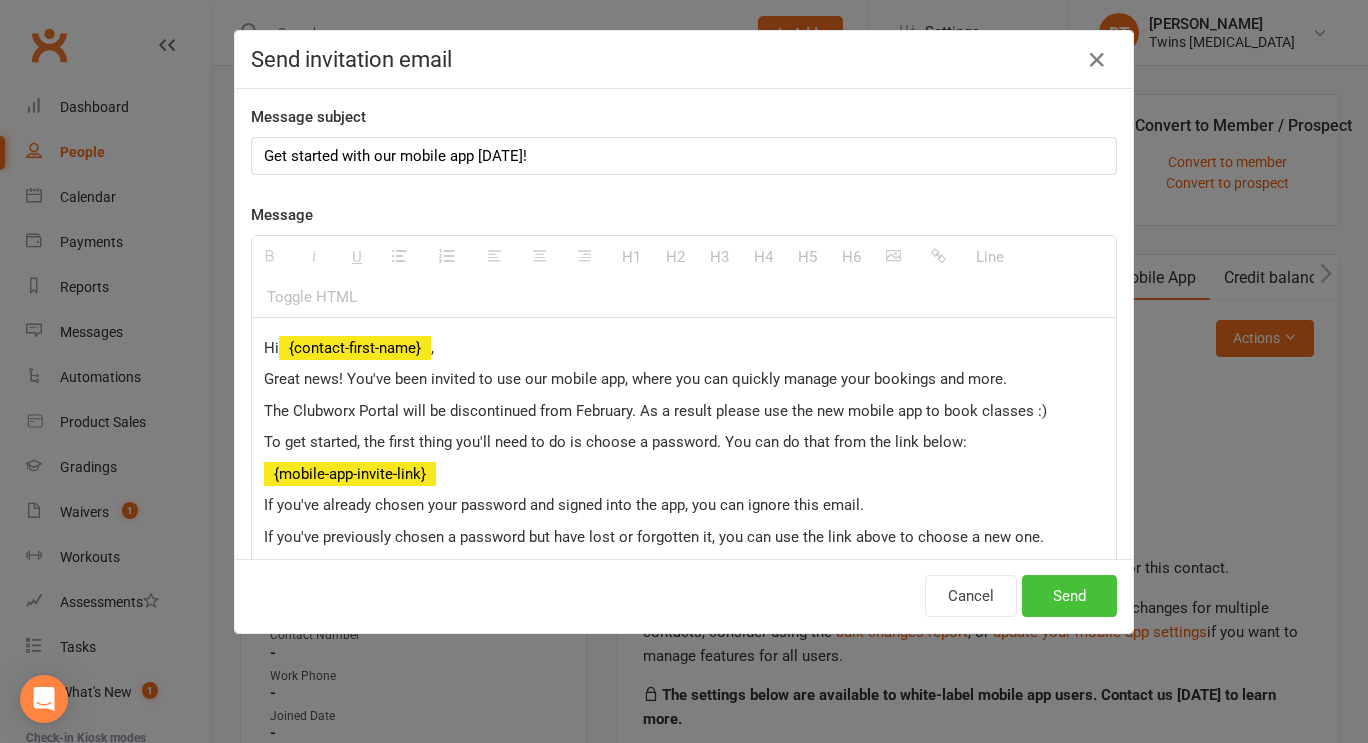 click on "Send" at bounding box center (1069, 596) 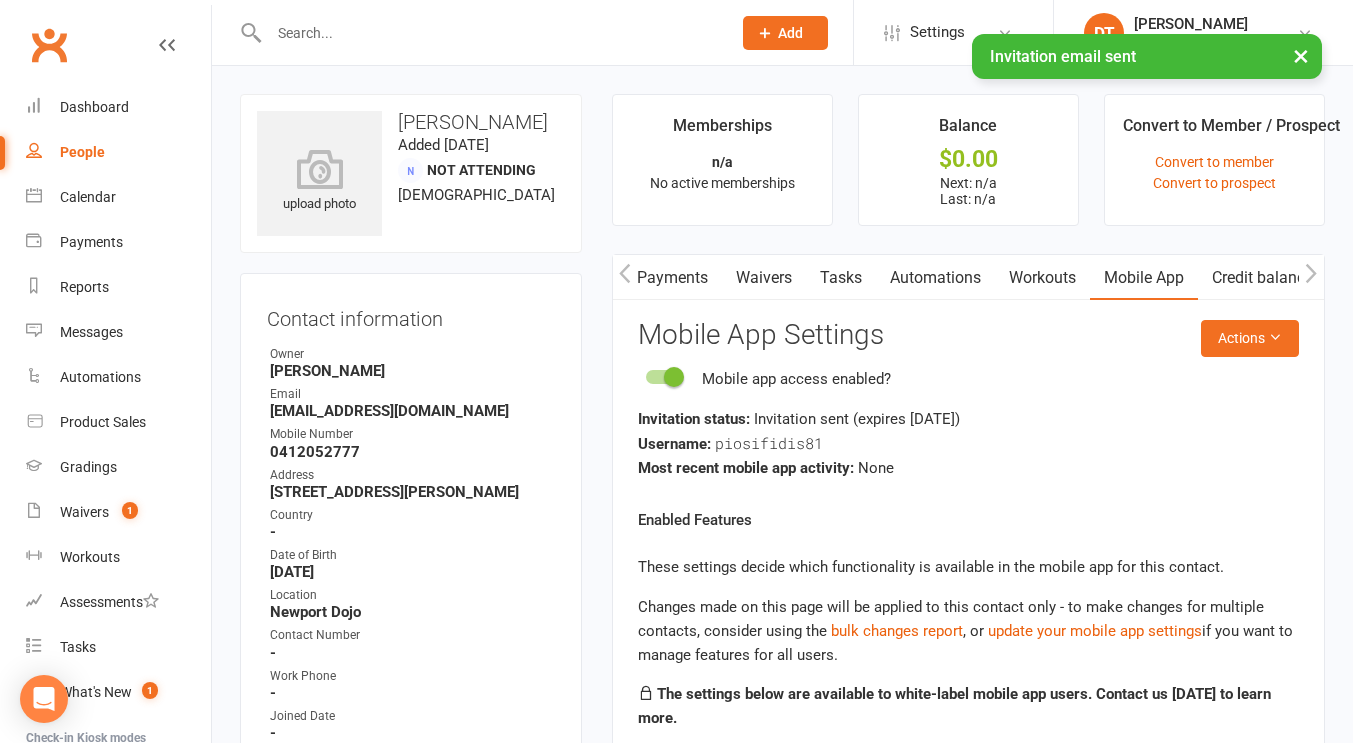 scroll, scrollTop: 0, scrollLeft: 0, axis: both 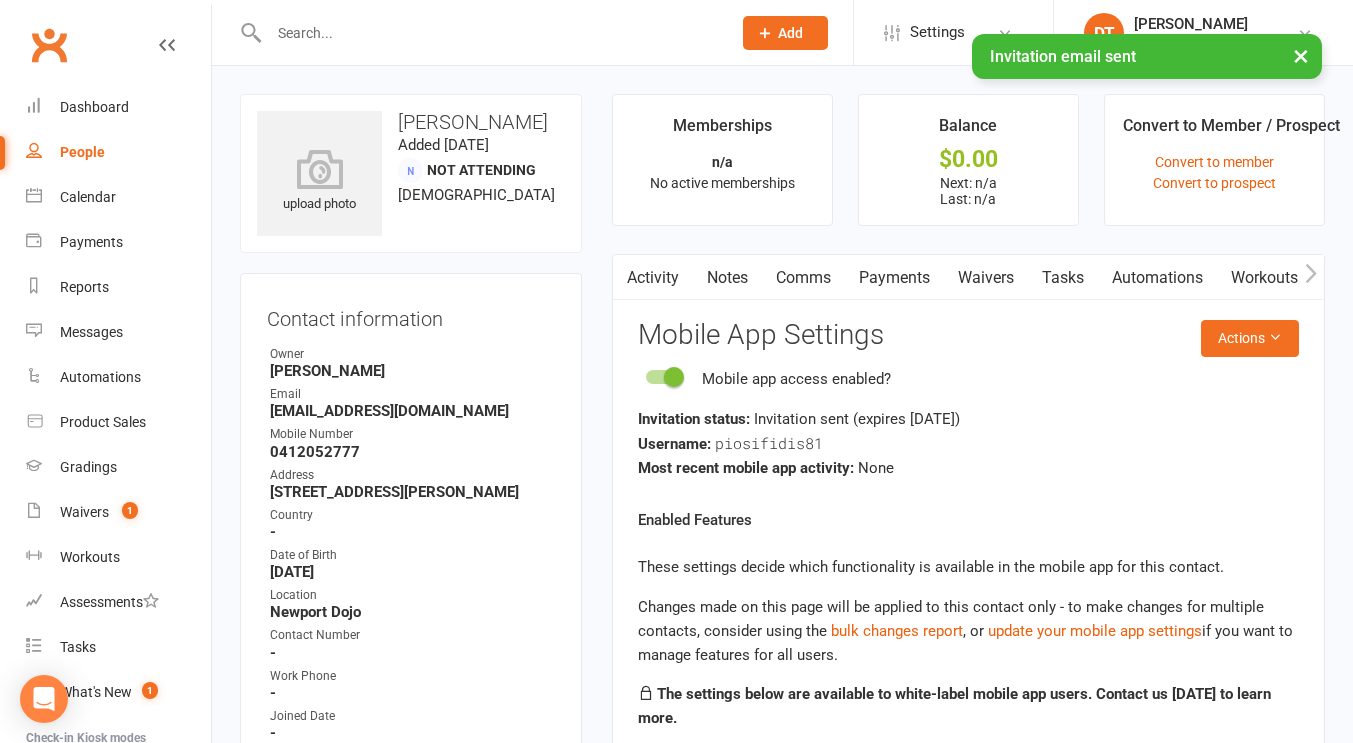 click on "Activity" at bounding box center (653, 278) 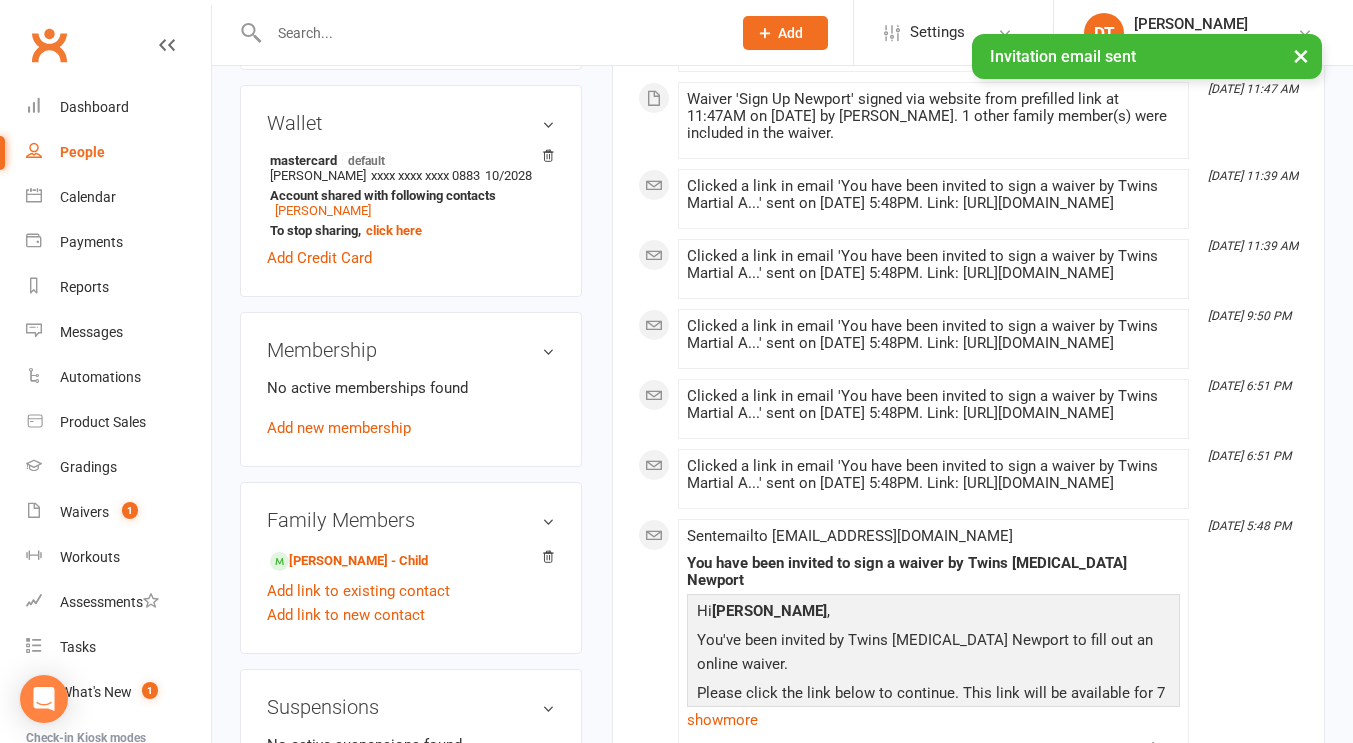 scroll, scrollTop: 965, scrollLeft: 0, axis: vertical 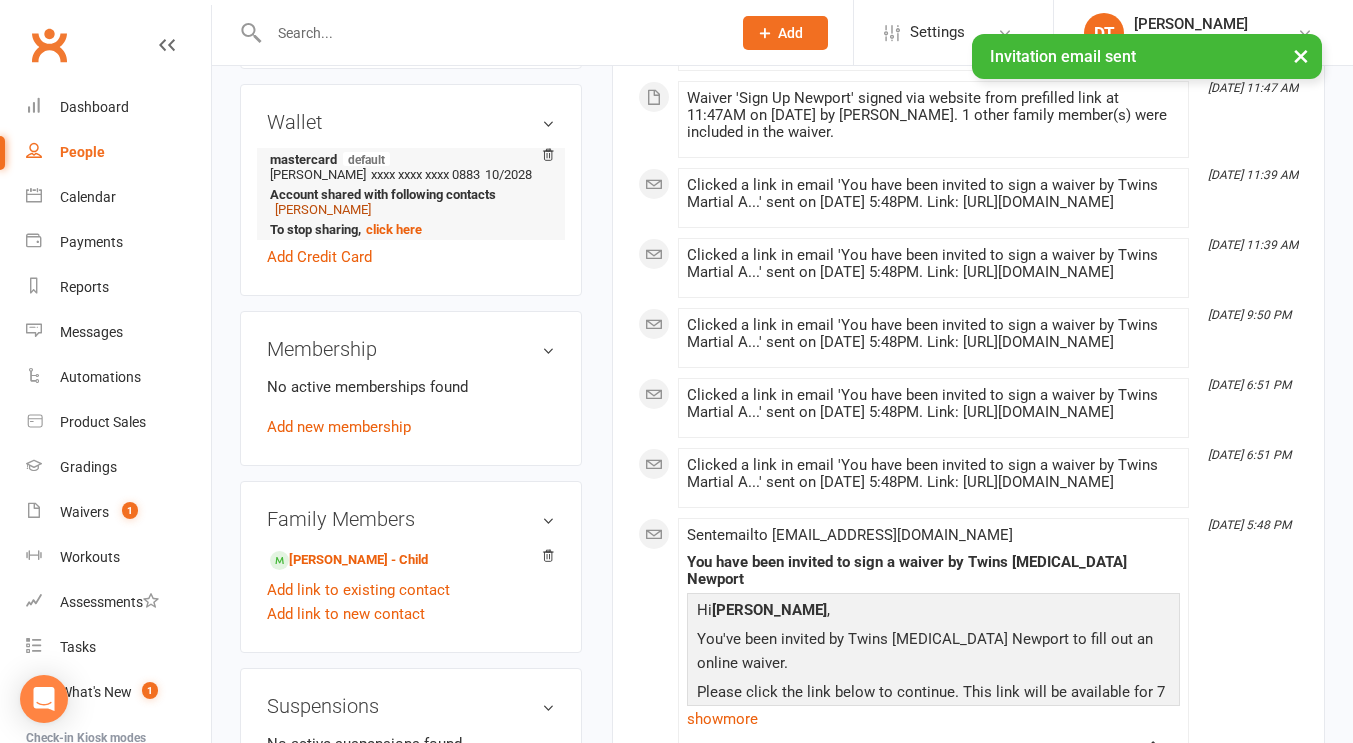 click on "Harlow Retzlaff" at bounding box center (323, 209) 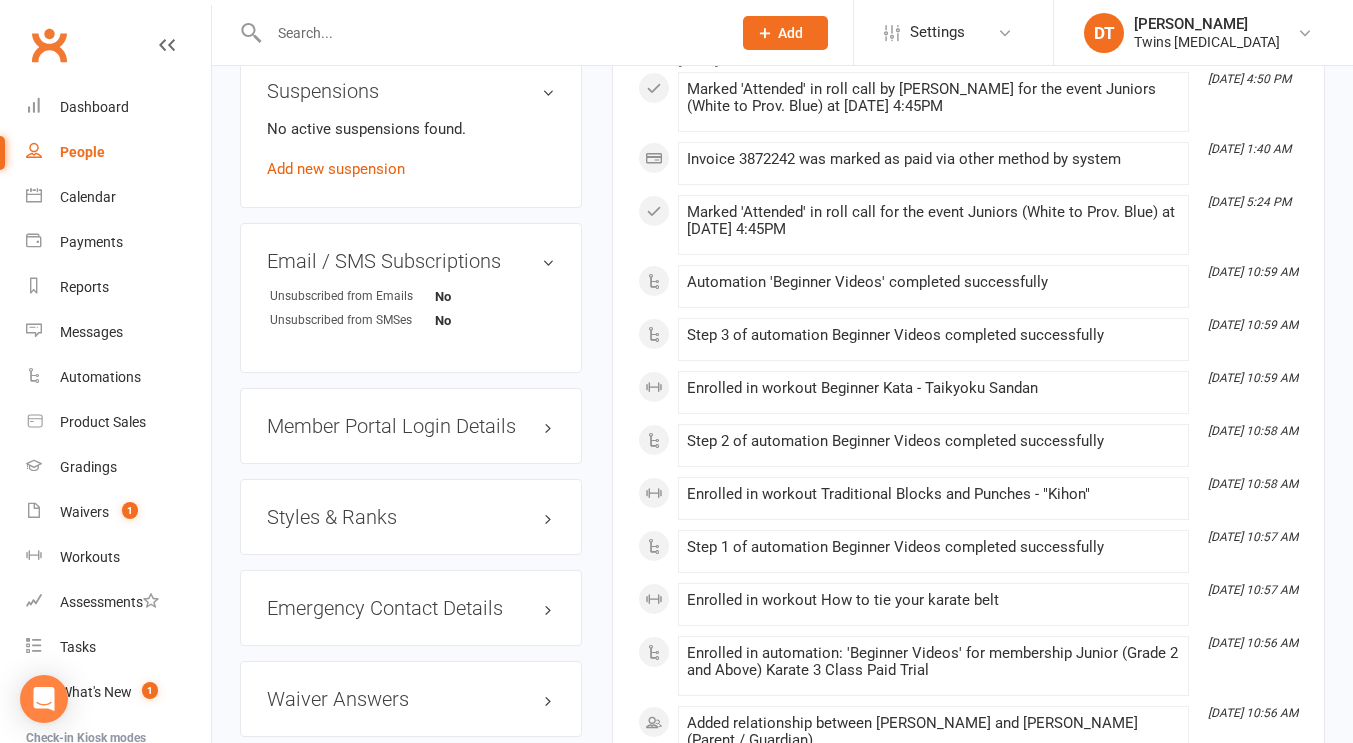 scroll, scrollTop: 1695, scrollLeft: 0, axis: vertical 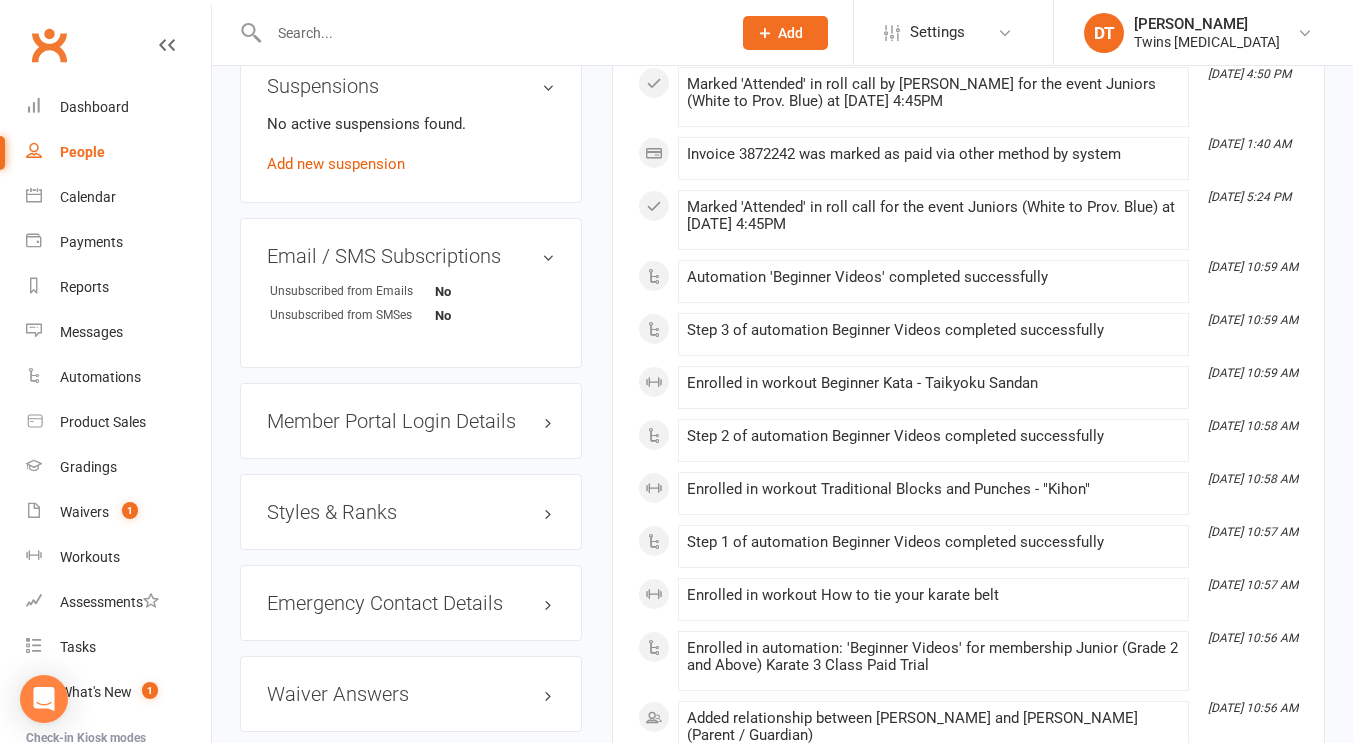 click on "Styles & Ranks" at bounding box center (411, 512) 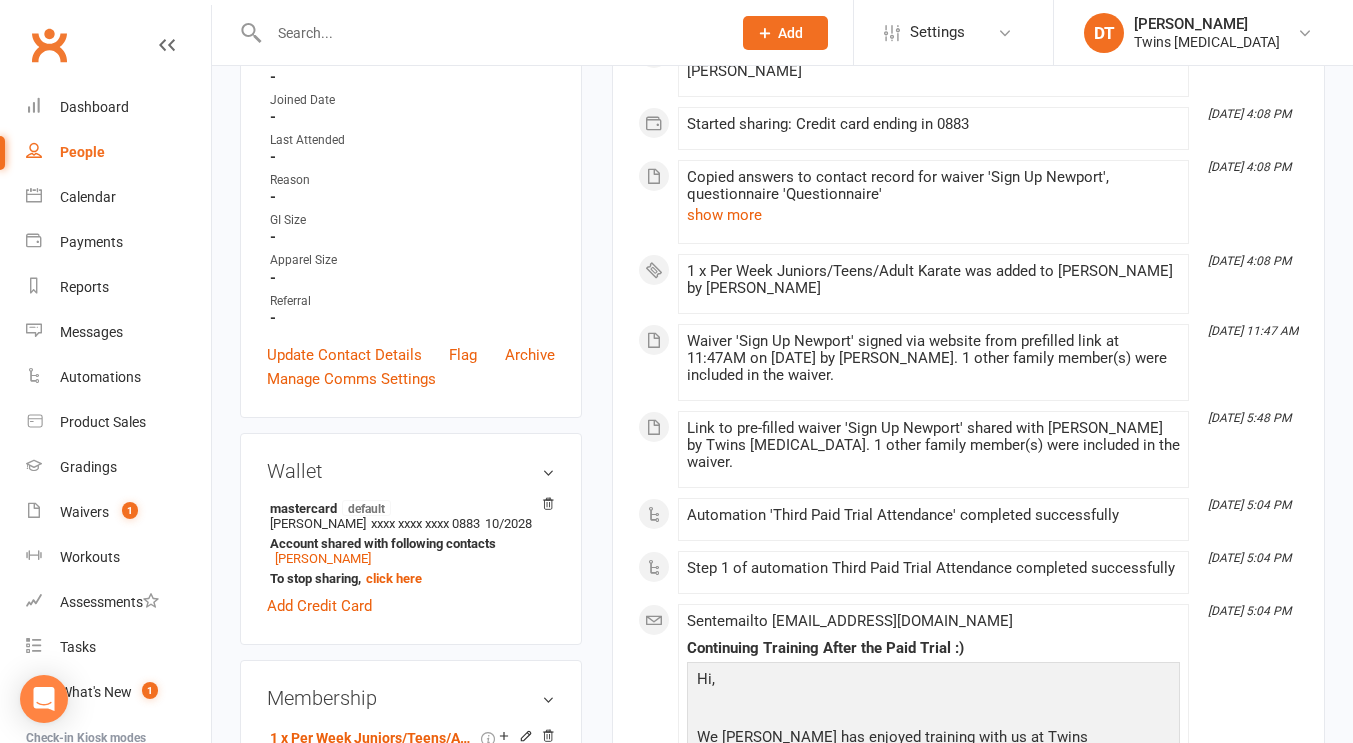 scroll, scrollTop: 616, scrollLeft: 0, axis: vertical 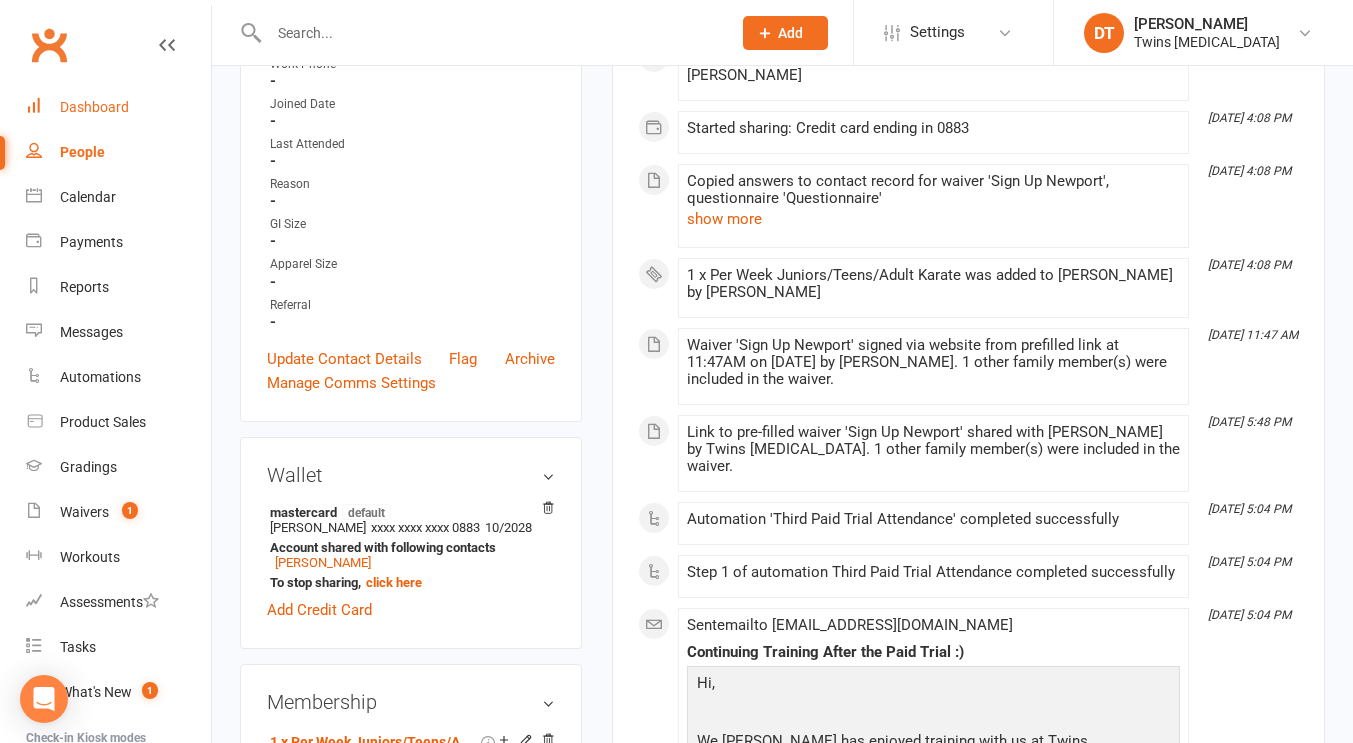 click on "Dashboard" at bounding box center (118, 107) 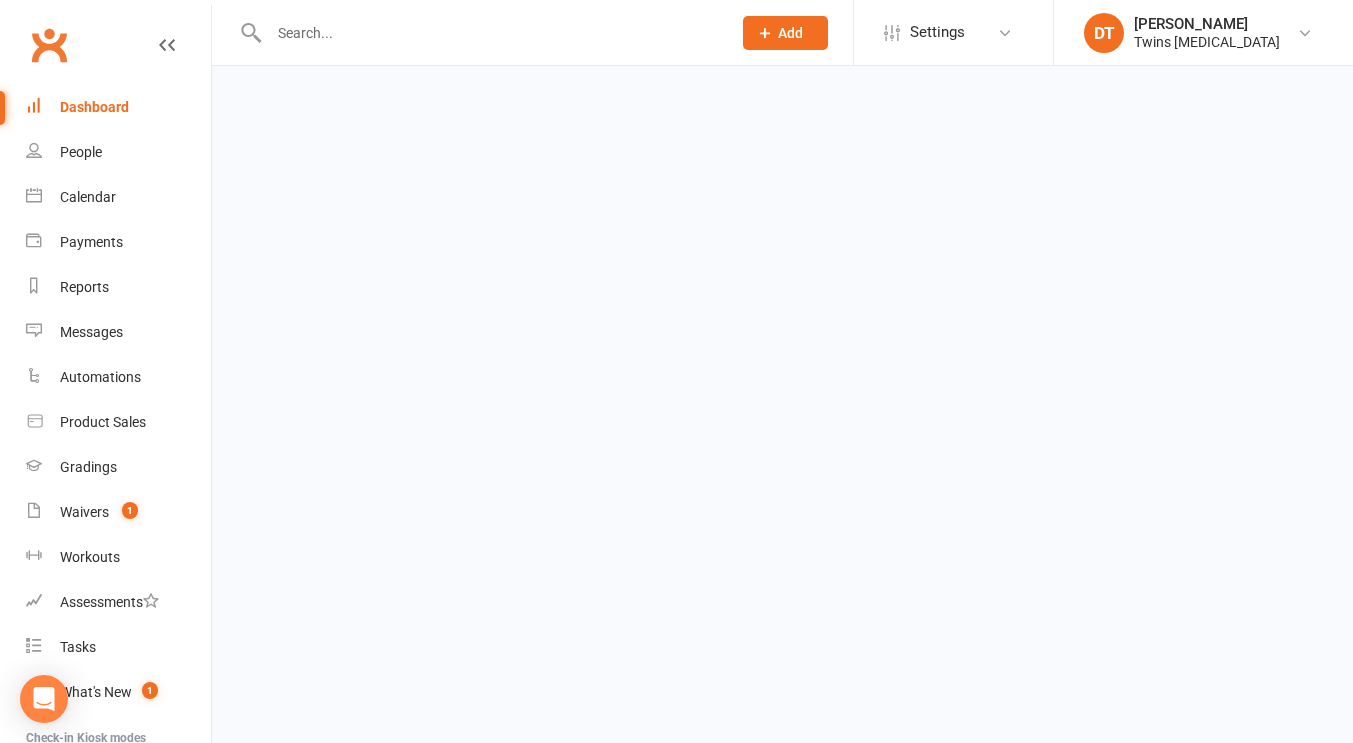 scroll, scrollTop: 0, scrollLeft: 0, axis: both 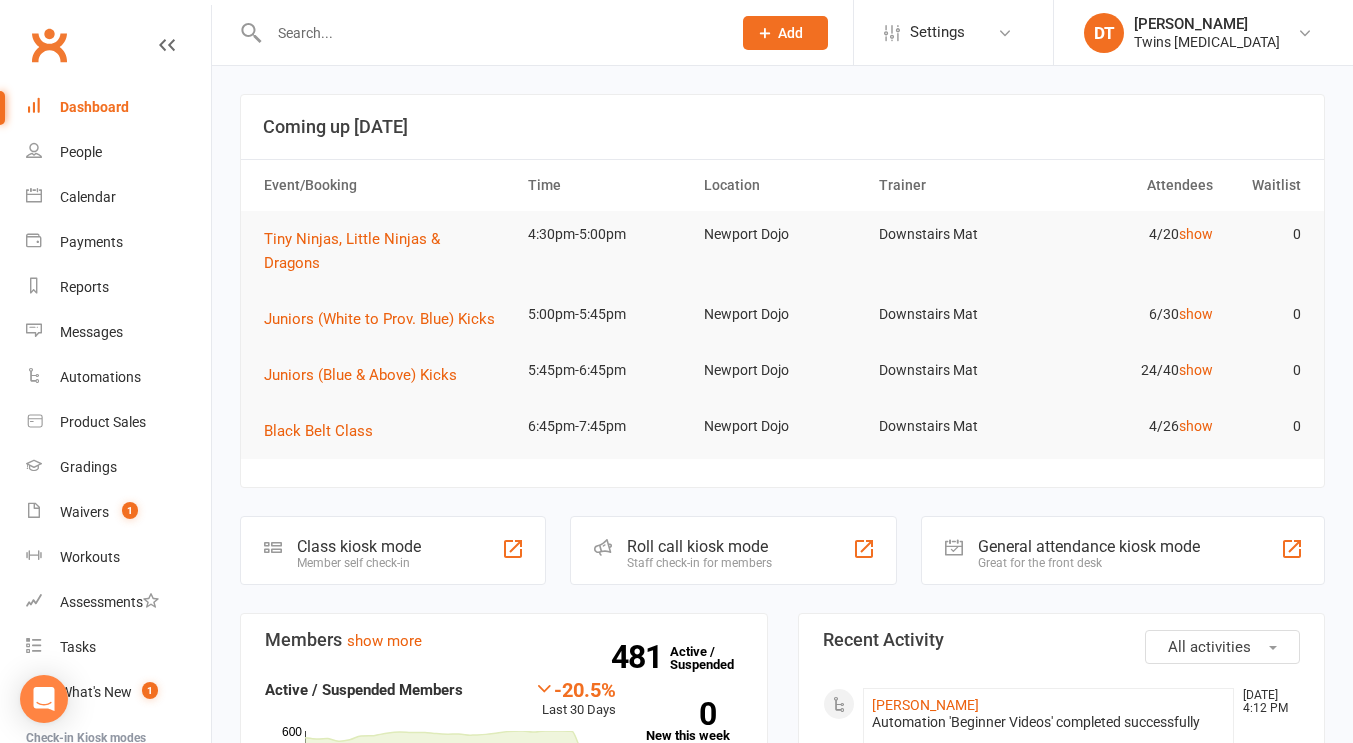 click on "Coming up Today" at bounding box center [782, 127] 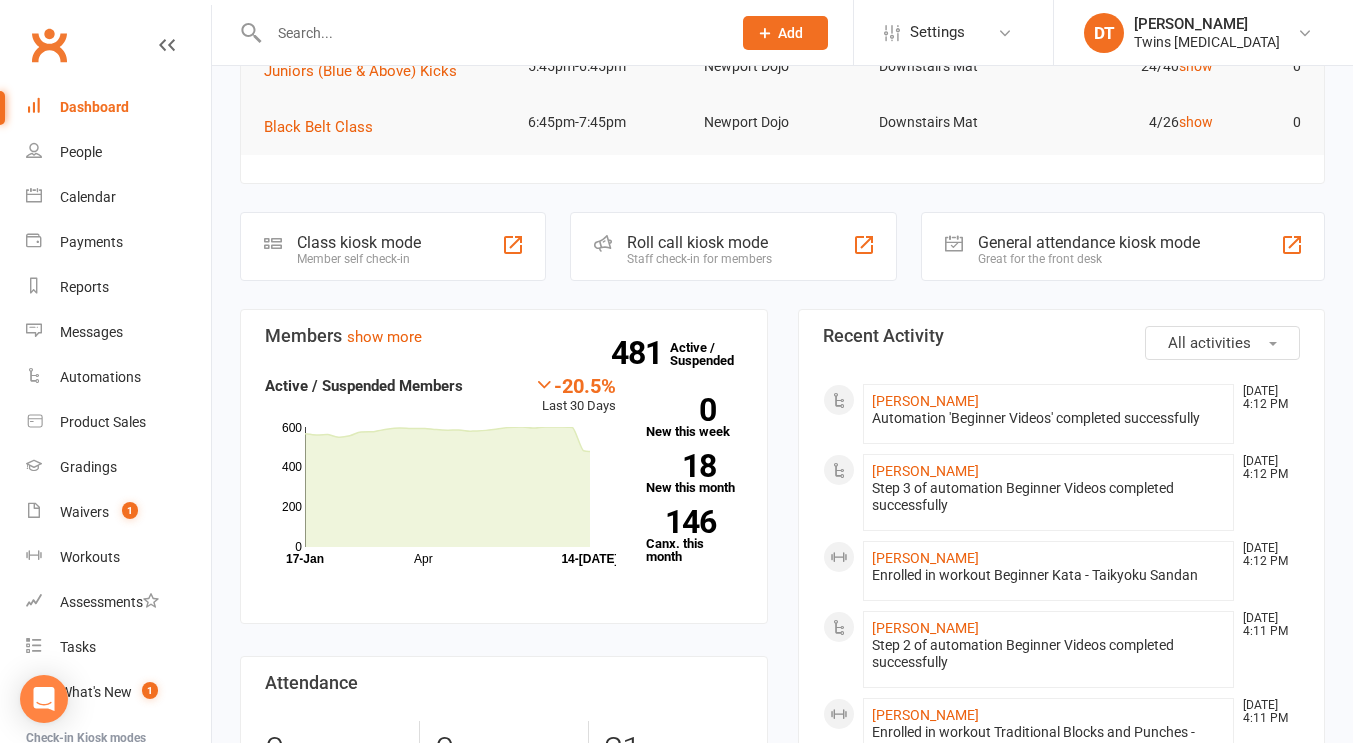 scroll, scrollTop: 0, scrollLeft: 0, axis: both 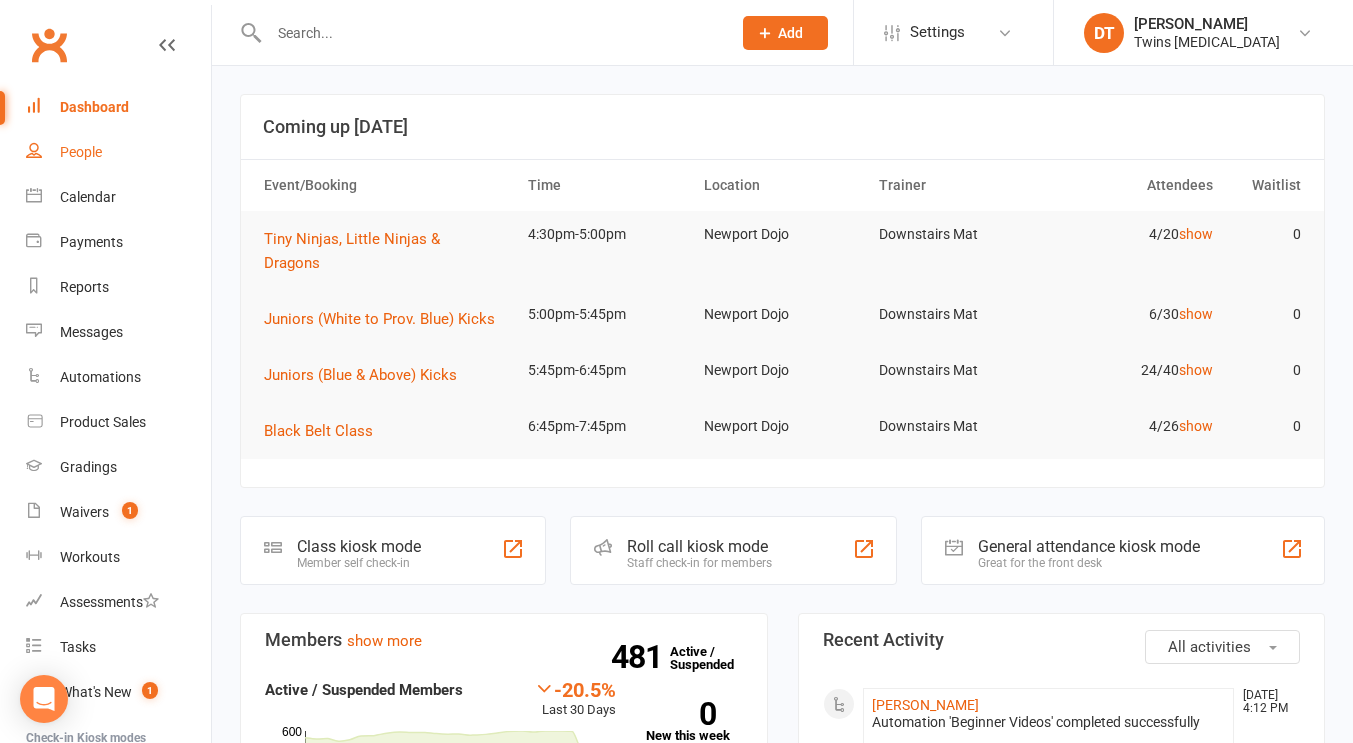 click on "People" at bounding box center (118, 152) 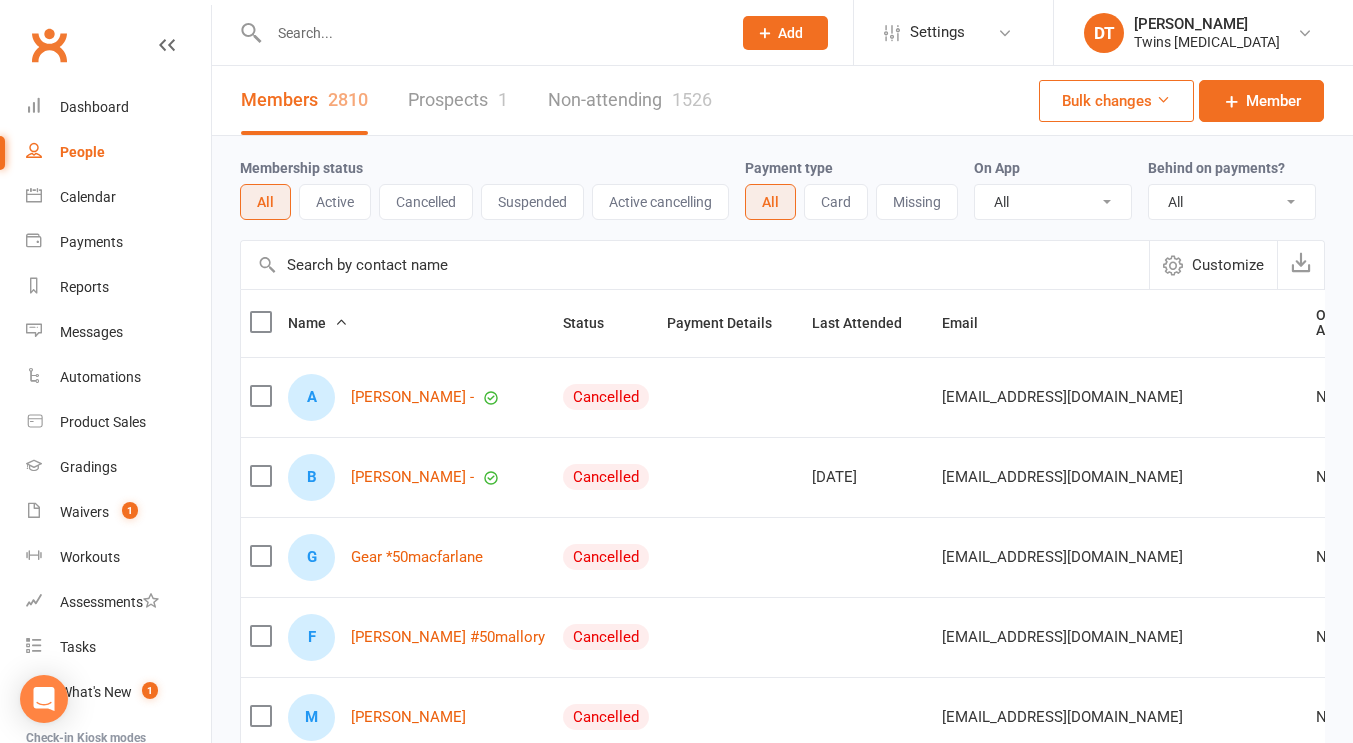 click on "Prospects 1" at bounding box center (458, 100) 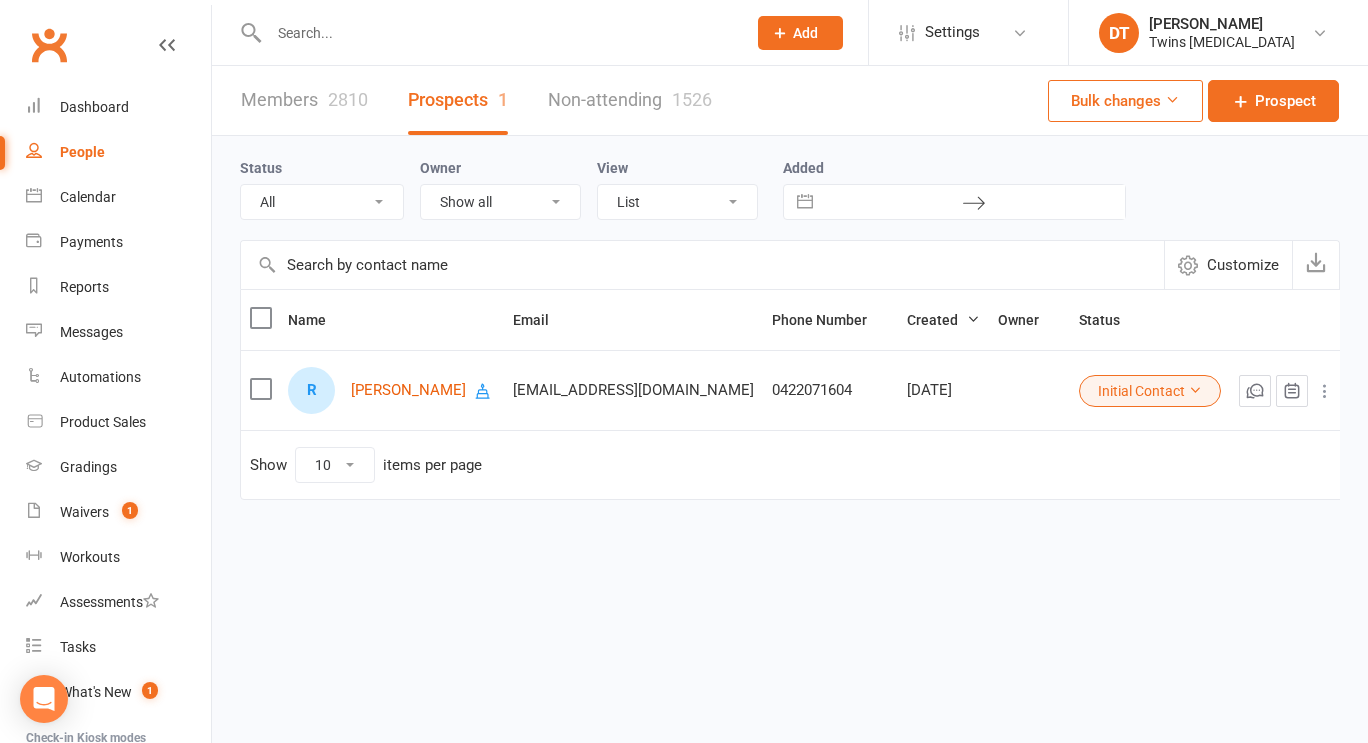click on "Name   Email Phone Number Created Owner Status R Ruby Rust s_a_r_a_h_10@hotmail.com 0422071604 Jul 14, 2025 Initial Contact   Show 10 25 50 100 items per page" at bounding box center [790, 408] 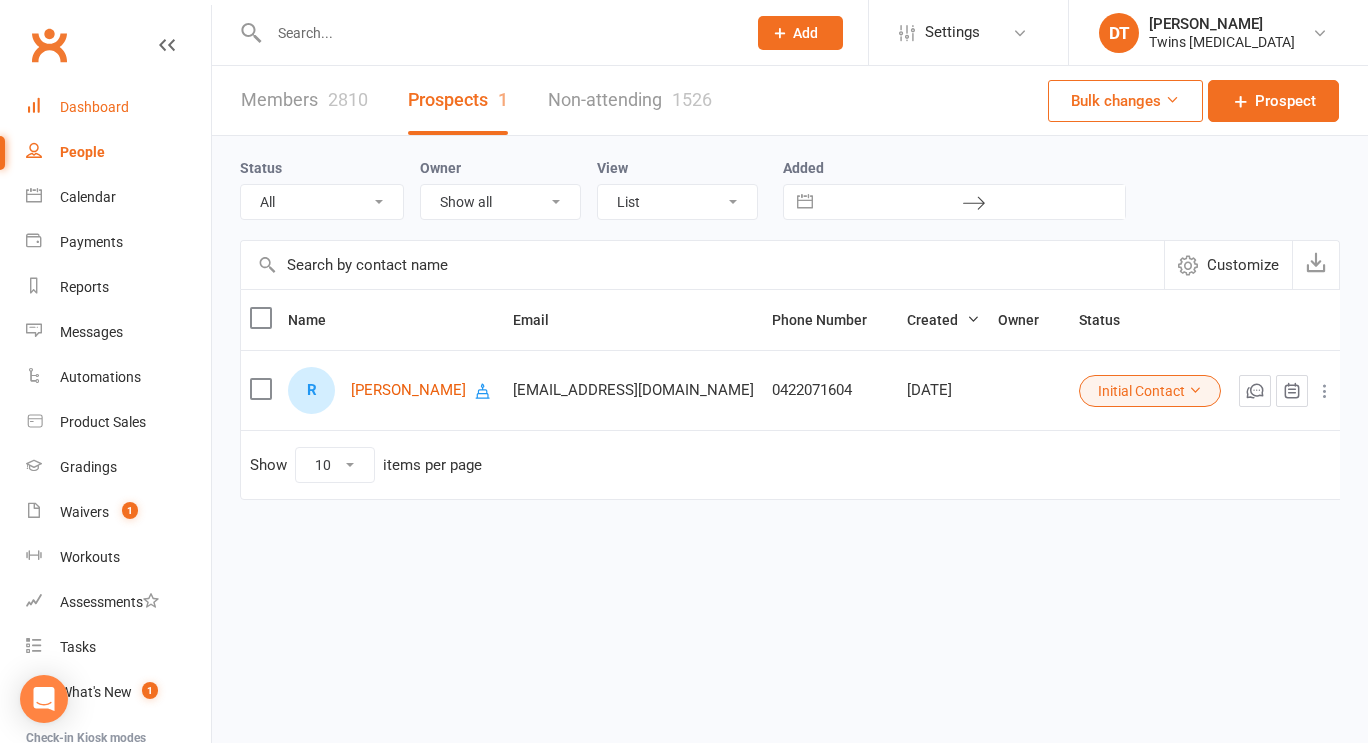 click on "Dashboard" at bounding box center [94, 107] 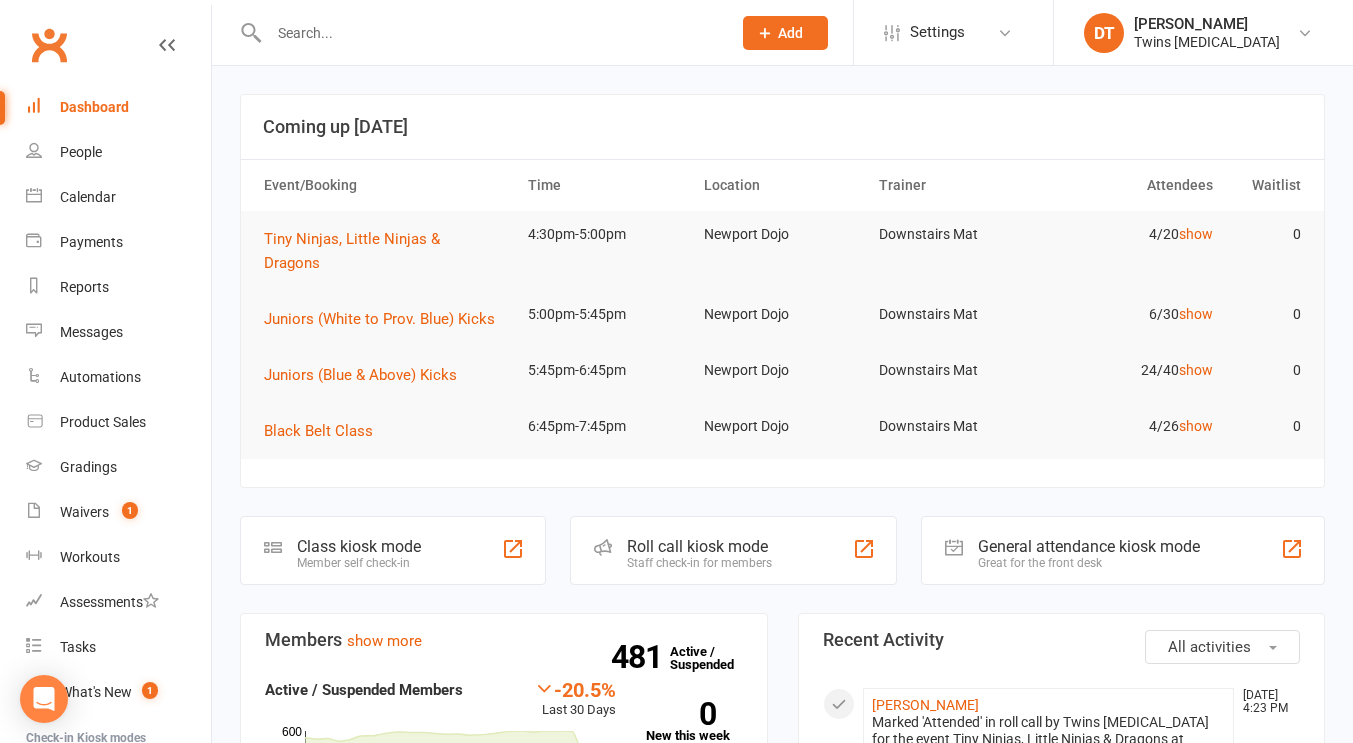 click on "Coming up Today Event/Booking Time Location Trainer Attendees Waitlist Tiny Ninjas, Little Ninjas & Dragons  4:30pm-5:00pm Newport Dojo Downstairs Mat 4/20  show 0  Juniors (White to Prov. Blue) Kicks  5:00pm-5:45pm Newport Dojo Downstairs Mat 6/30  show 0  Juniors (Blue & Above) Kicks  5:45pm-6:45pm Newport Dojo Downstairs Mat 24/40  show 0  Black Belt Class  6:45pm-7:45pm Newport Dojo Downstairs Mat 4/26  show 0
Class kiosk mode Member self check-in Roll call kiosk mode Staff check-in for members General attendance kiosk mode Great for the front desk Kiosk modes:  General attendance  General attendance Class Roll call
Members  show more -20.5% Last 30 Days Active / Suspended Members Apr Month 17-Jan 14-Jul  0 200 400 600 481 Active / Suspended 0 New this week 18 New this month 146 Canx. this month
Attendance 0 Right Now (in session) show more 0 Today (so far)  No change from yesterday show more 21 Absent (last 30 days) show more
All activities" at bounding box center (782, 1363) 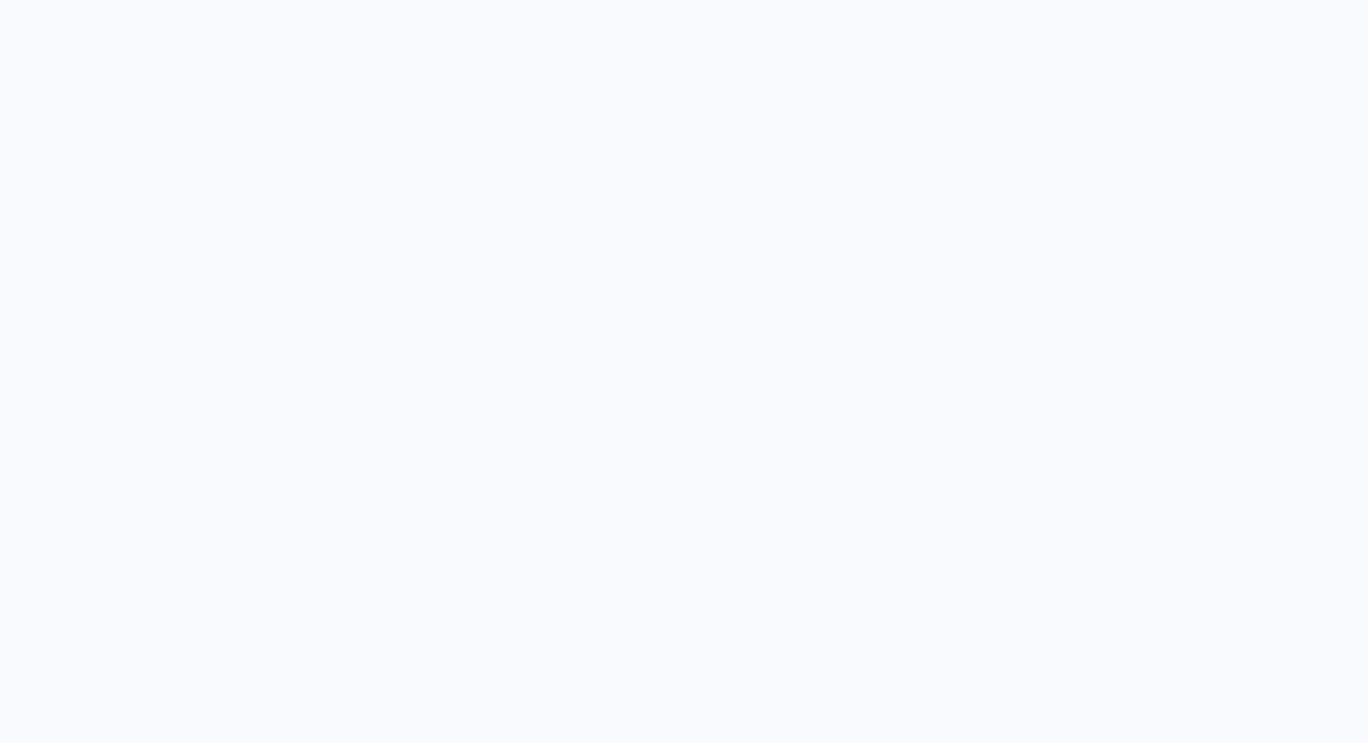 scroll, scrollTop: 0, scrollLeft: 0, axis: both 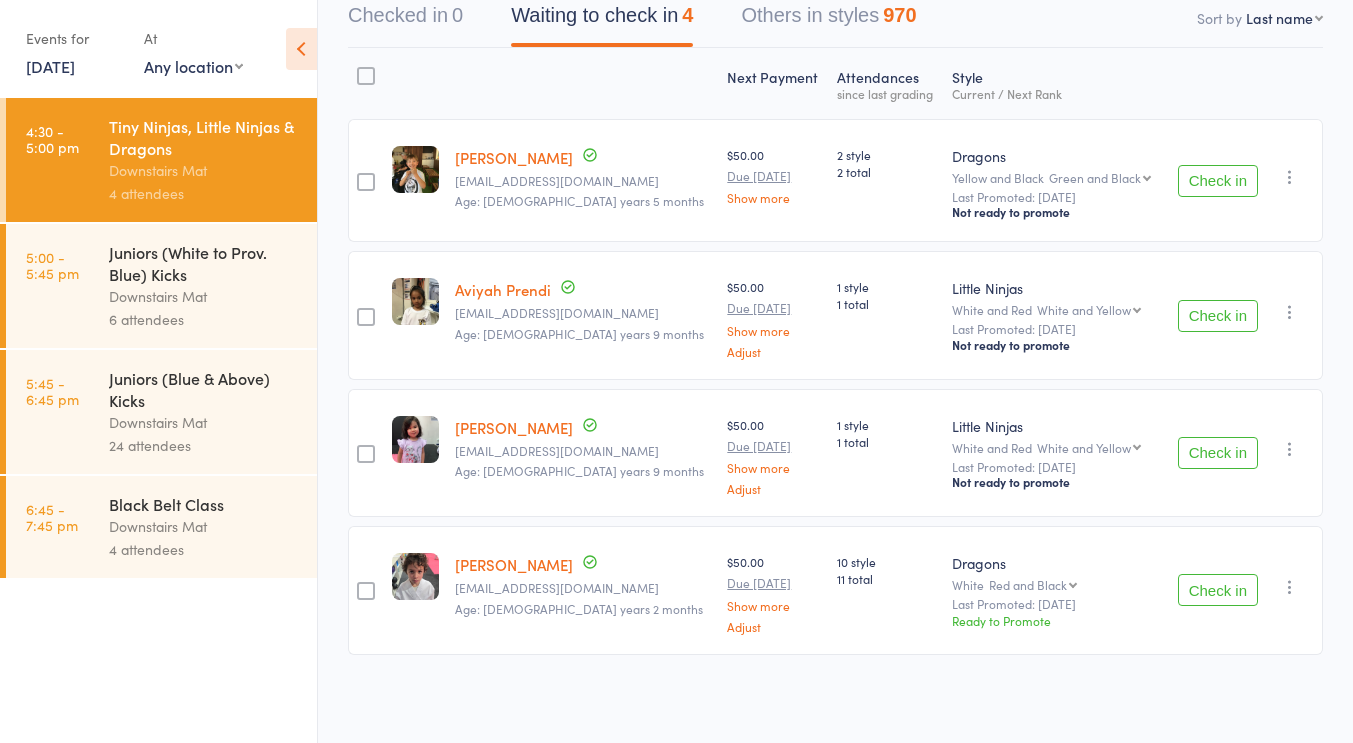 click on "1 style 1 total" at bounding box center (886, 315) 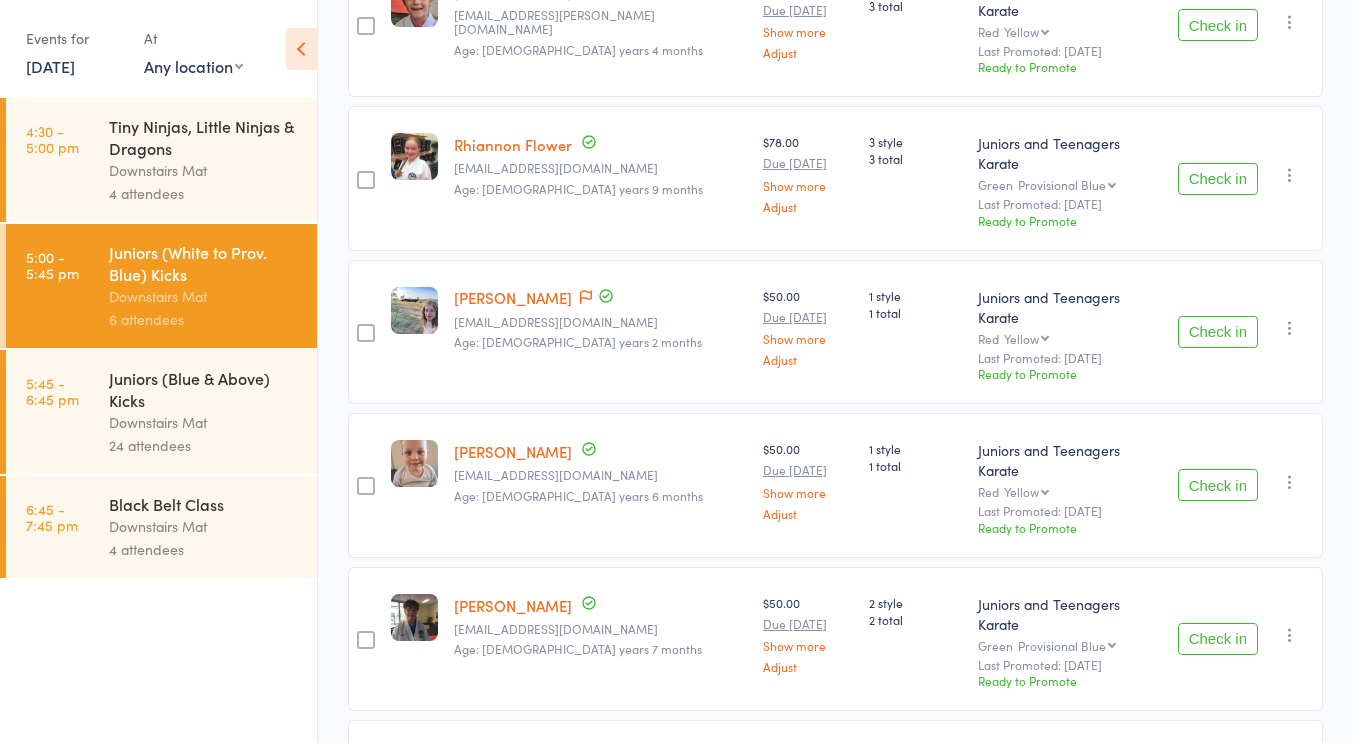 scroll, scrollTop: 490, scrollLeft: 0, axis: vertical 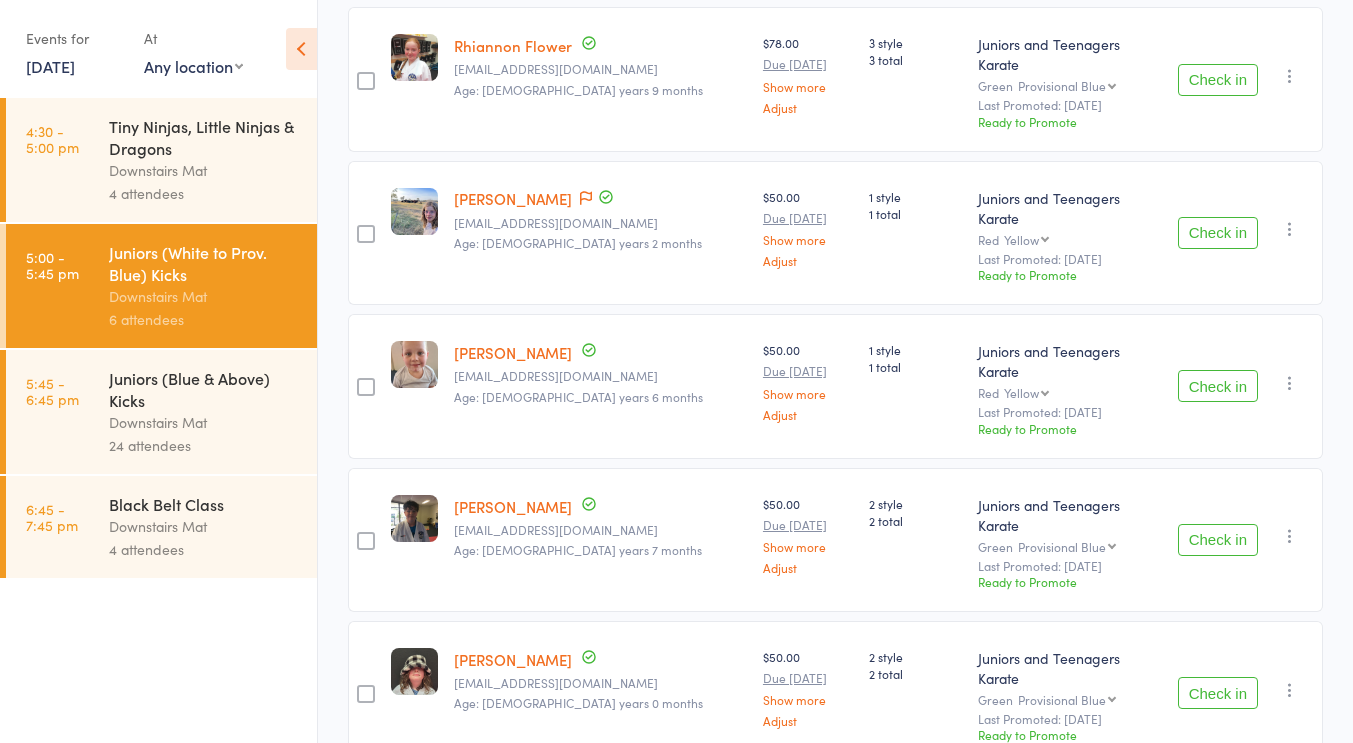 click on "2 style 2 total" at bounding box center (916, 540) 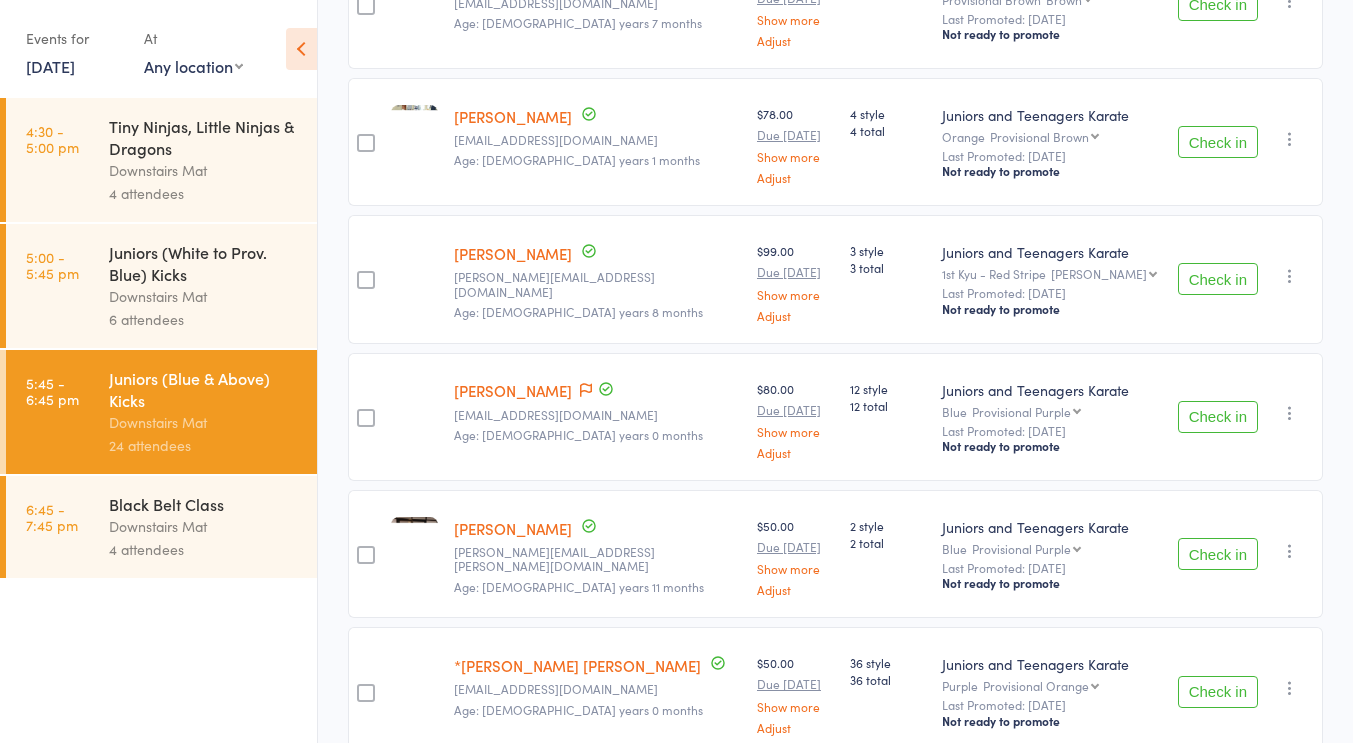 scroll, scrollTop: 1723, scrollLeft: 0, axis: vertical 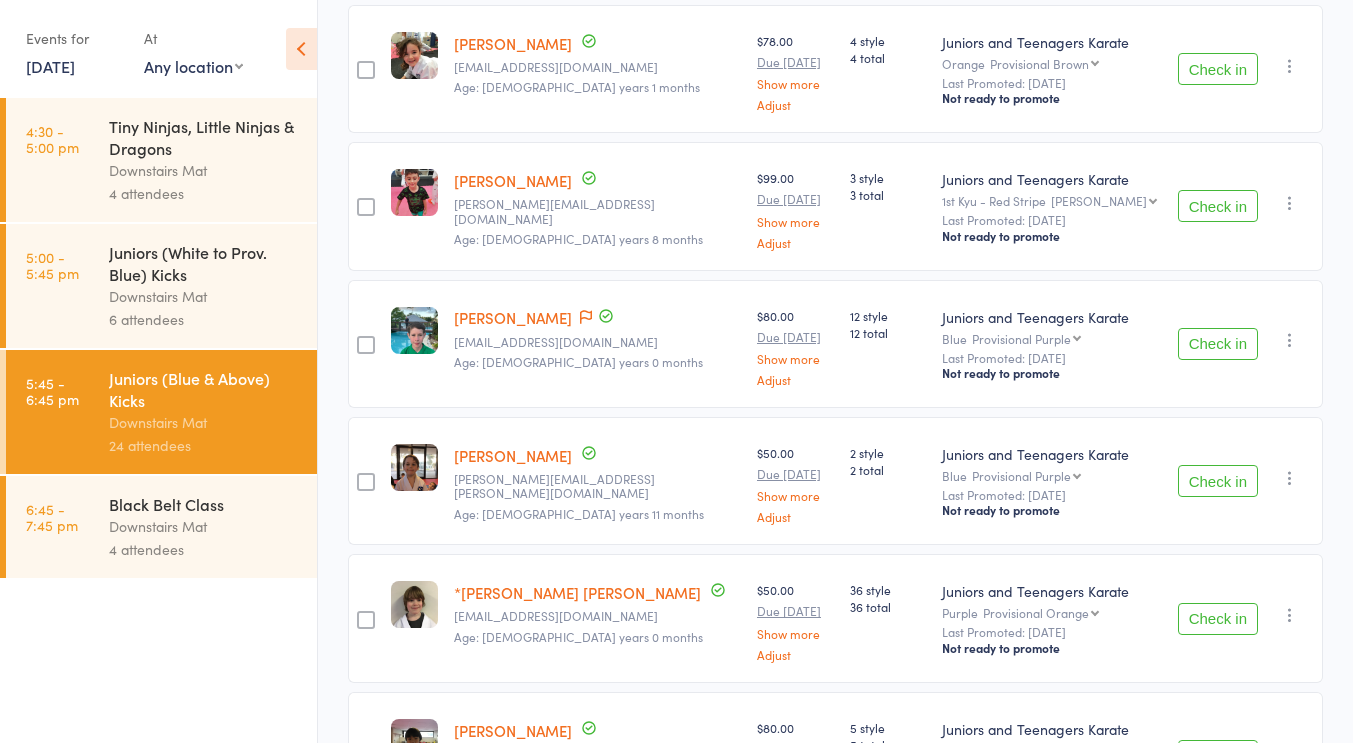 click on "Black Belt Class" at bounding box center (204, 504) 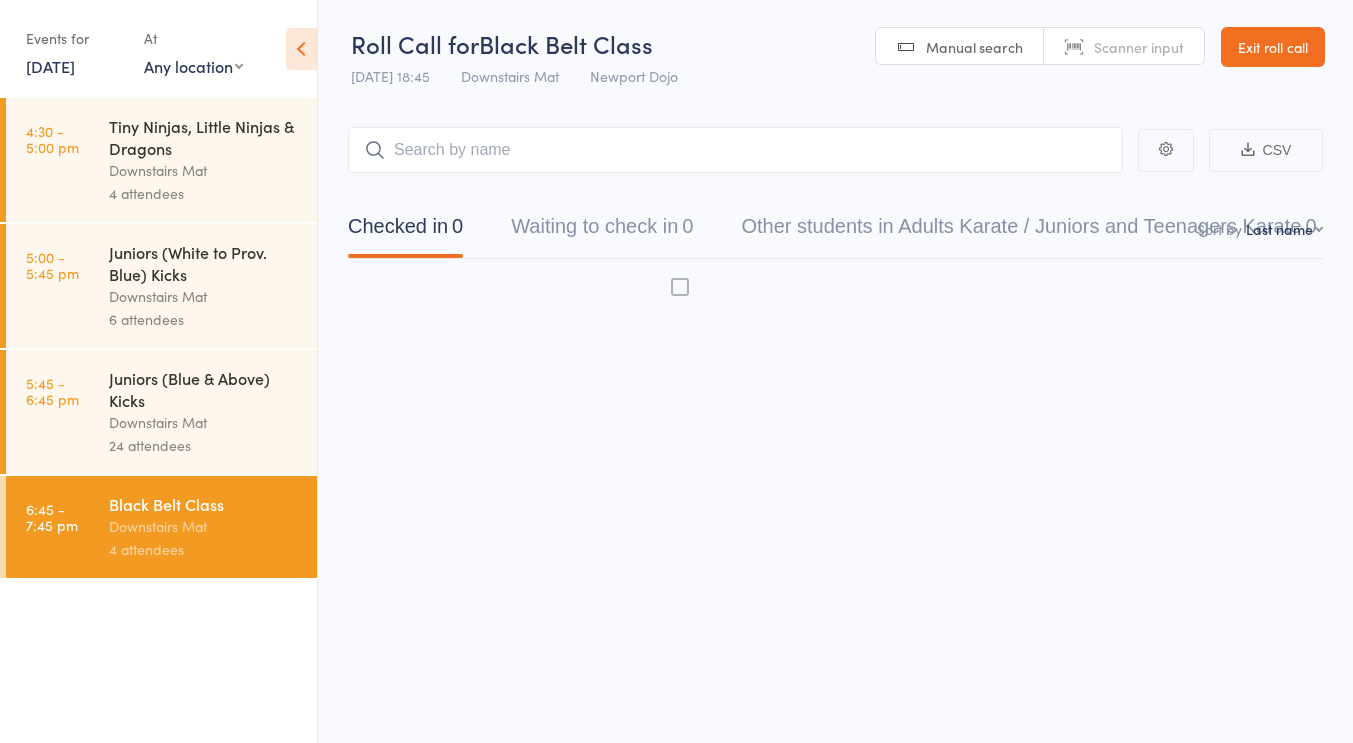 scroll, scrollTop: 1, scrollLeft: 0, axis: vertical 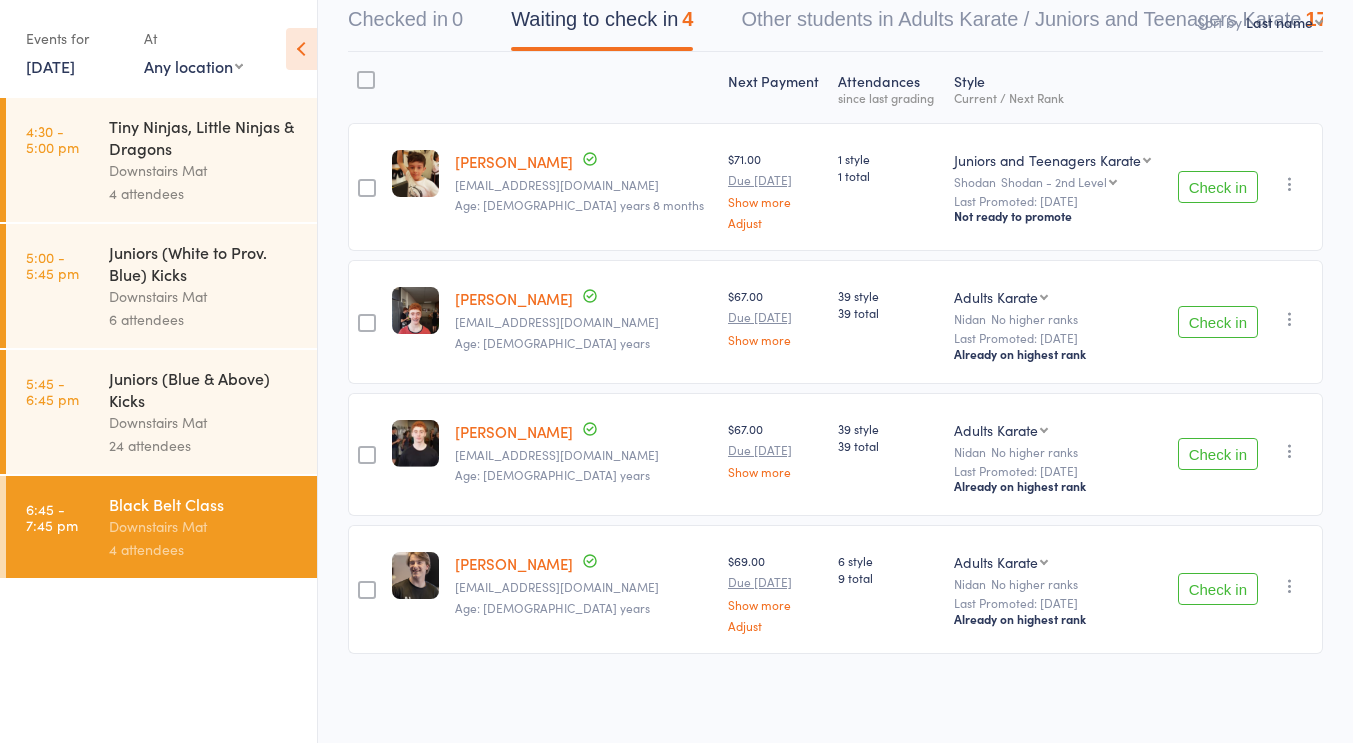 click on "39 total" at bounding box center (887, 312) 